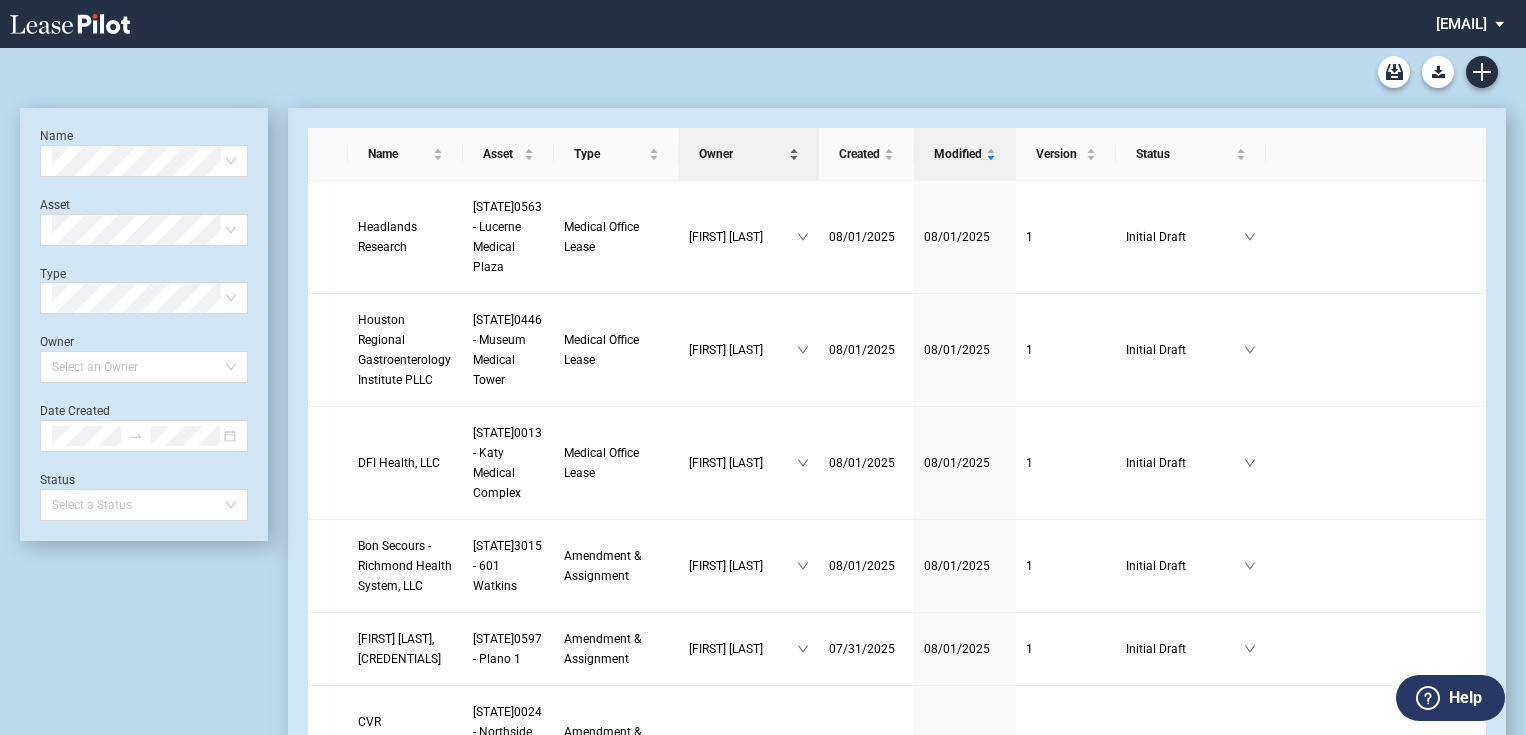 scroll, scrollTop: 0, scrollLeft: 0, axis: both 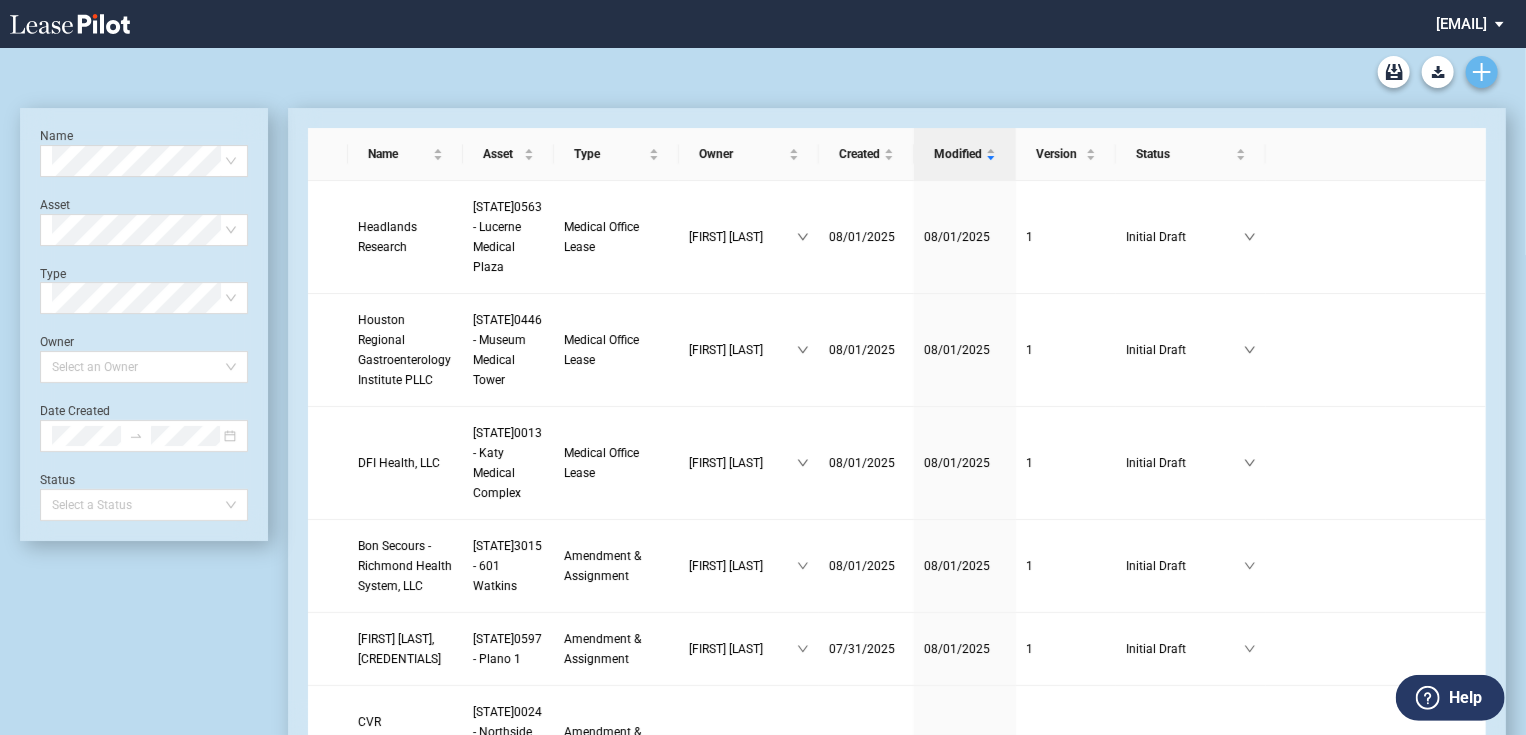 click on "Medical Office Lease Blank Form
Medical Office Amendment Blank Form
Medical Office Lease Blank Form - Base Year
Medical Office Lease Blank Form - Triple Net
Medical Office Assignment Blank Form
Scottsdale Lease Blank Form
Louisville Lease Blank Form
1370 Medical Place Lease Blank Form
Medical City Lease Blank Form
HCA Lease Blank Form
Seattle Lease Blank Form
Nordstrom Tower Lease Blank Form" at bounding box center (763, 72) 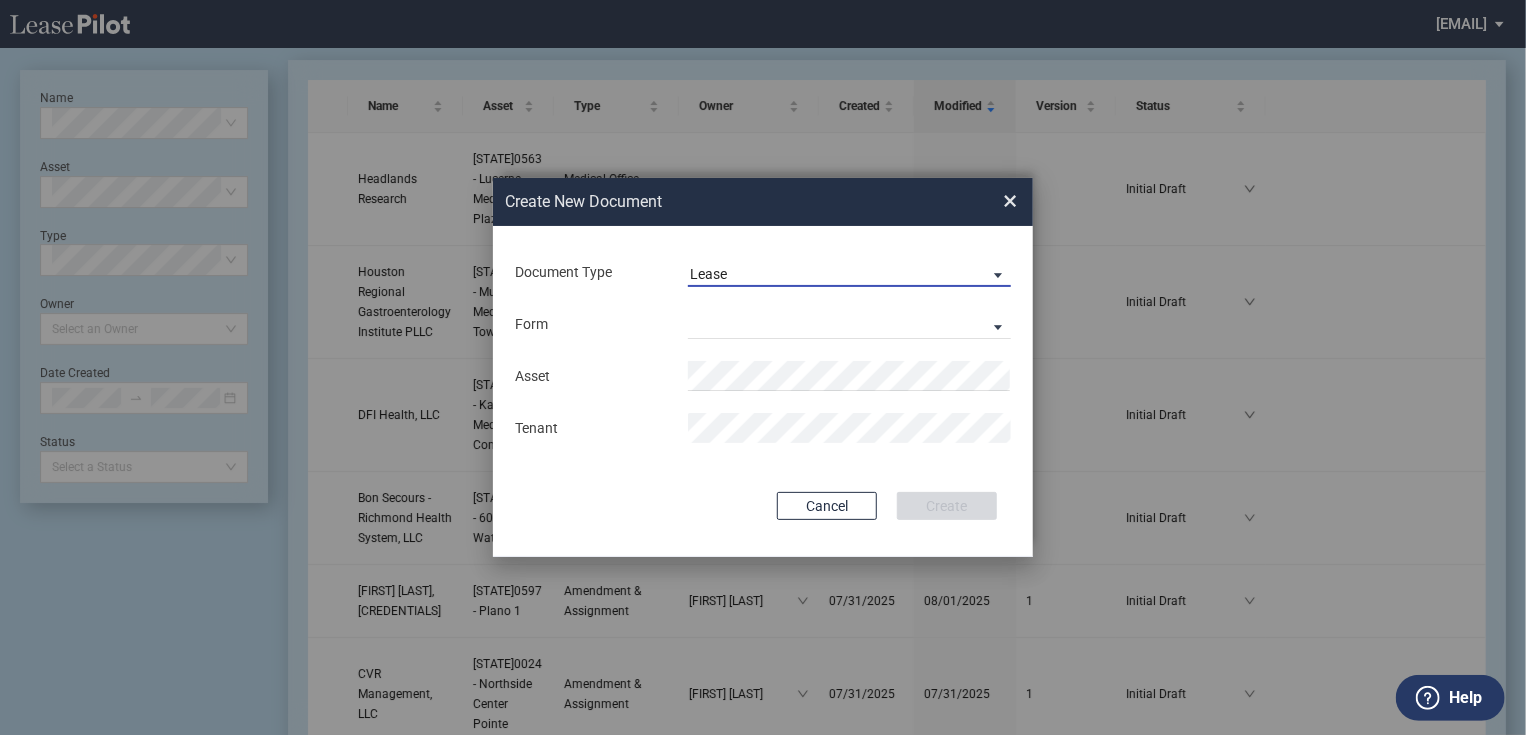 click on "Lease" at bounding box center [833, 275] 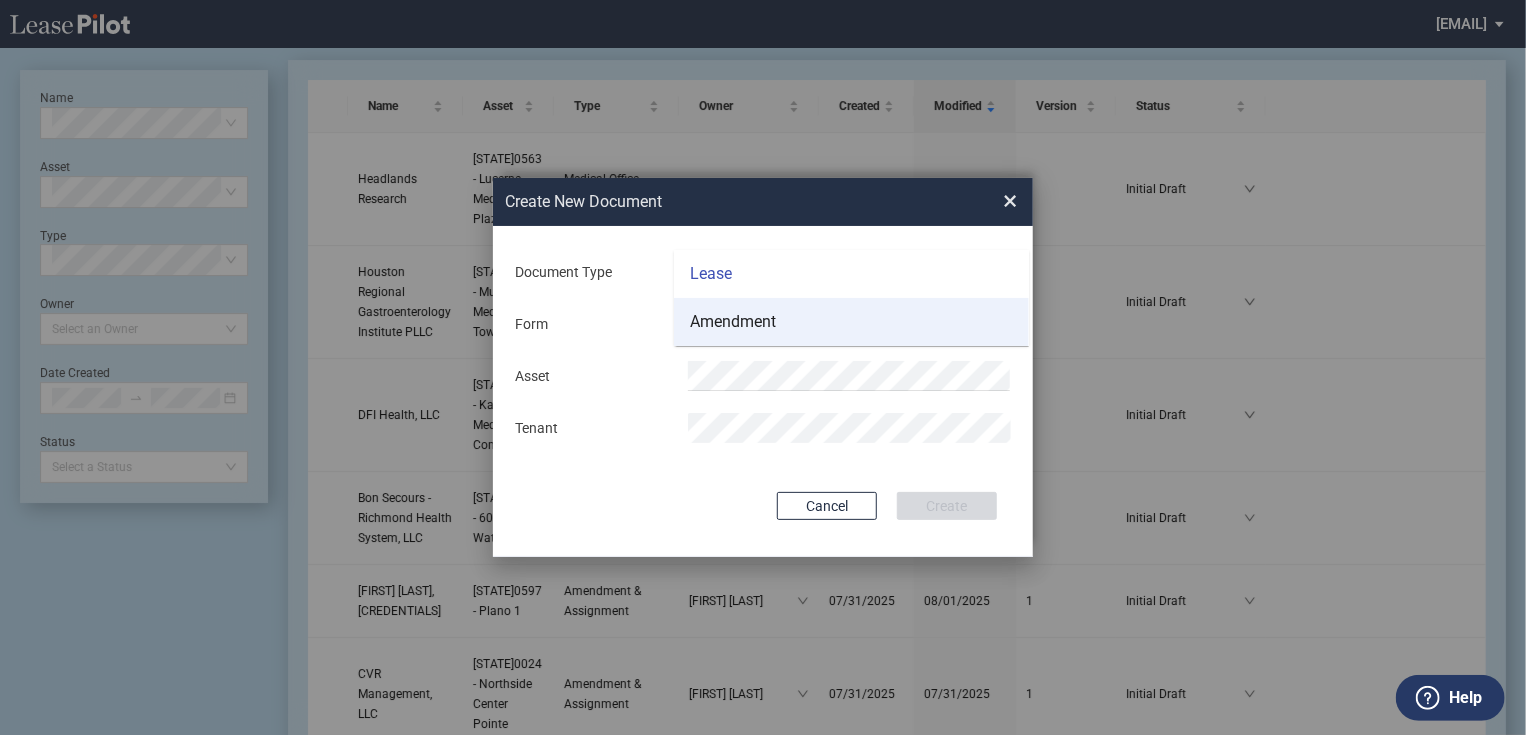 click on "Amendment" at bounding box center [851, 322] 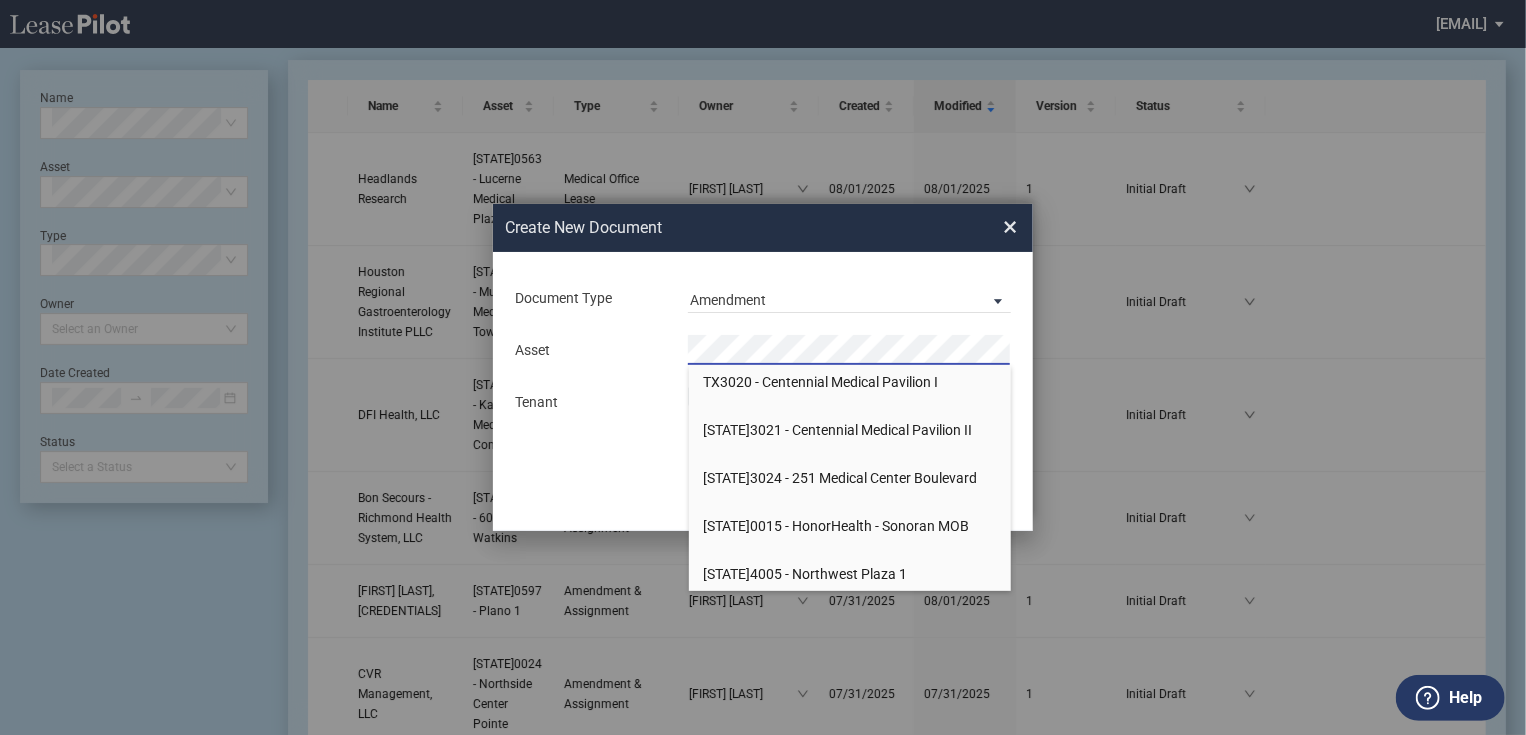 scroll, scrollTop: 24269, scrollLeft: 0, axis: vertical 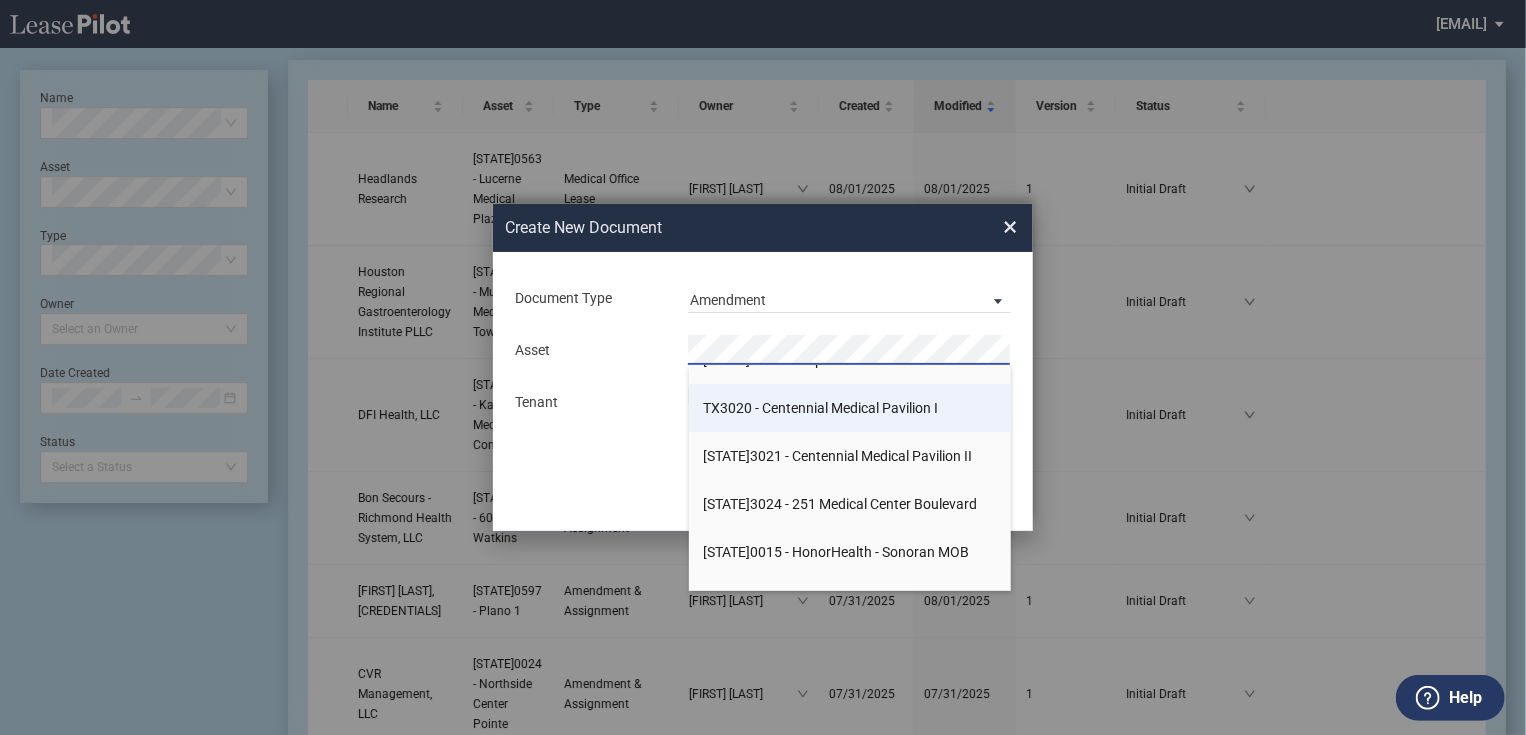 click on "TX3020 - Centennial Medical Pavilion I" at bounding box center (821, 408) 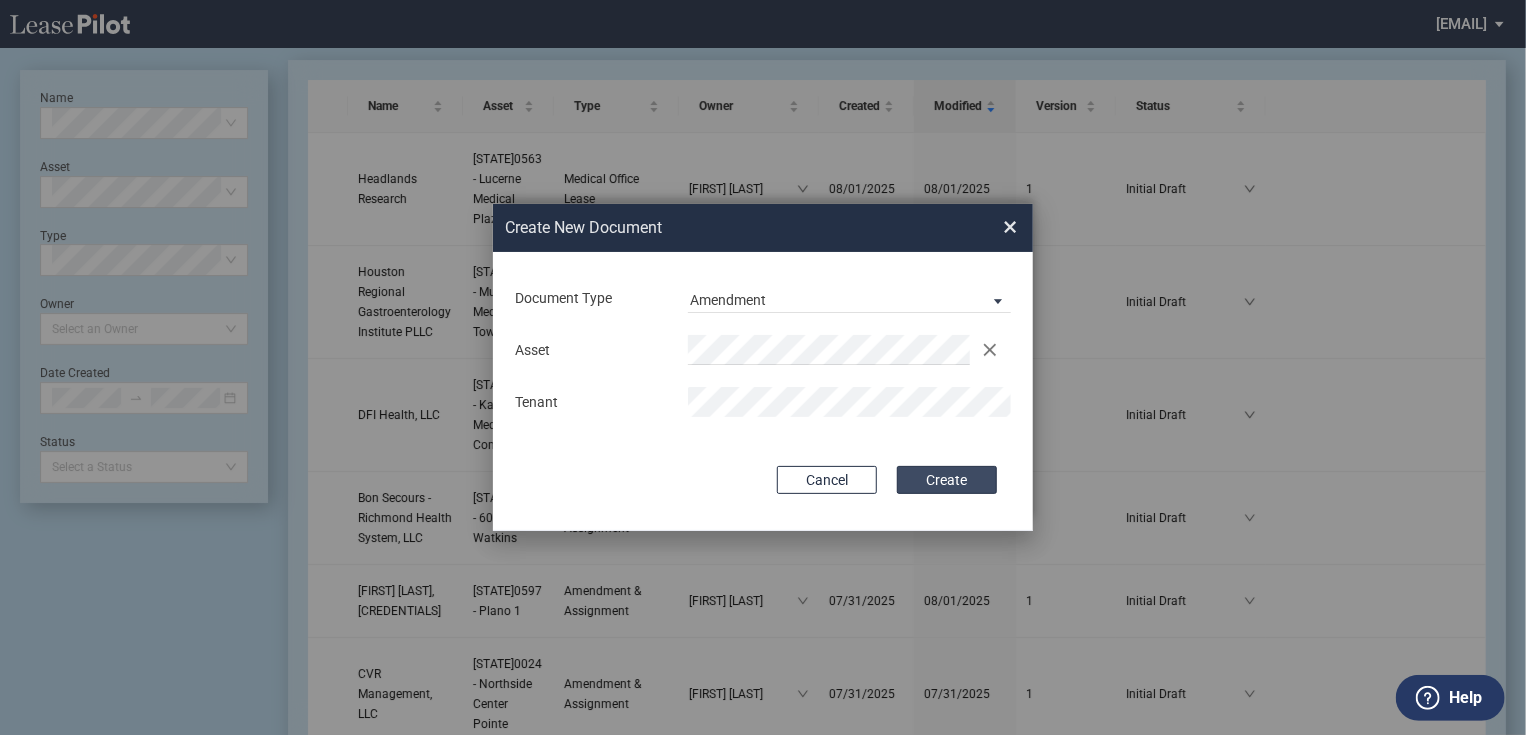 click on "Create" at bounding box center (947, 480) 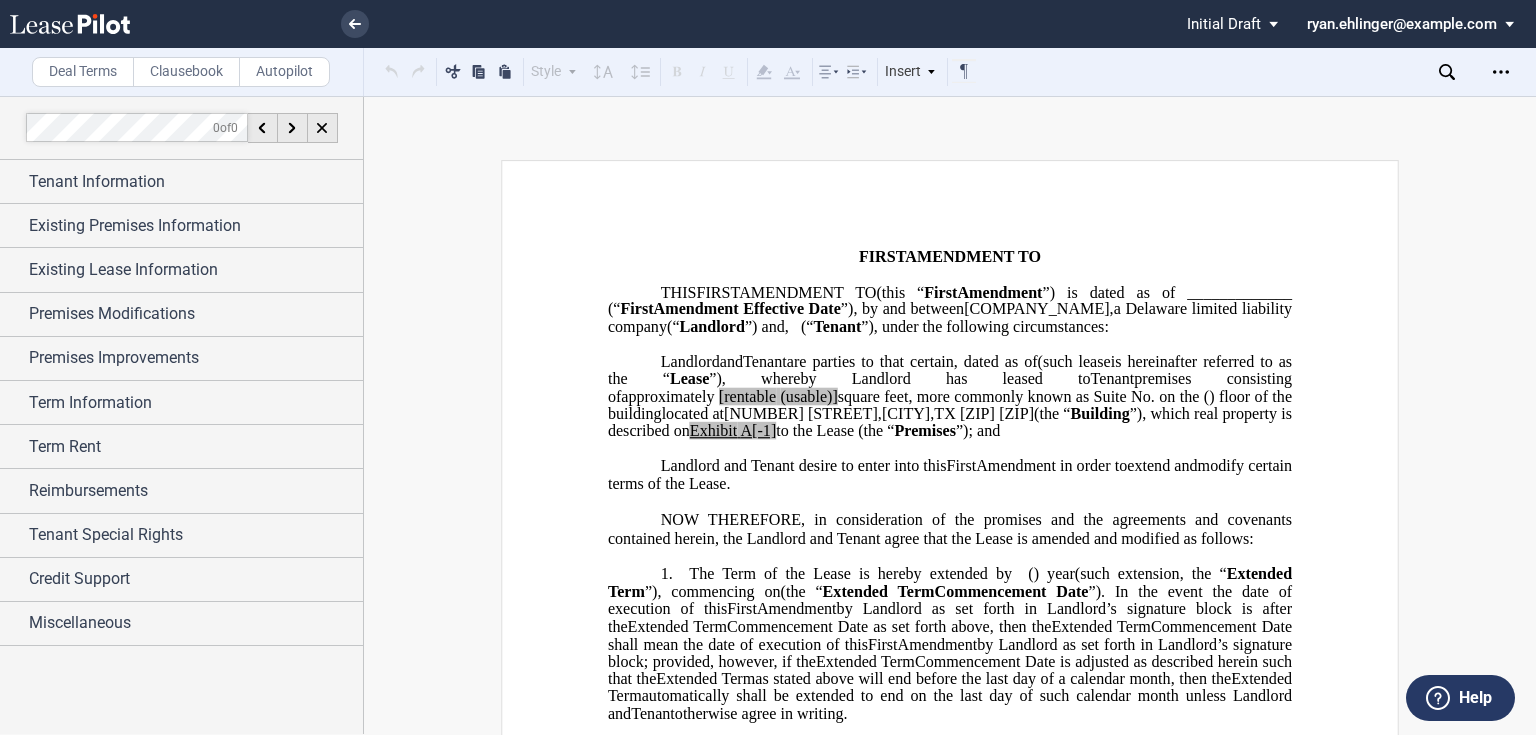 scroll, scrollTop: 0, scrollLeft: 0, axis: both 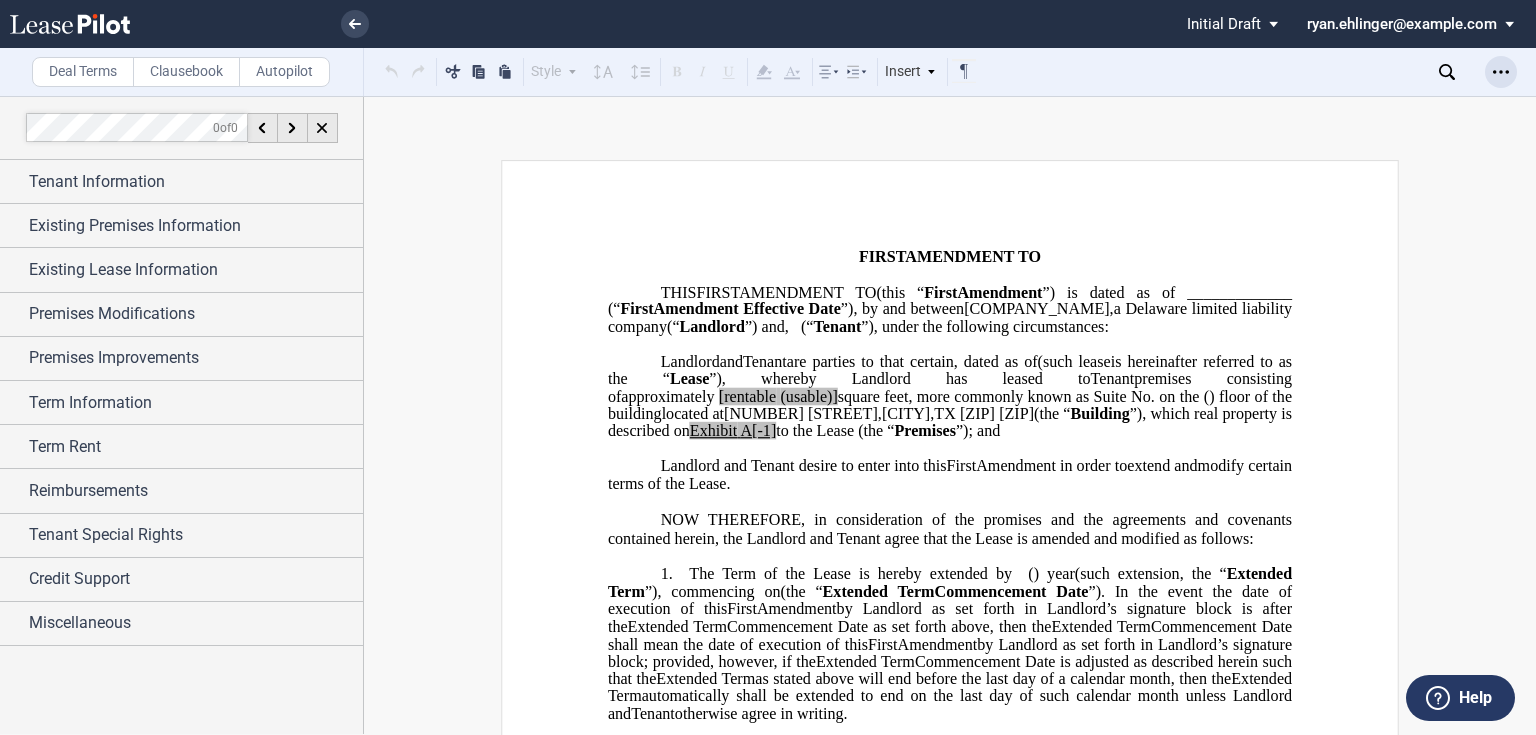 click 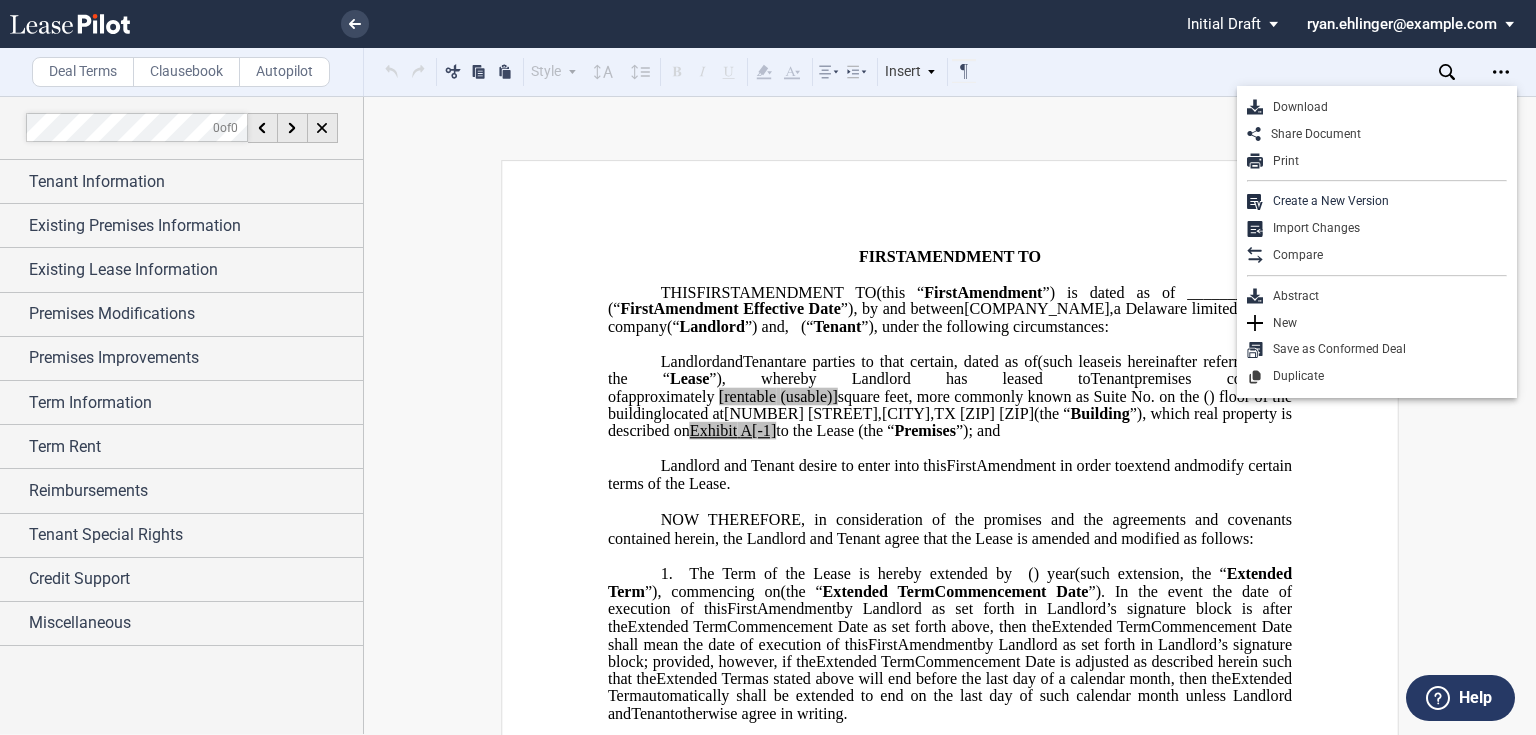 click on "Download" at bounding box center [1385, 107] 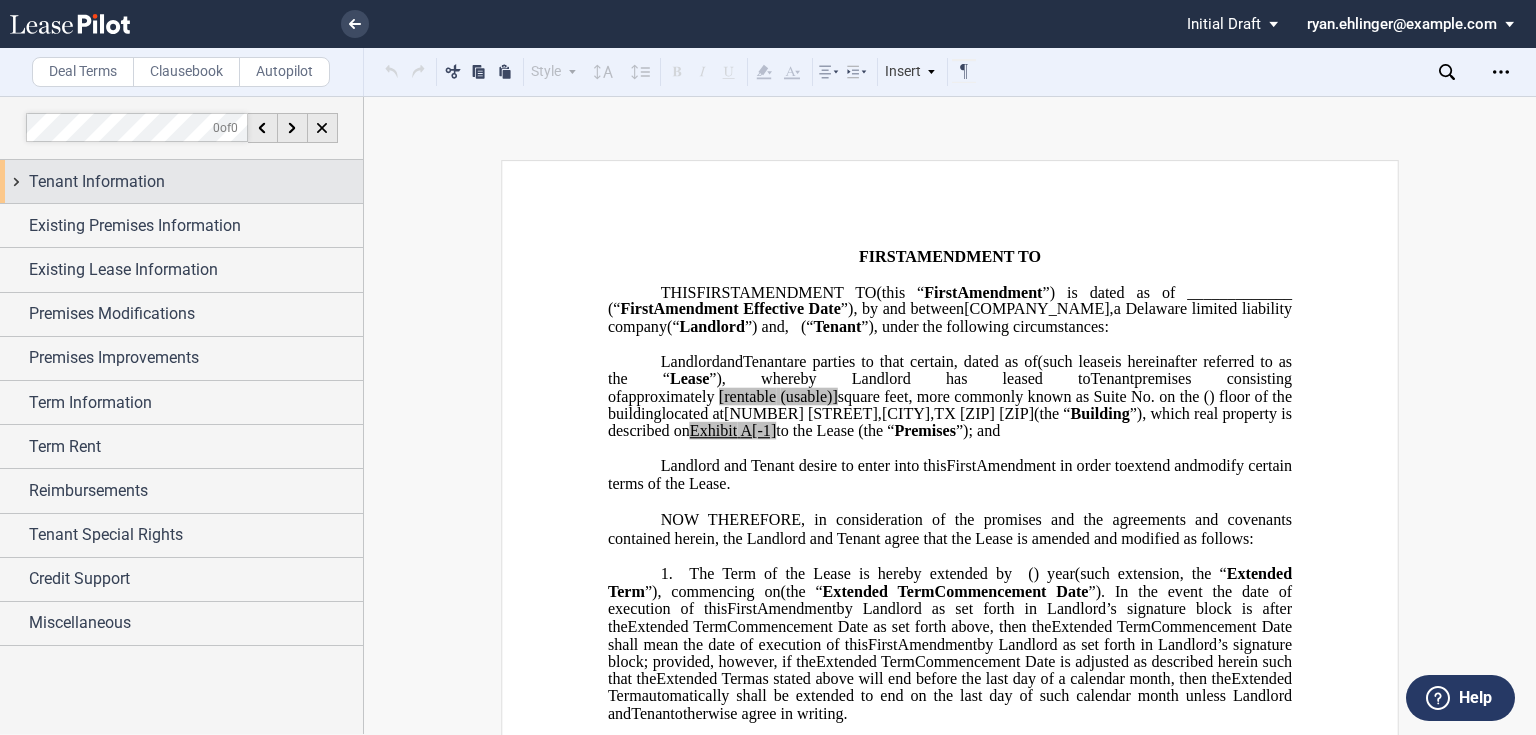 click on "Tenant Information" at bounding box center [181, 181] 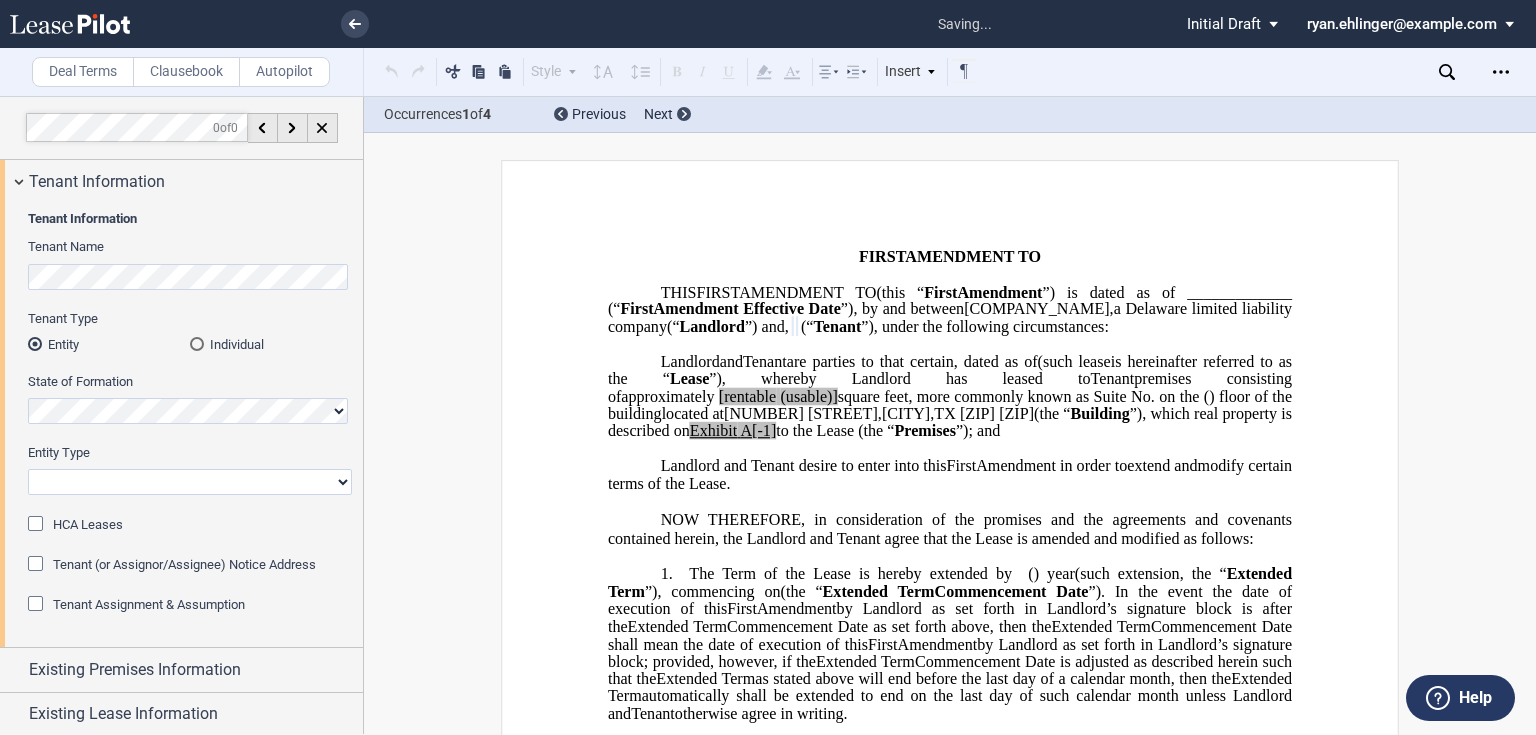 click on "Corporation
Limited Liability Company
General Partnership
Limited Partnership
Other" at bounding box center (190, 482) 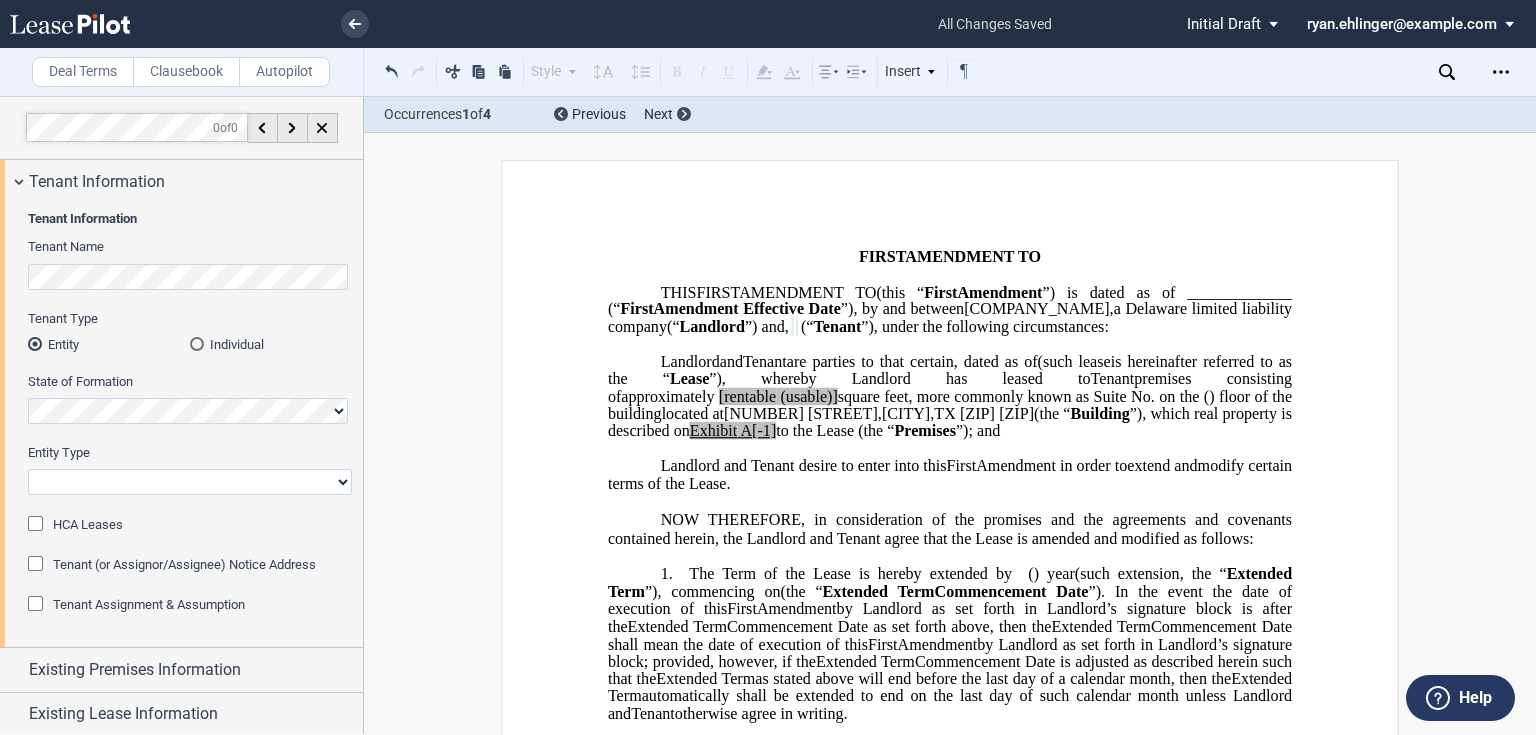 select on "Other" 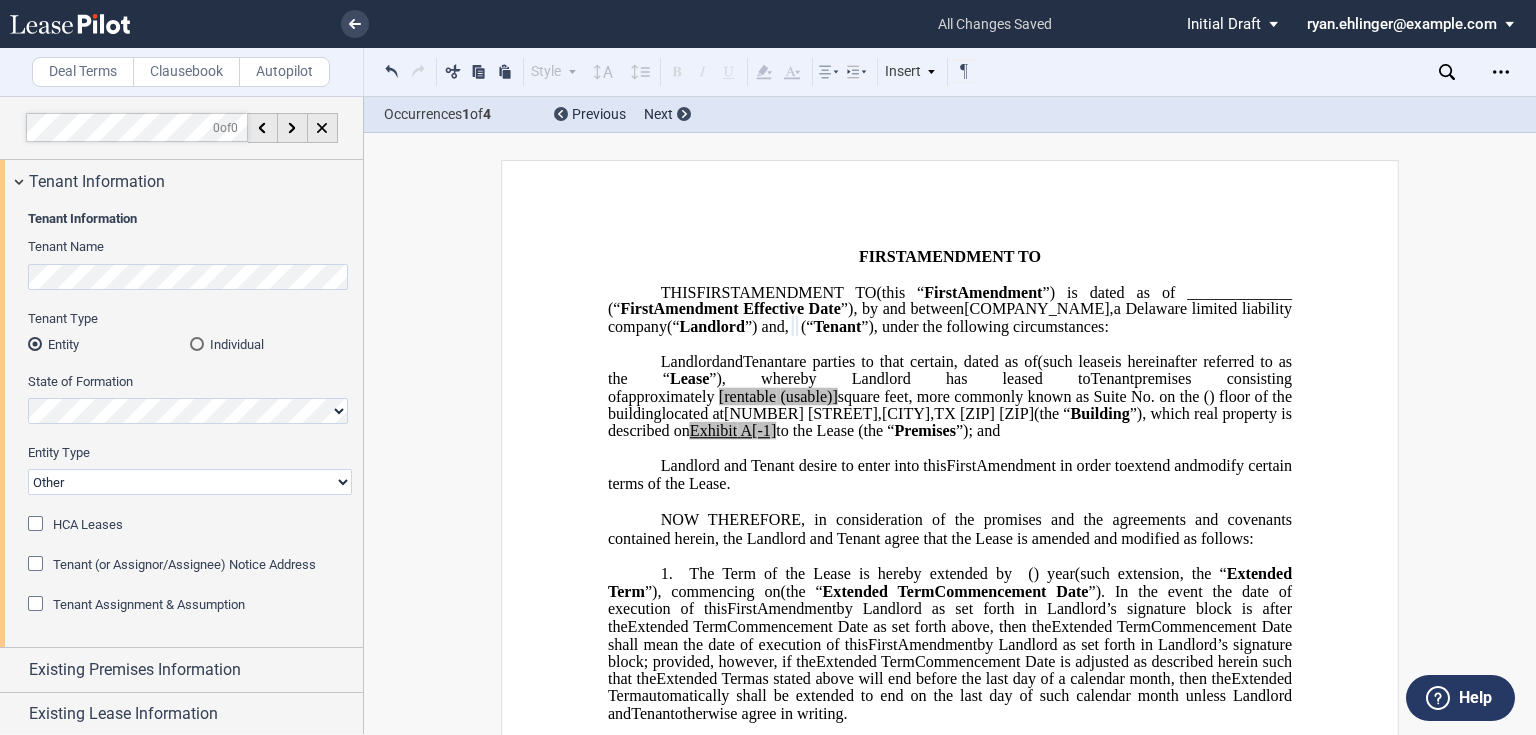 click on "Corporation
Limited Liability Company
General Partnership
Limited Partnership
Other" at bounding box center [190, 482] 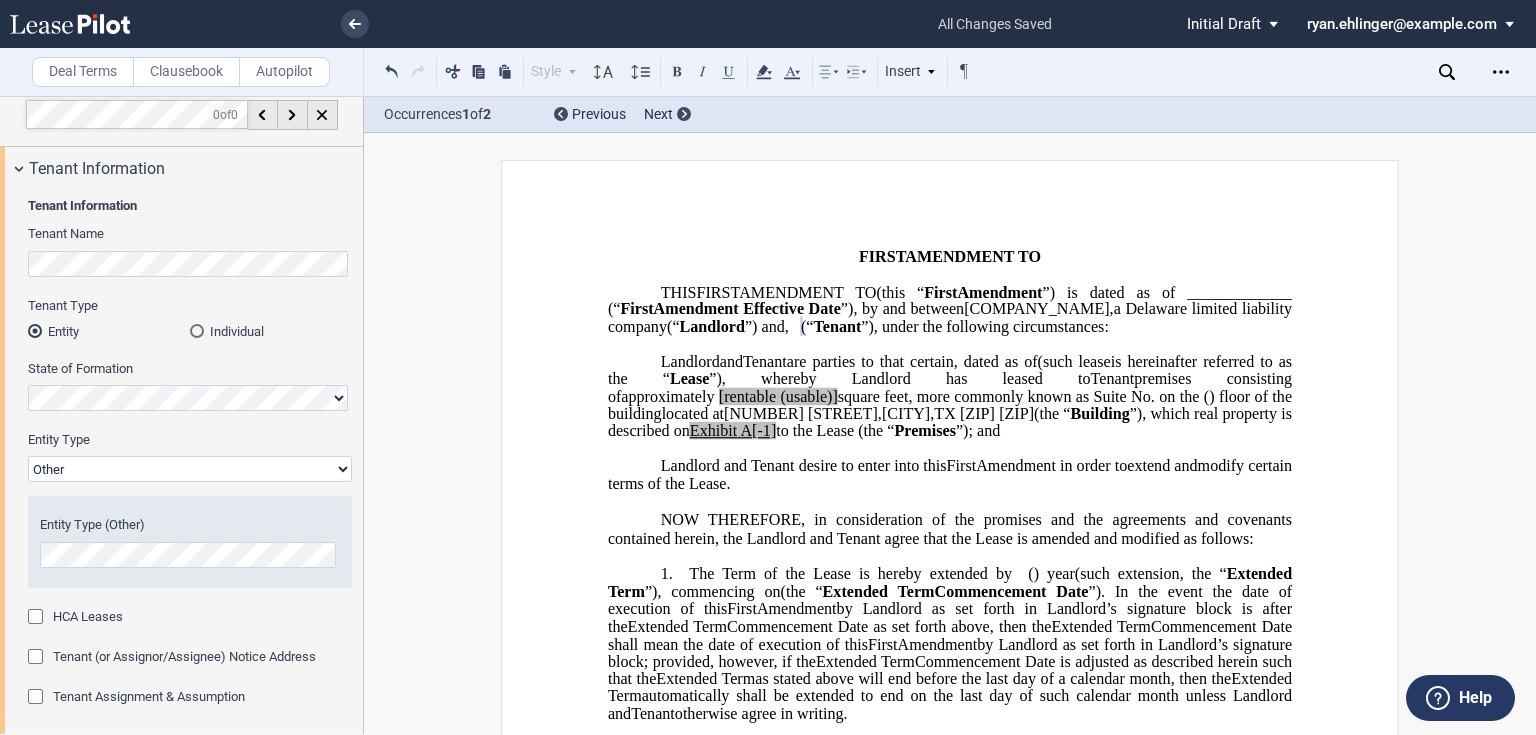 scroll, scrollTop: 0, scrollLeft: 0, axis: both 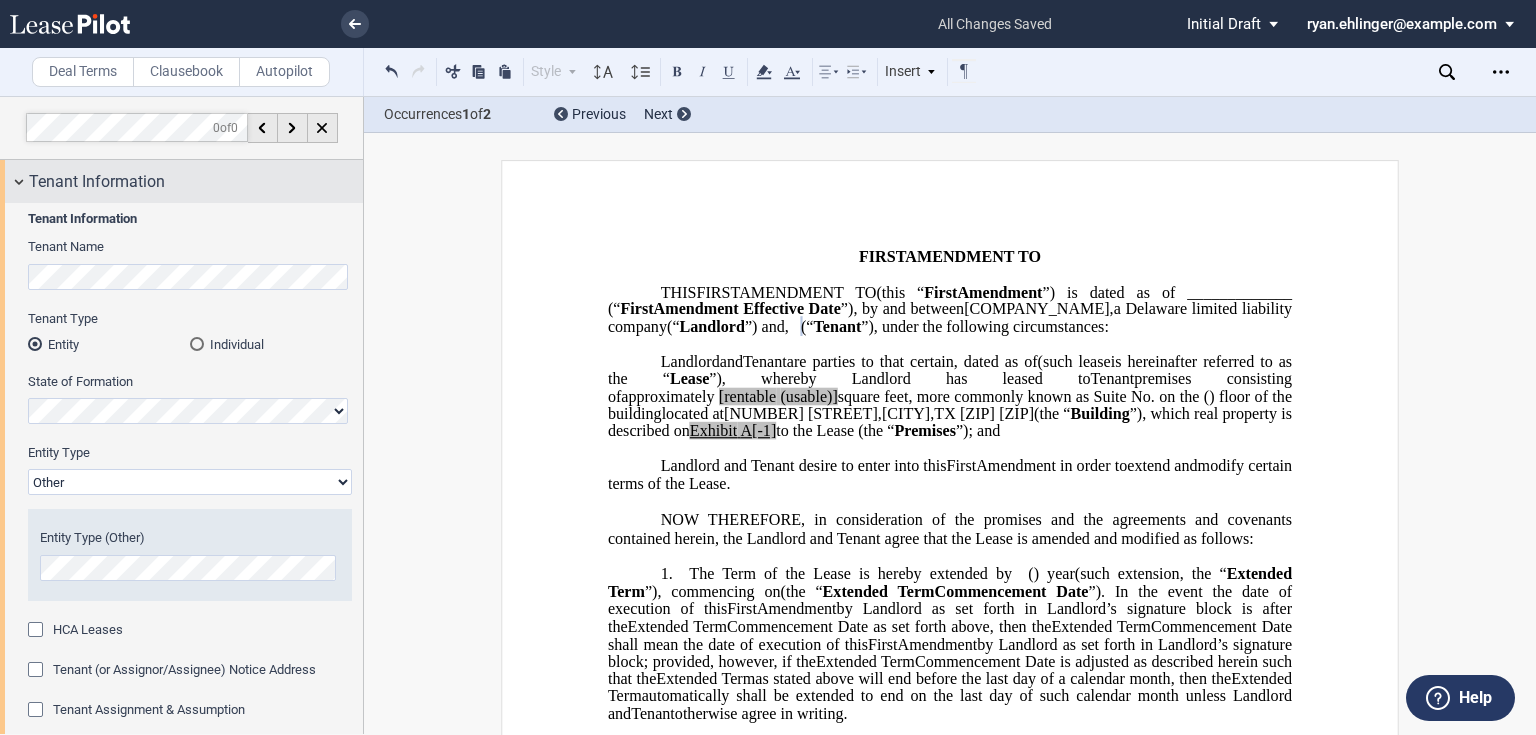 click on "Tenant Information" at bounding box center (97, 182) 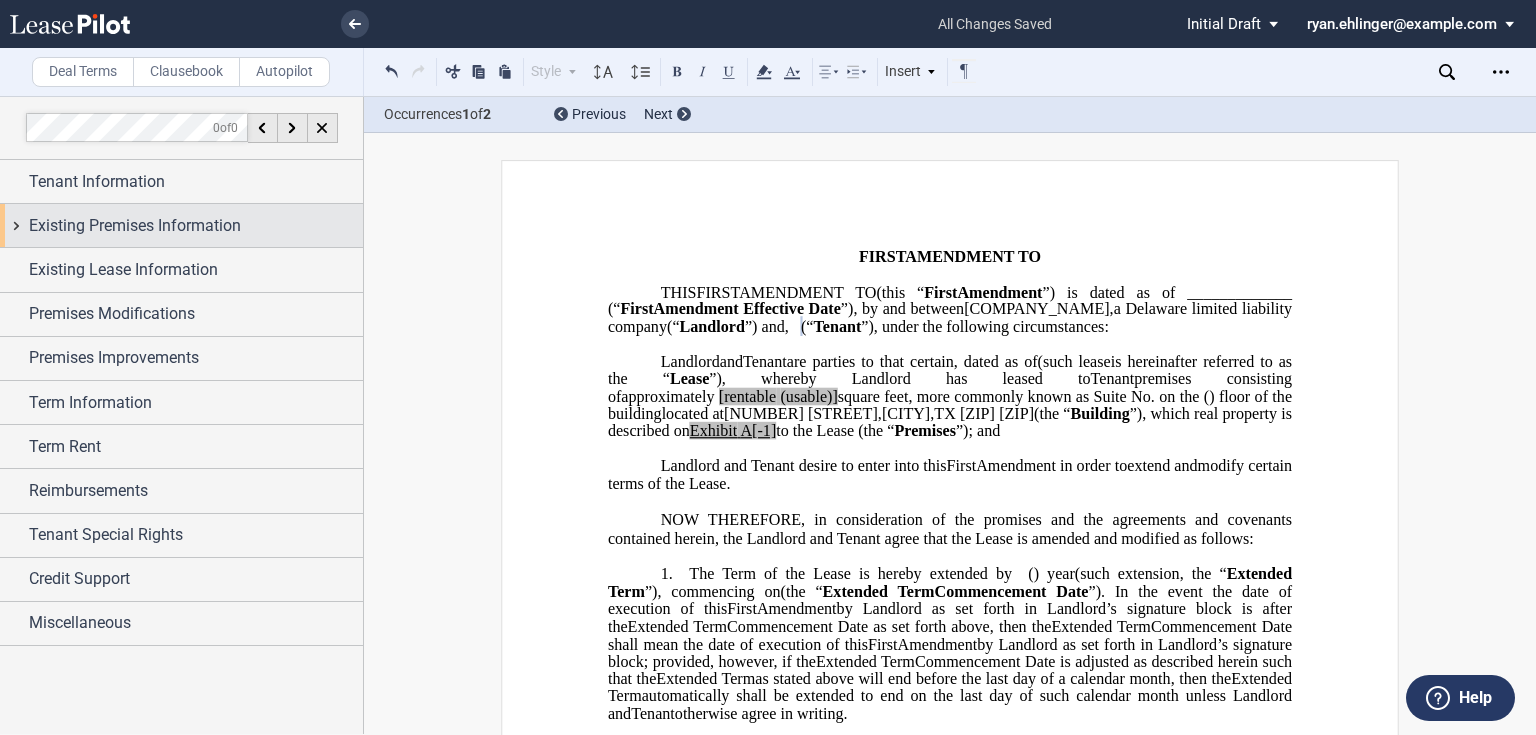 click on "Existing Premises Information" at bounding box center [135, 226] 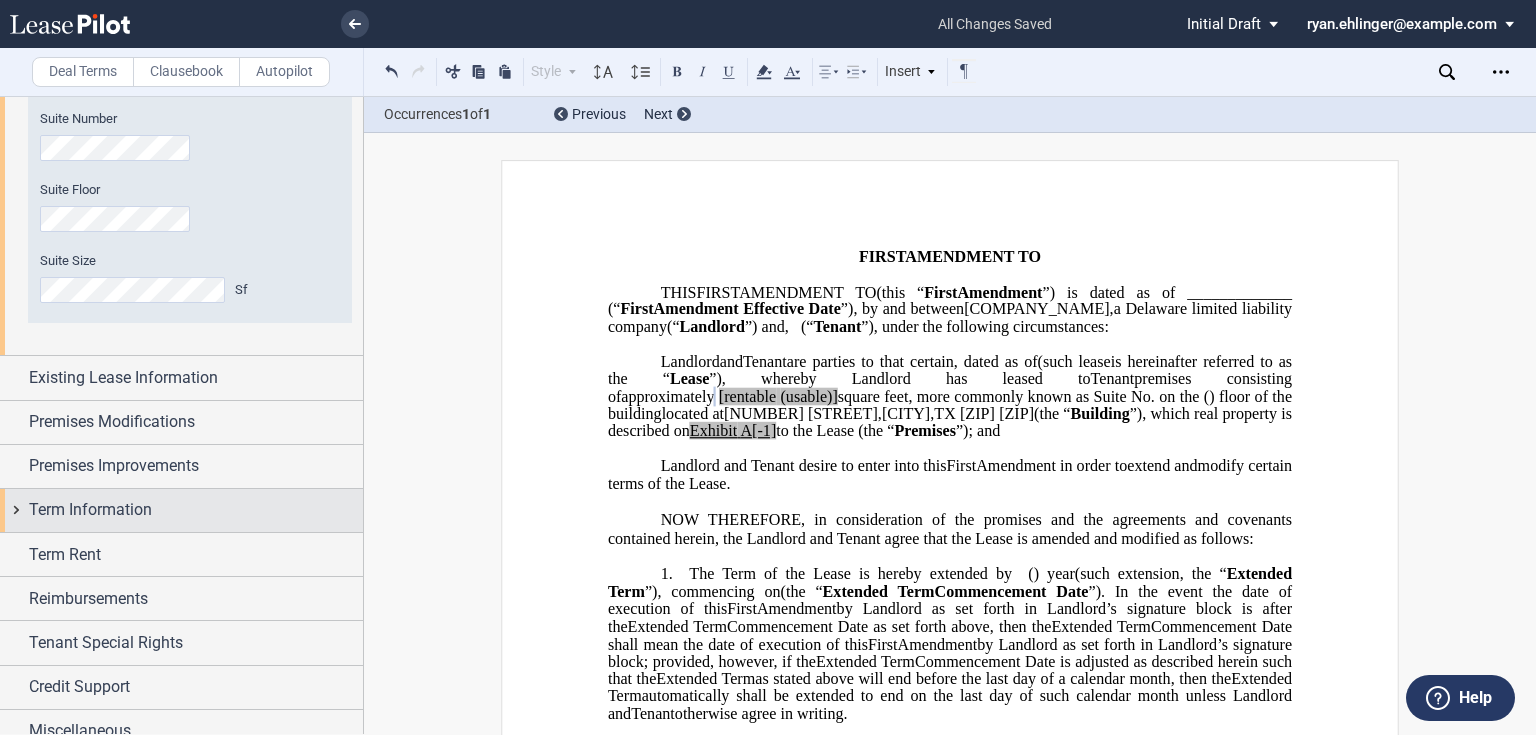 scroll, scrollTop: 249, scrollLeft: 0, axis: vertical 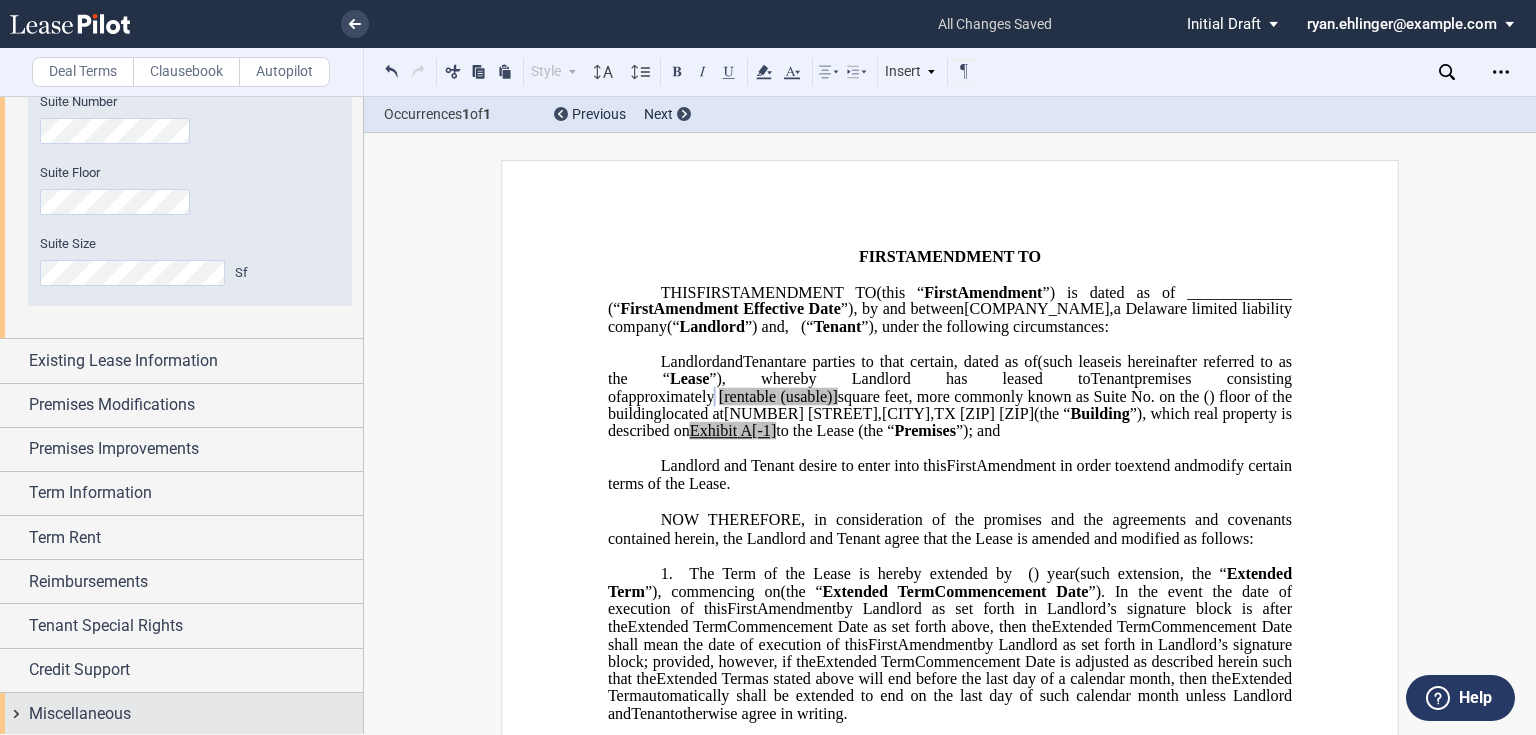 click on "Miscellaneous" at bounding box center (196, 714) 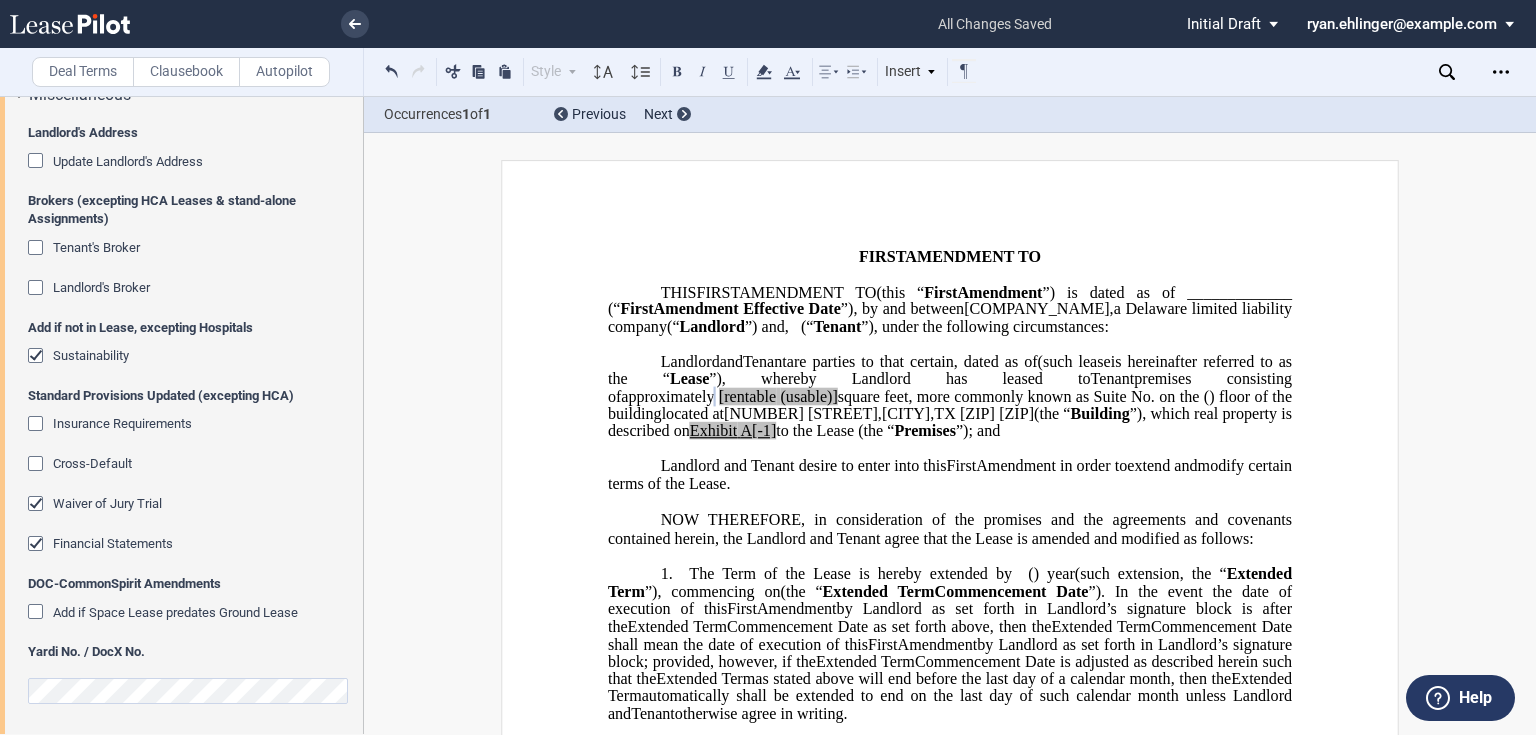 scroll, scrollTop: 708, scrollLeft: 0, axis: vertical 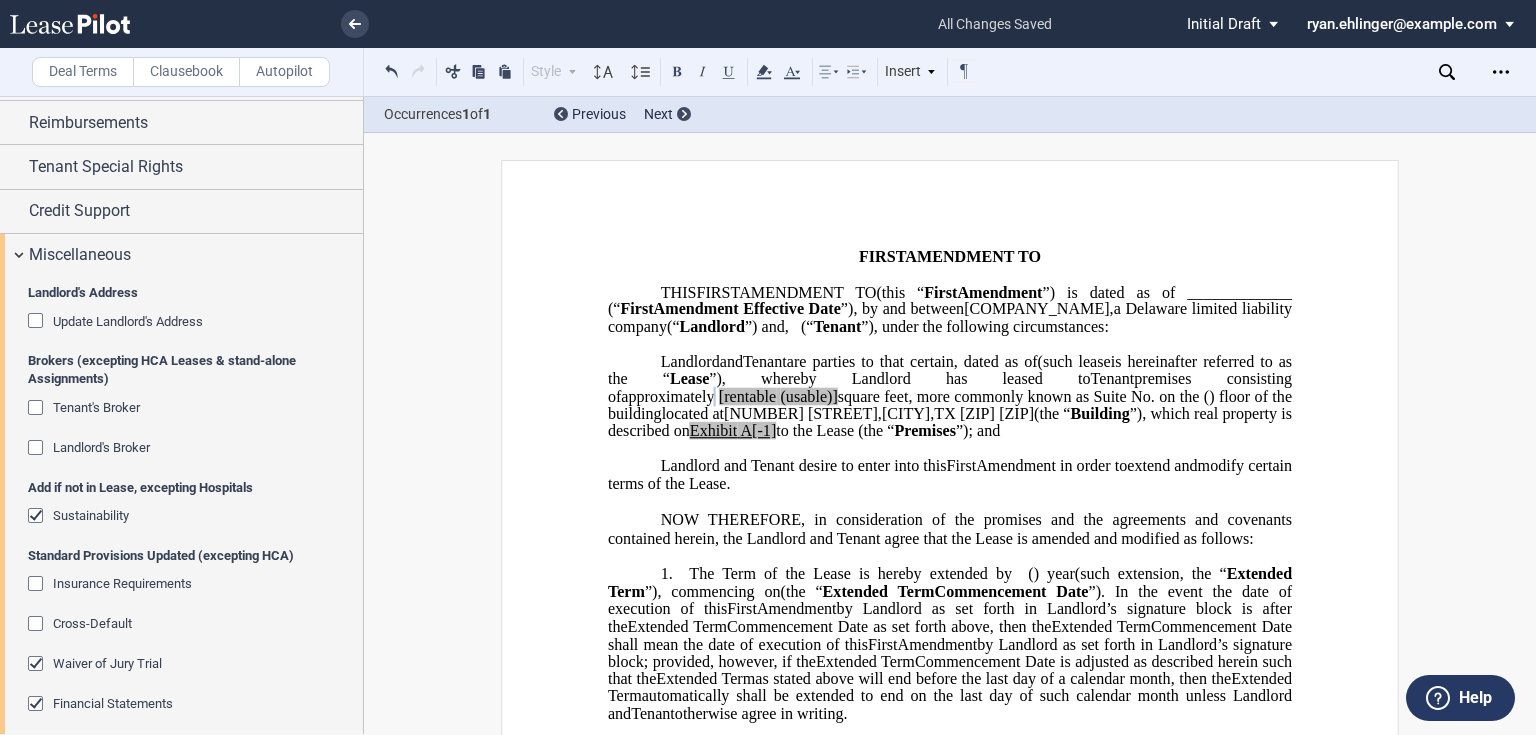 click 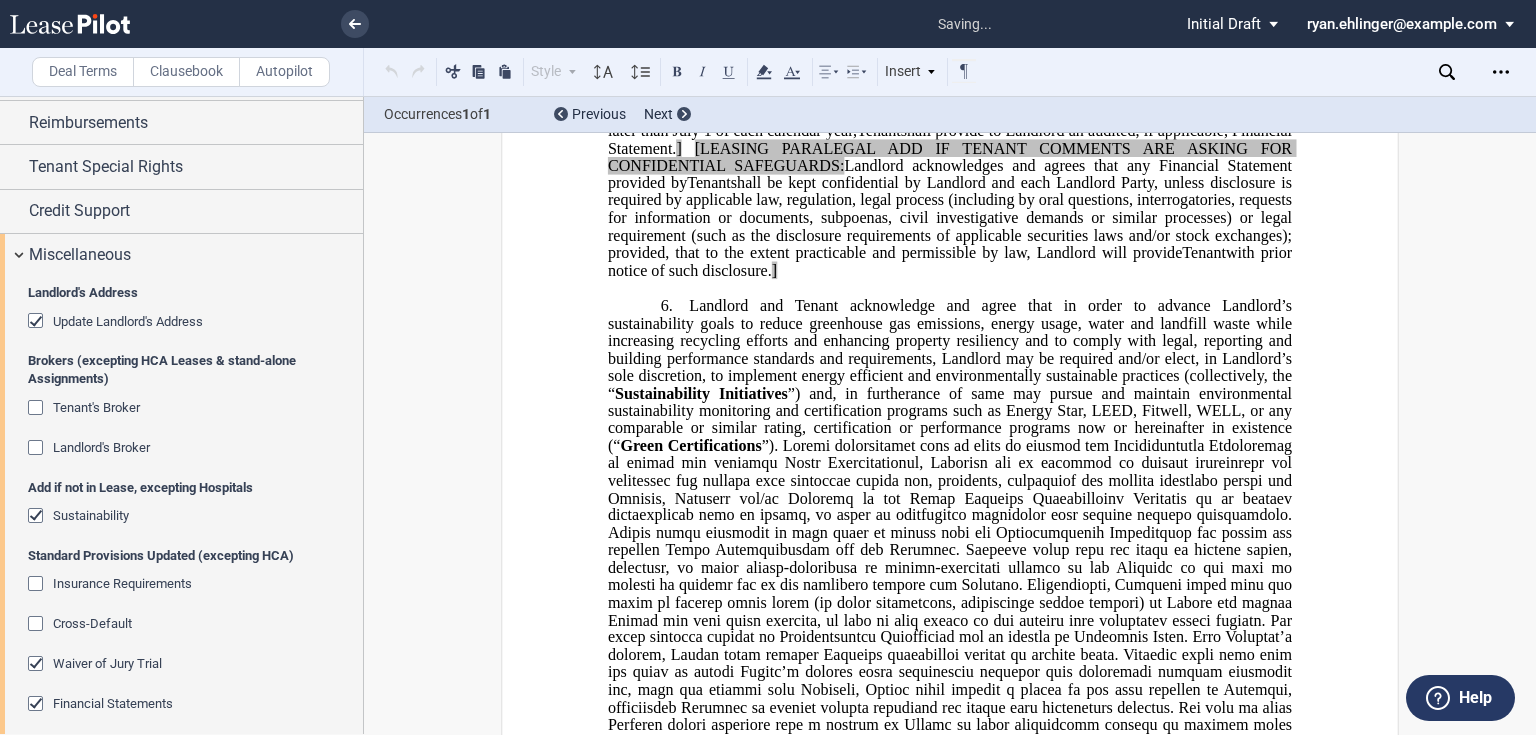 scroll, scrollTop: 1902, scrollLeft: 0, axis: vertical 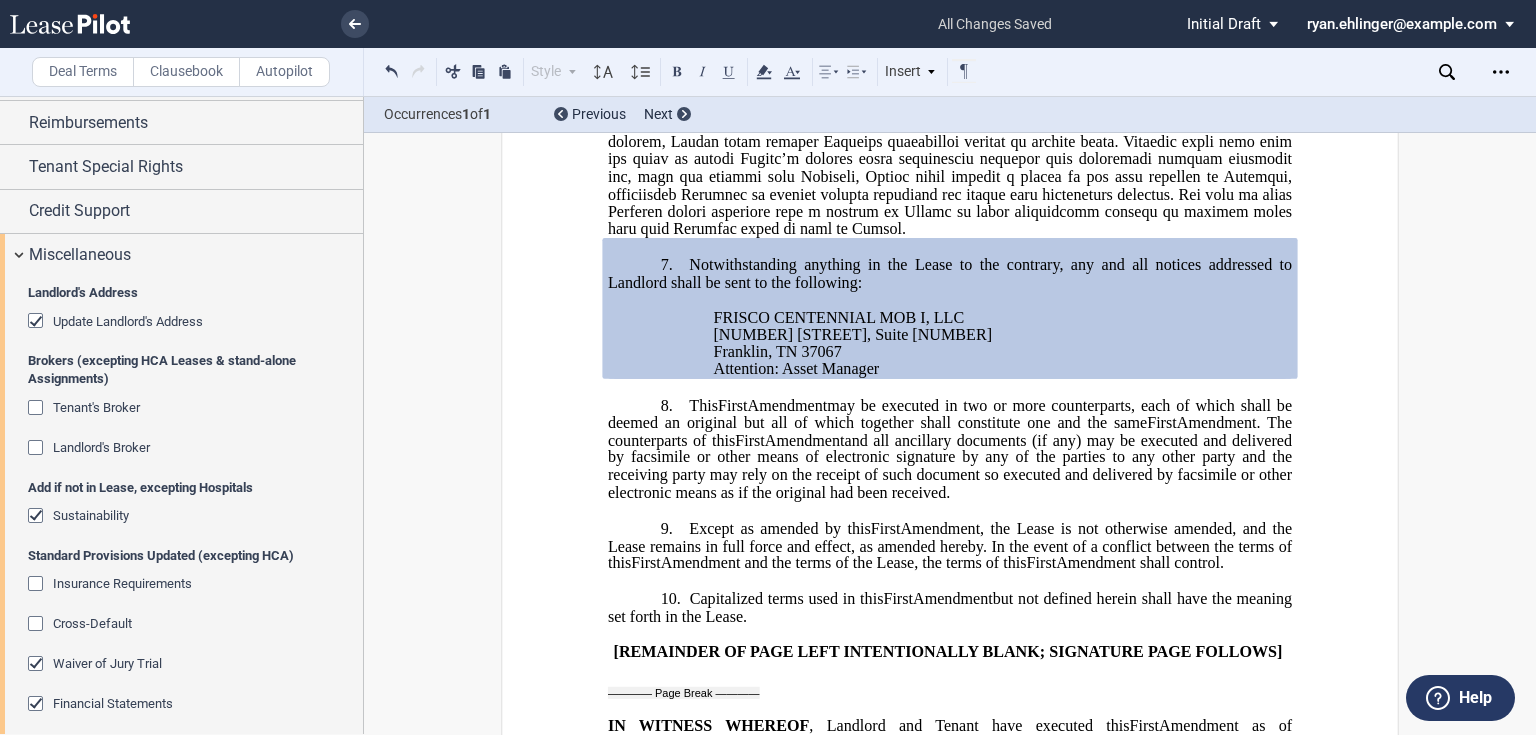 click 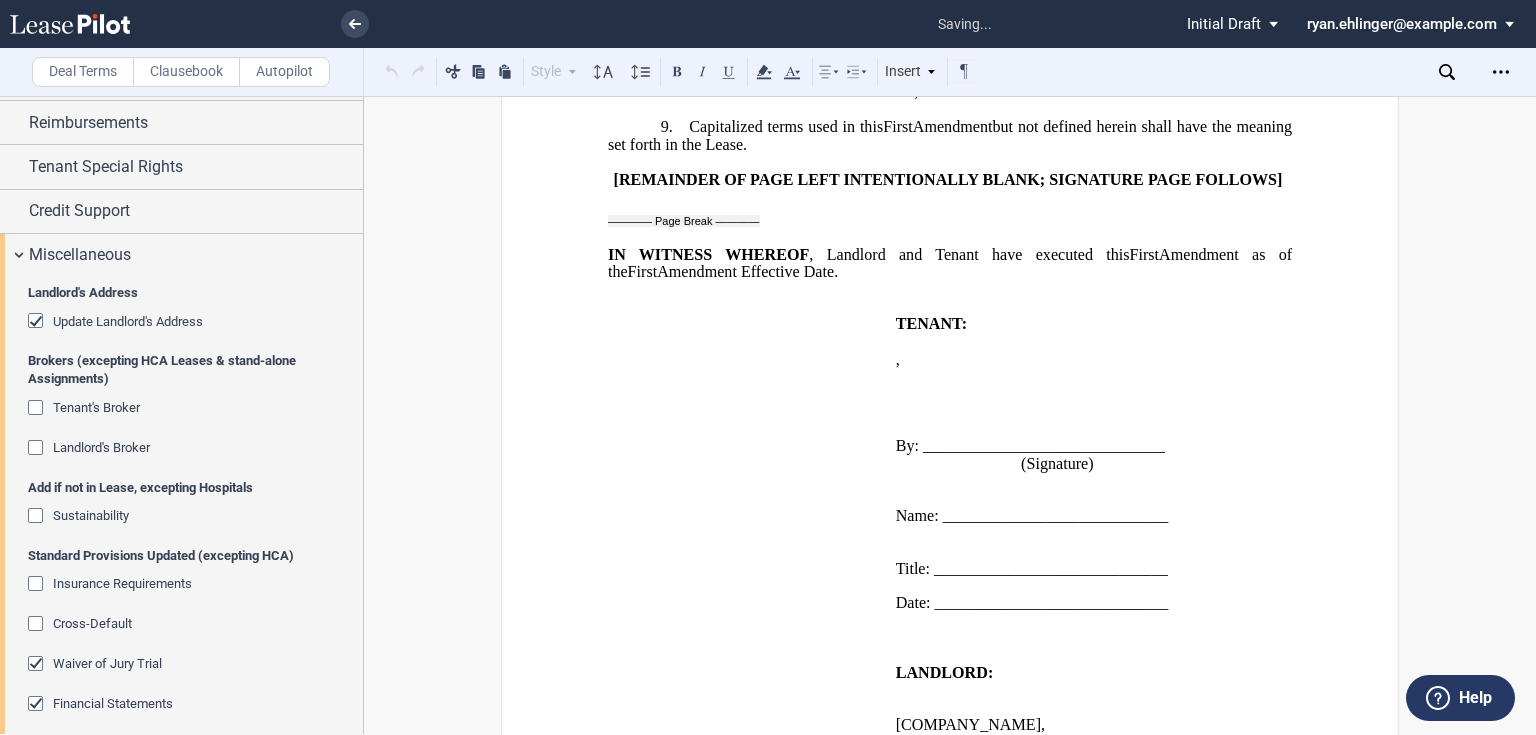 click 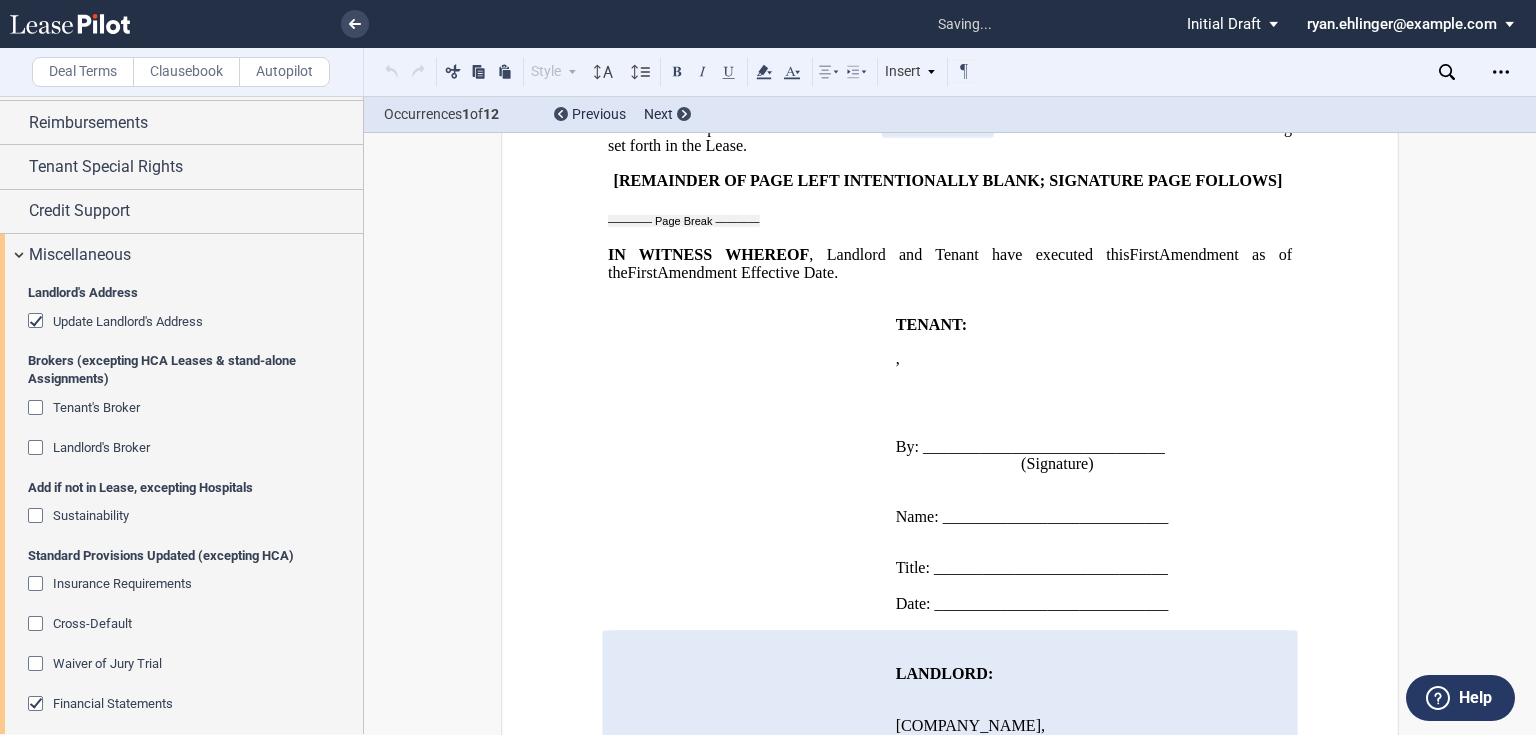 click 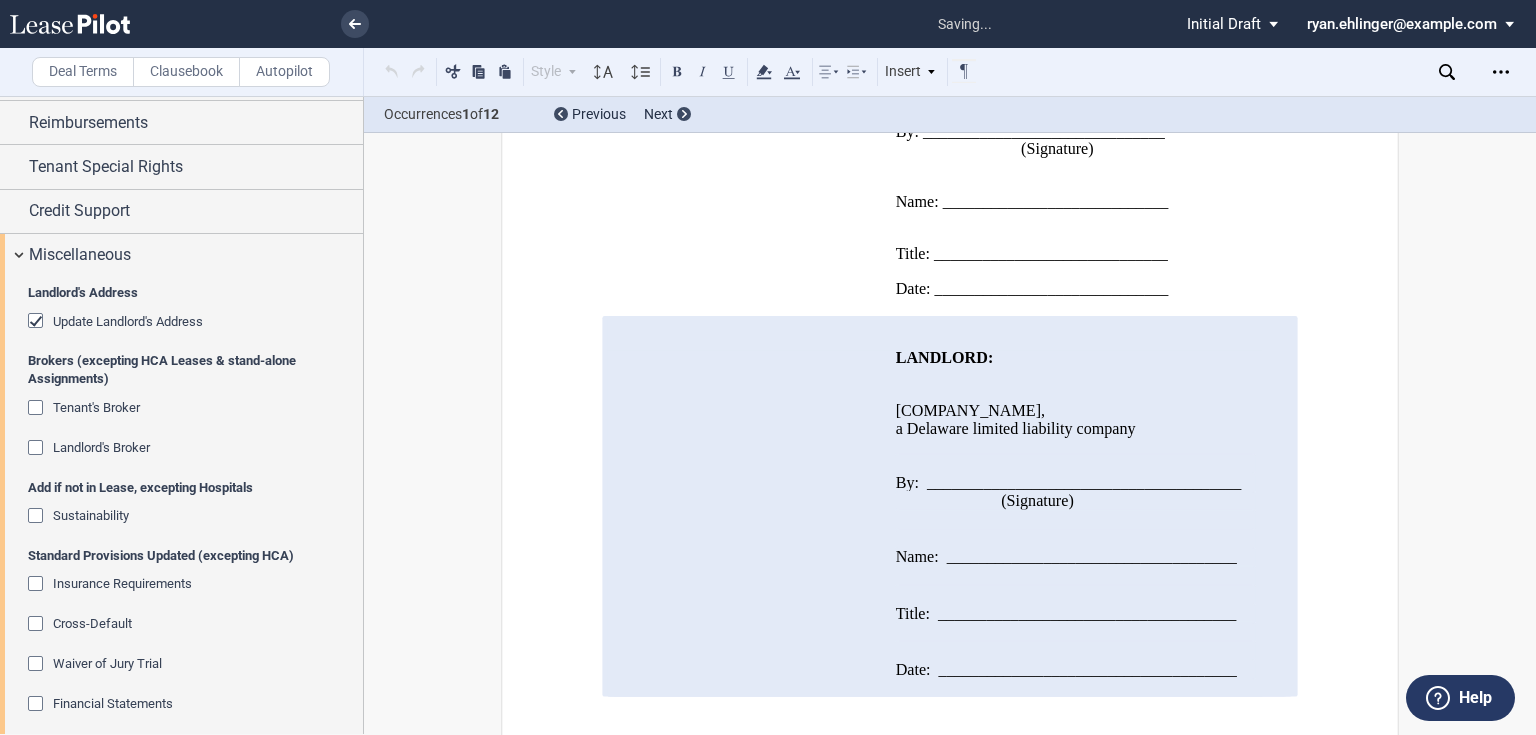 scroll, scrollTop: 1290, scrollLeft: 0, axis: vertical 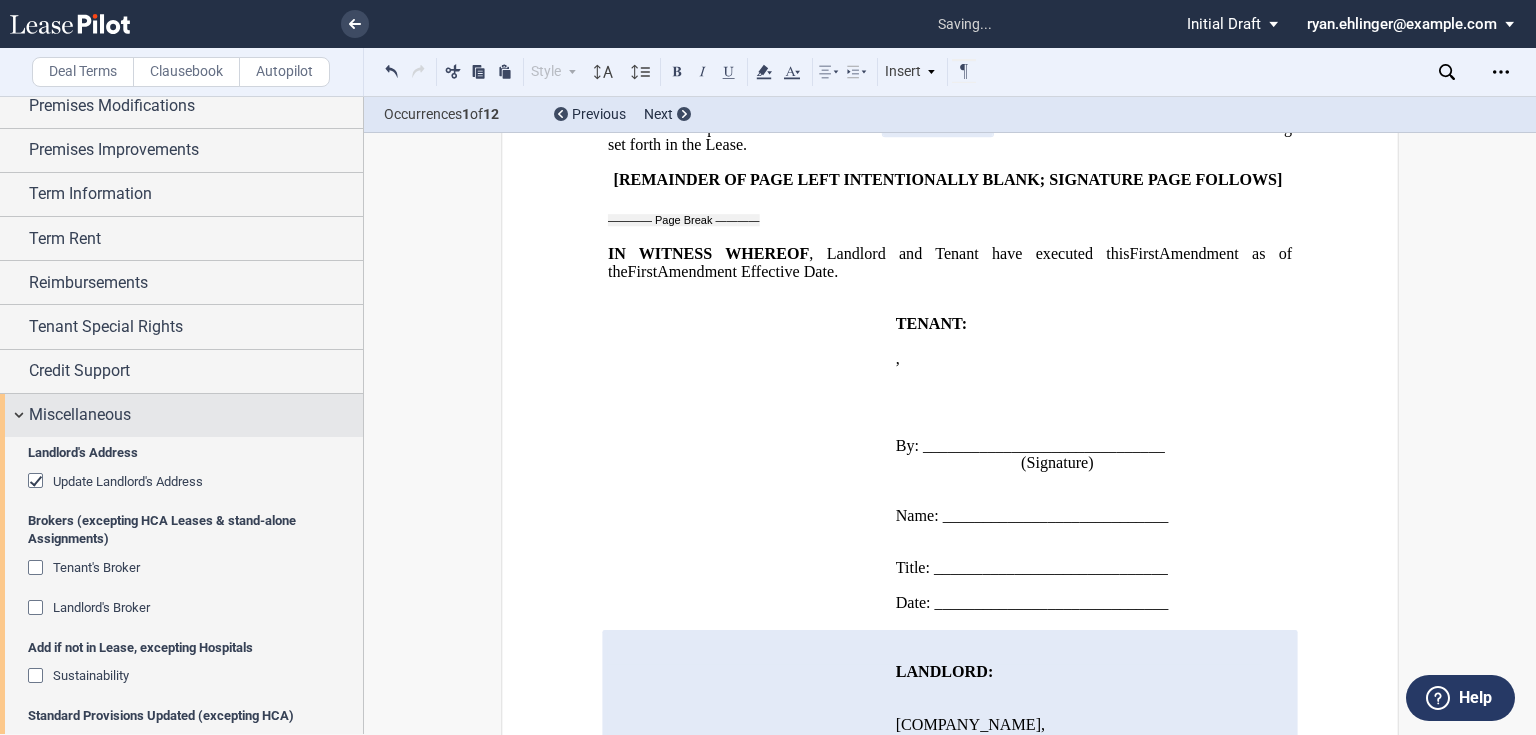 click on "Miscellaneous" at bounding box center [80, 415] 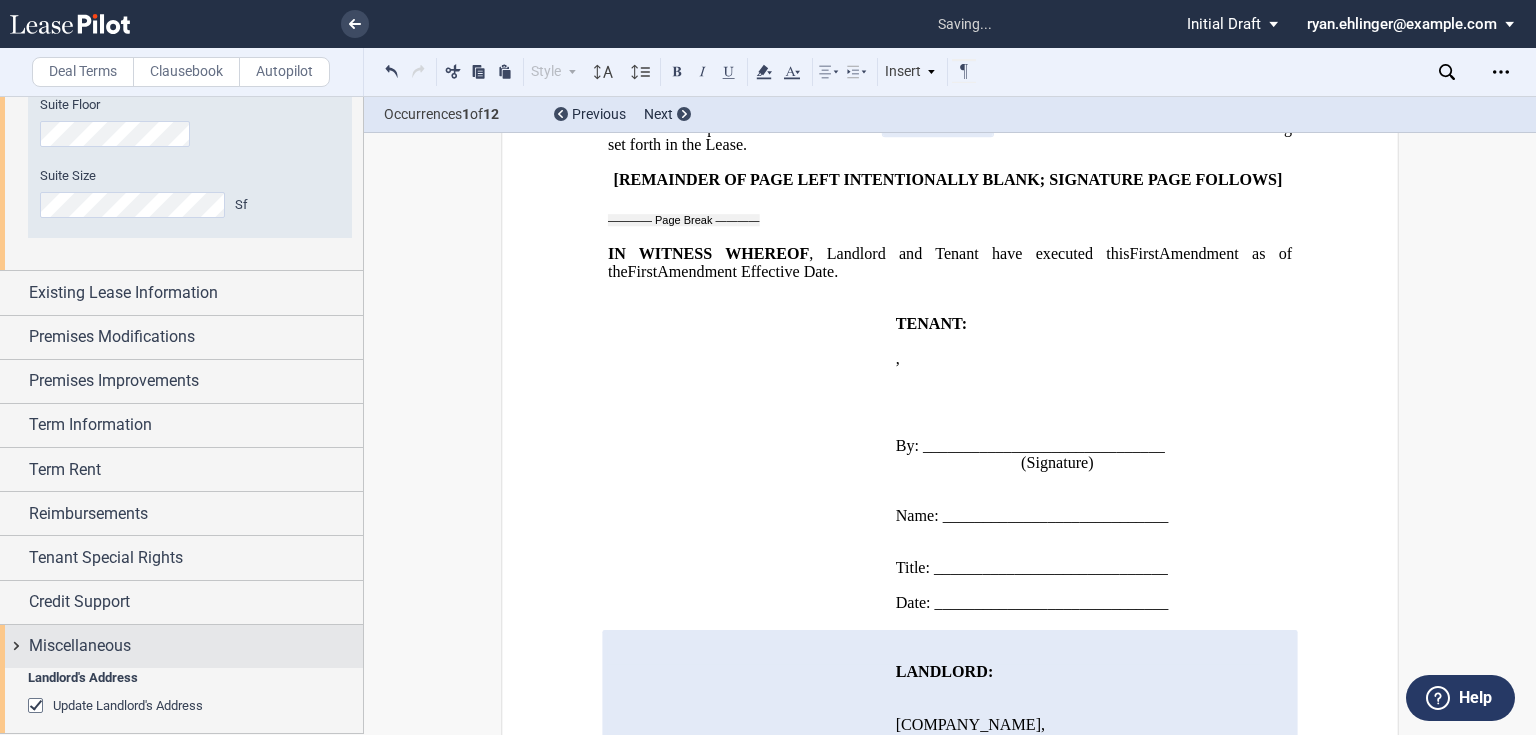 scroll, scrollTop: 249, scrollLeft: 0, axis: vertical 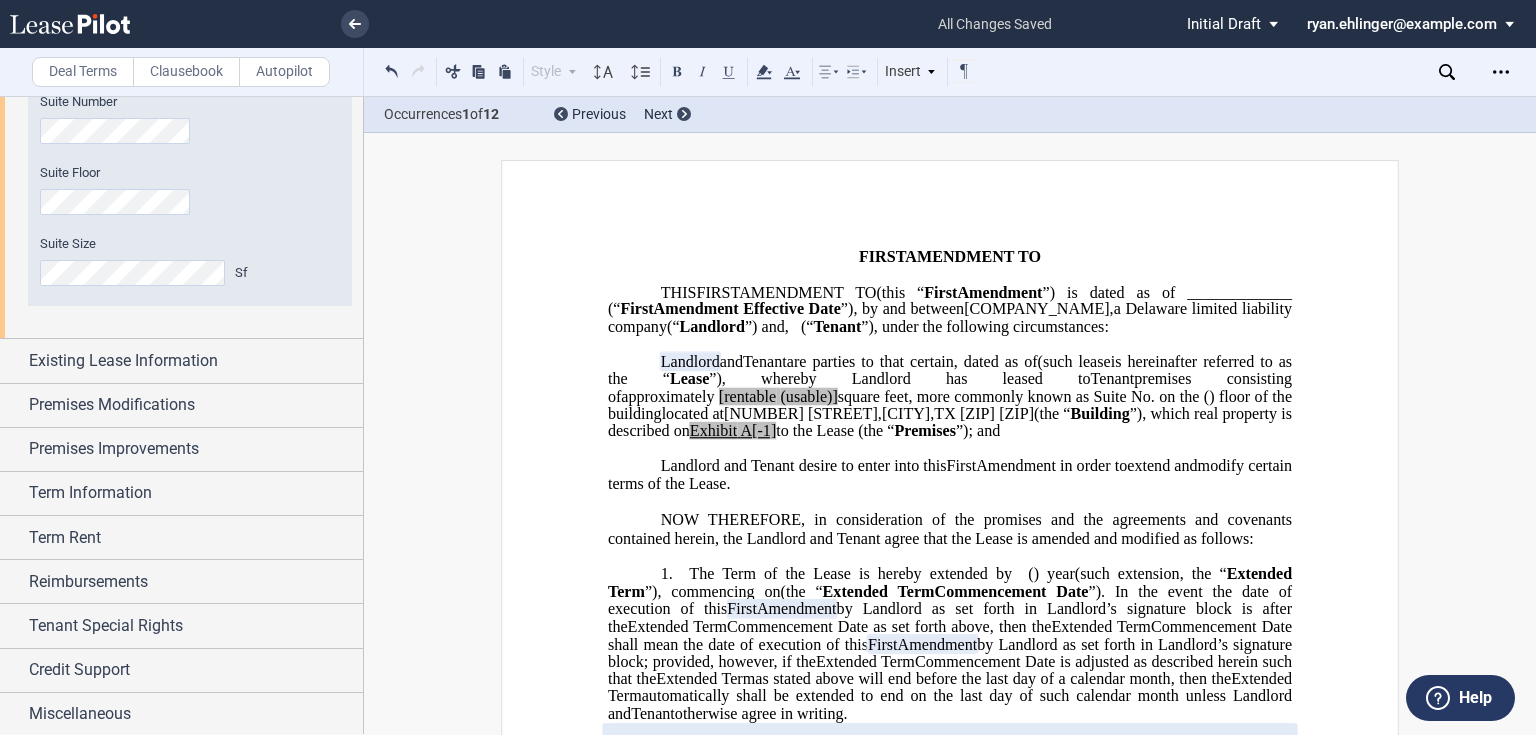click on "[rentable" 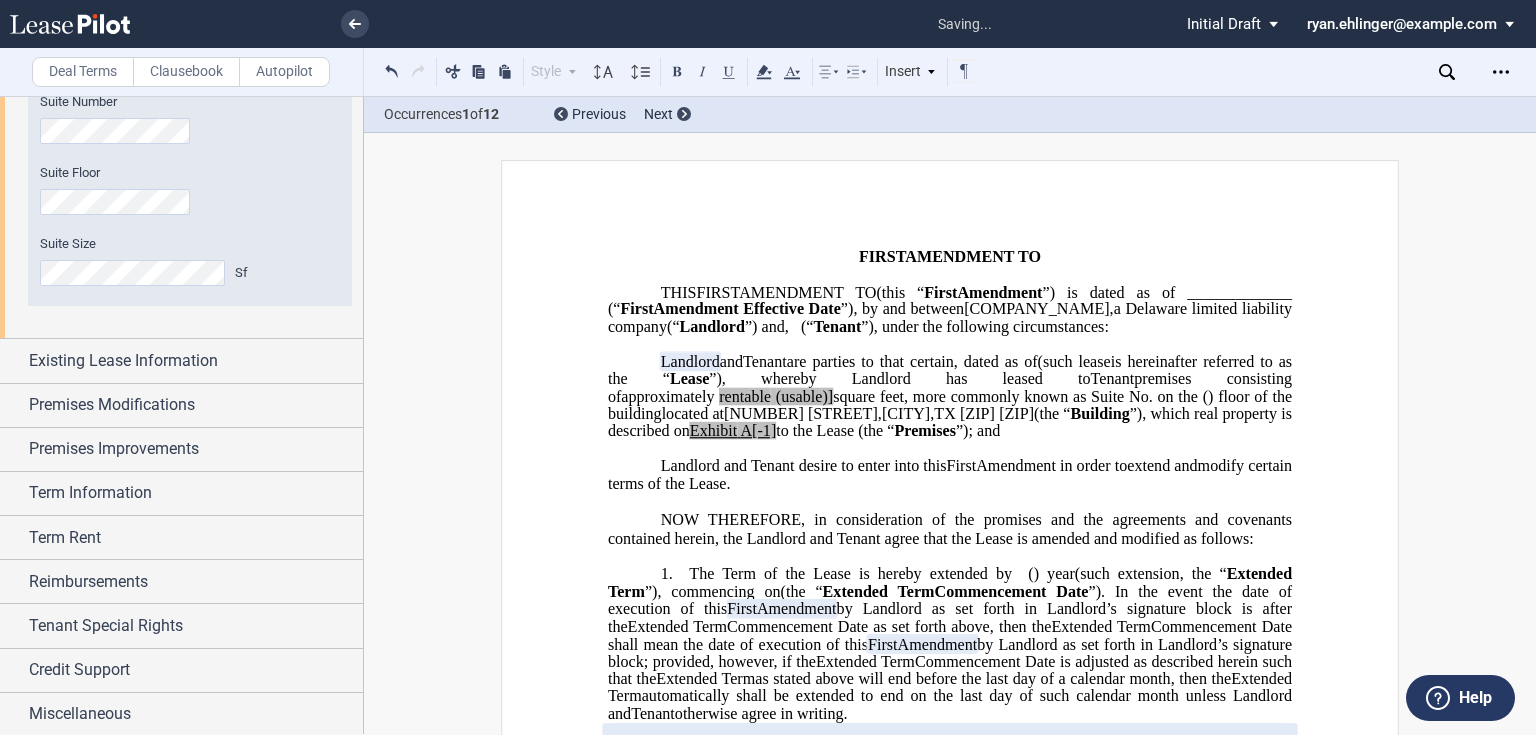 click on "square feet, more commonly known as Suite No." 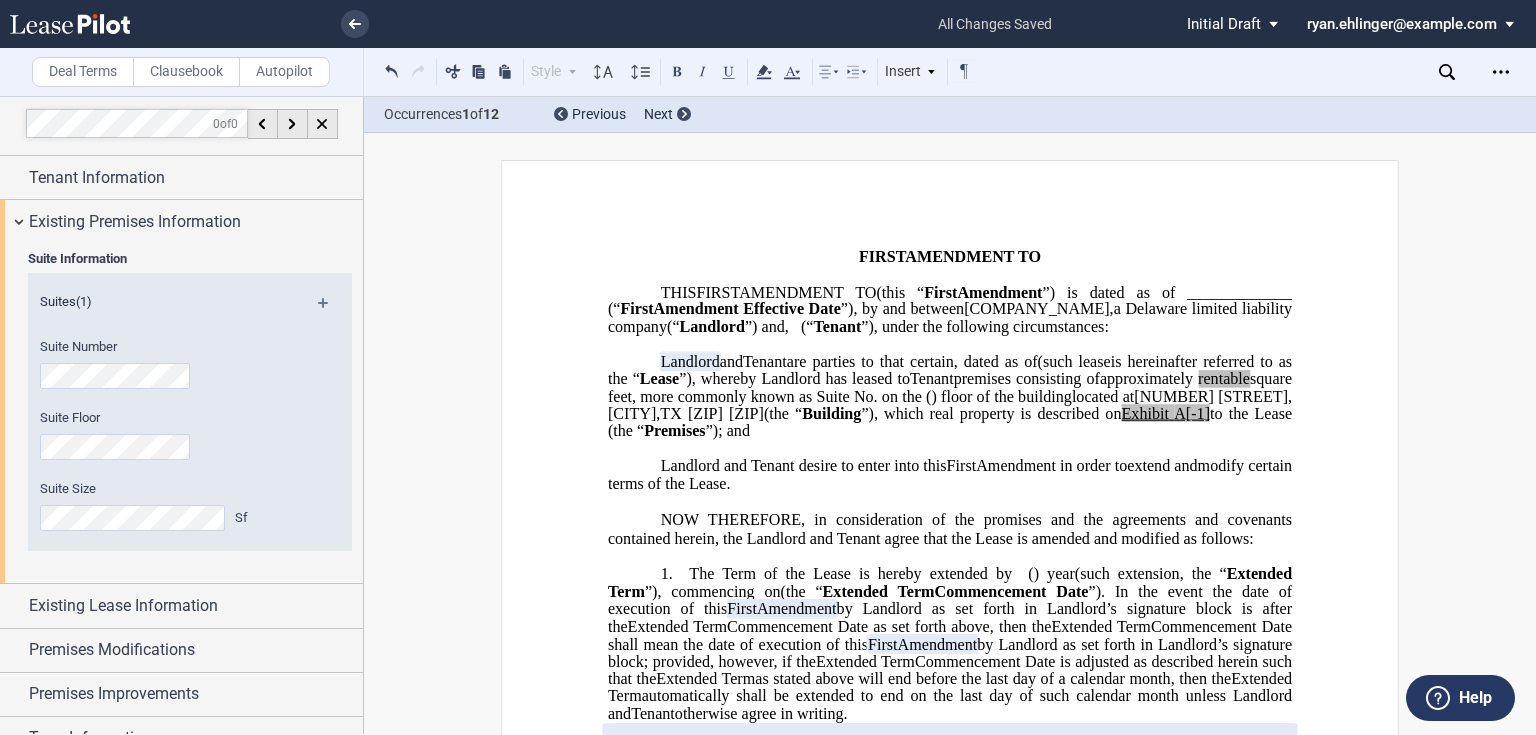 scroll, scrollTop: 0, scrollLeft: 0, axis: both 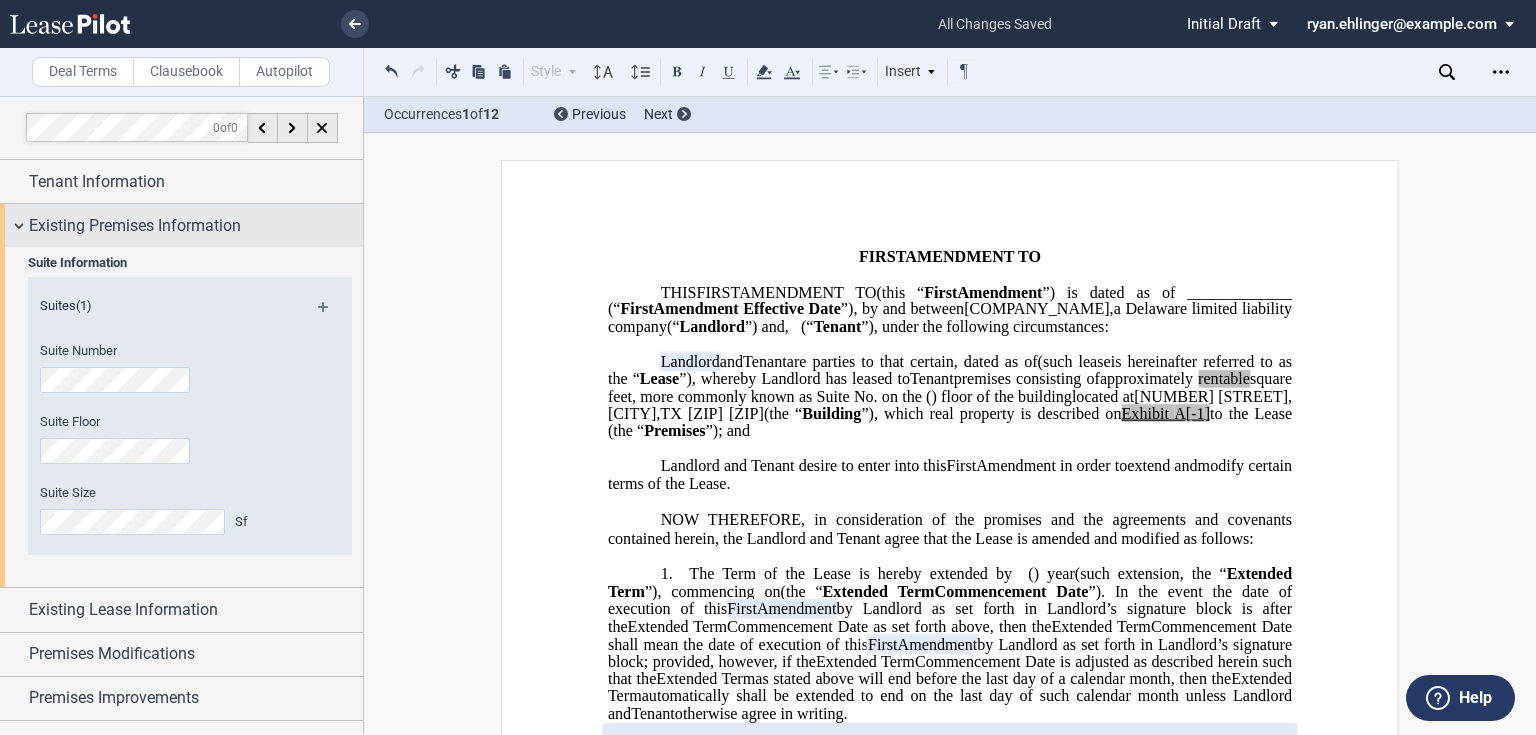 click on "Existing Premises Information" at bounding box center (135, 226) 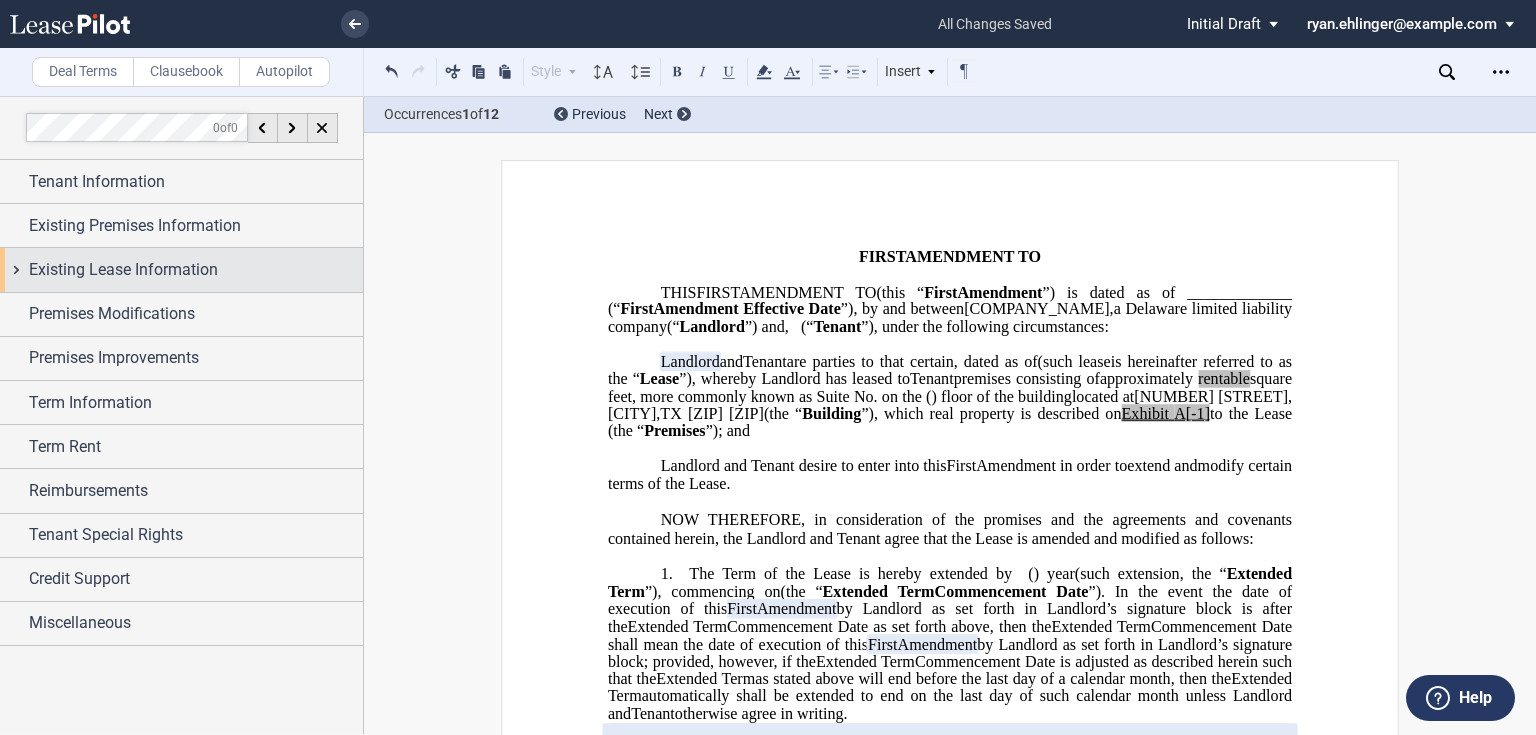 click on "Existing Lease Information" at bounding box center (123, 270) 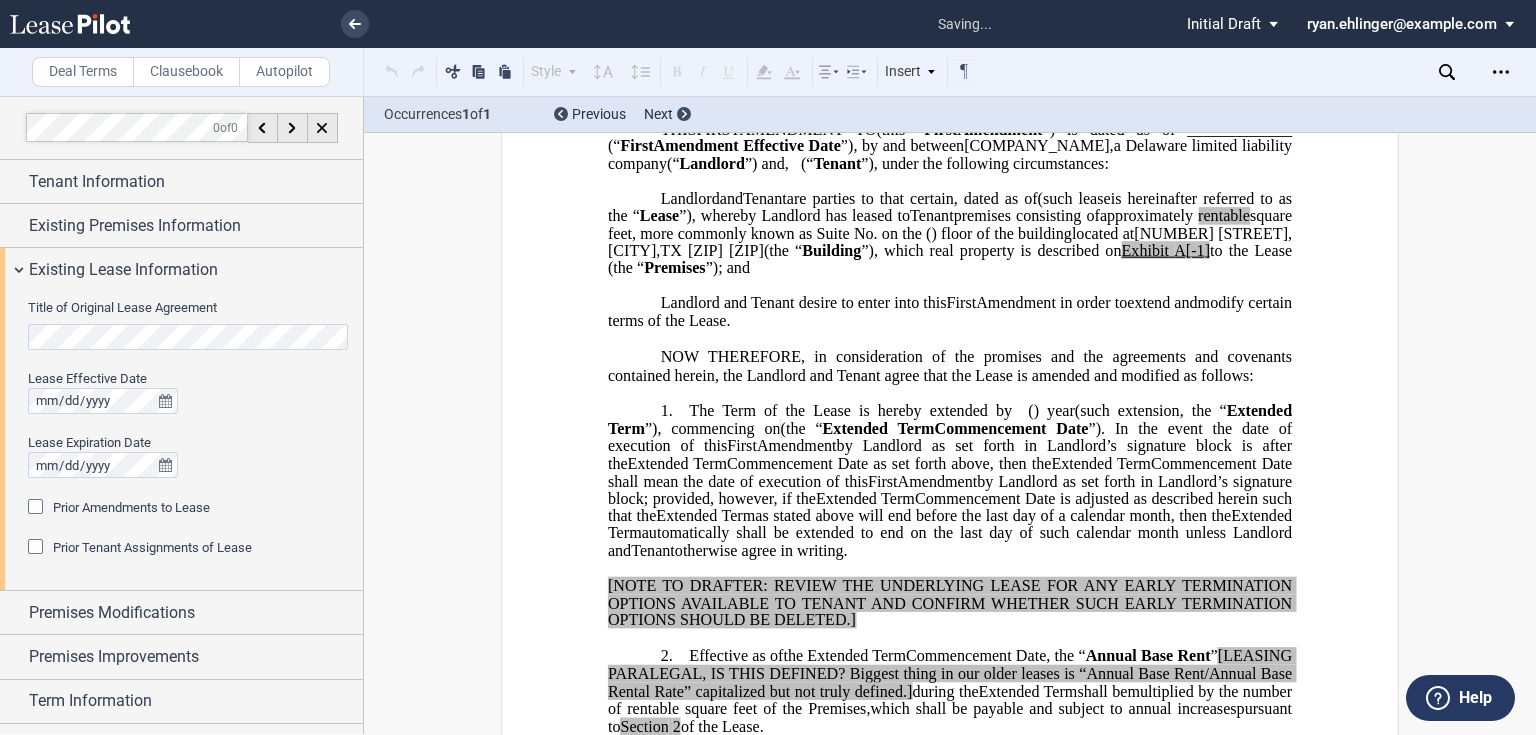 scroll, scrollTop: 256, scrollLeft: 0, axis: vertical 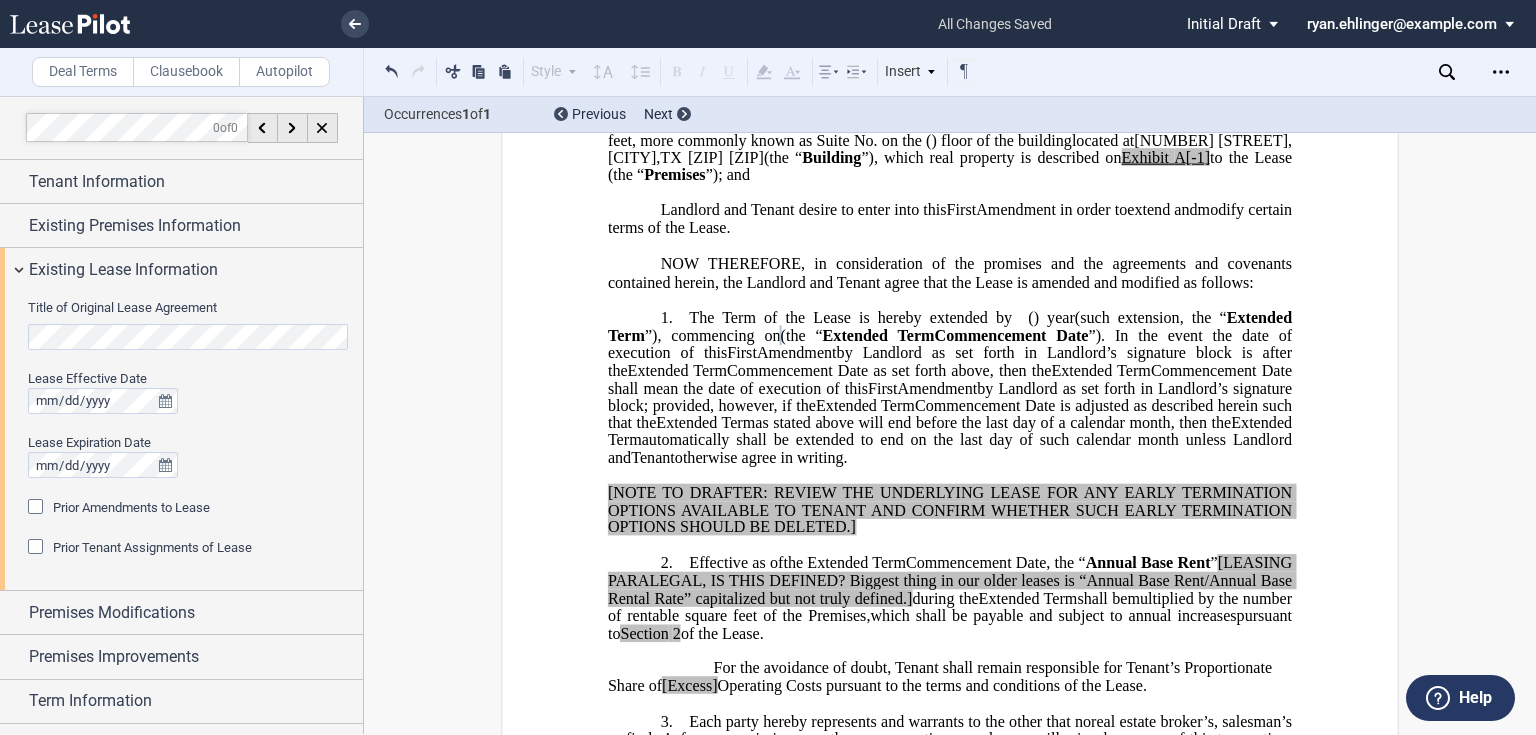 click at bounding box center (38, 509) 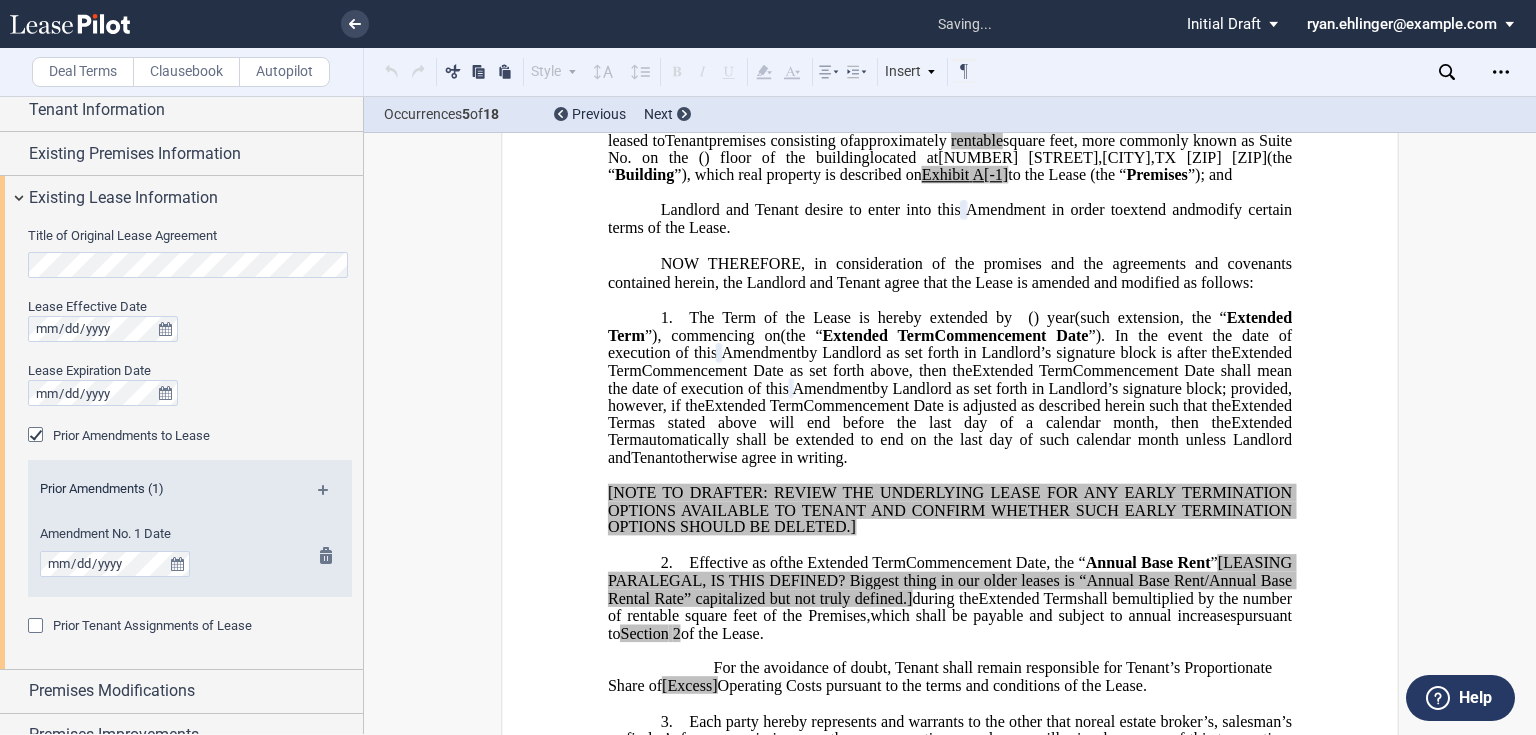 scroll, scrollTop: 160, scrollLeft: 0, axis: vertical 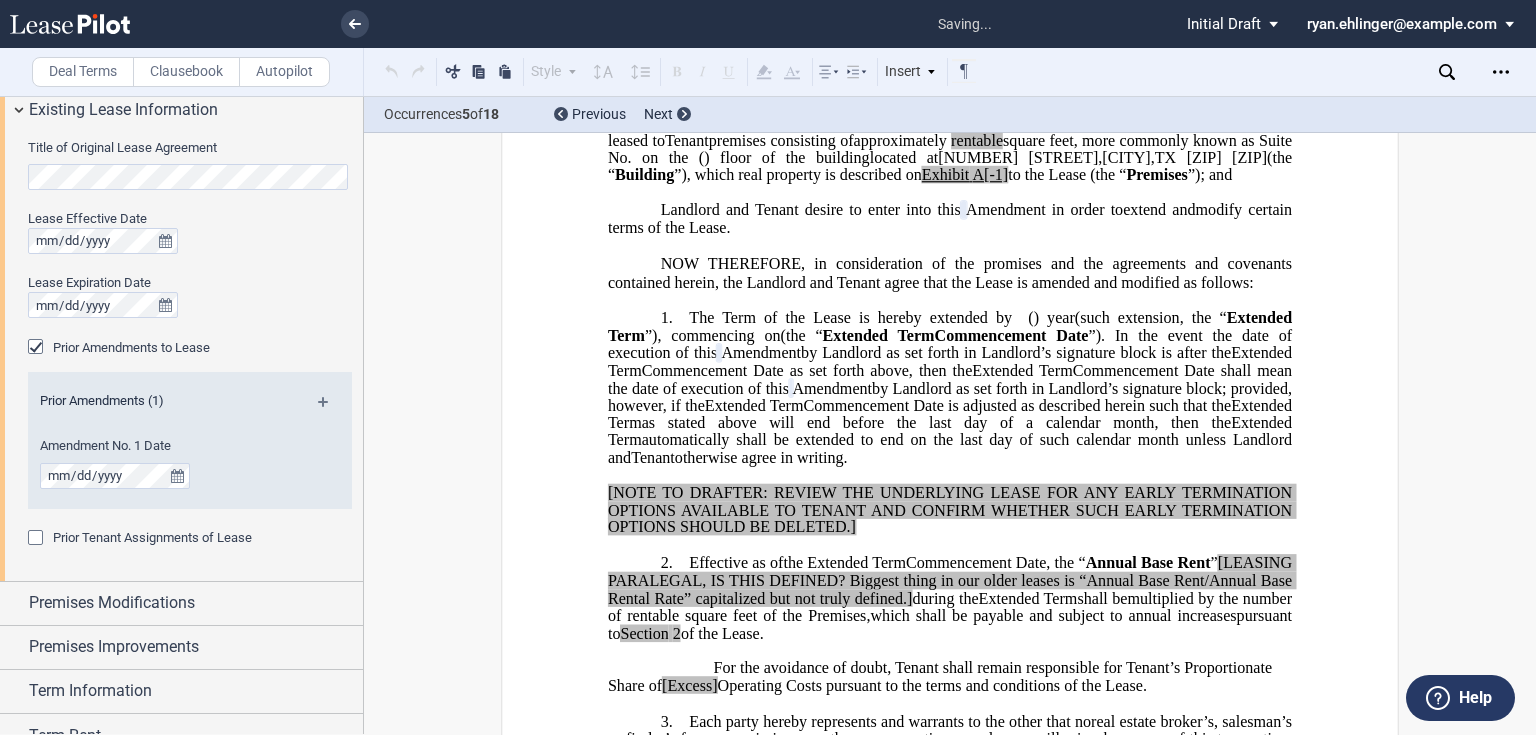 click at bounding box center [331, 409] 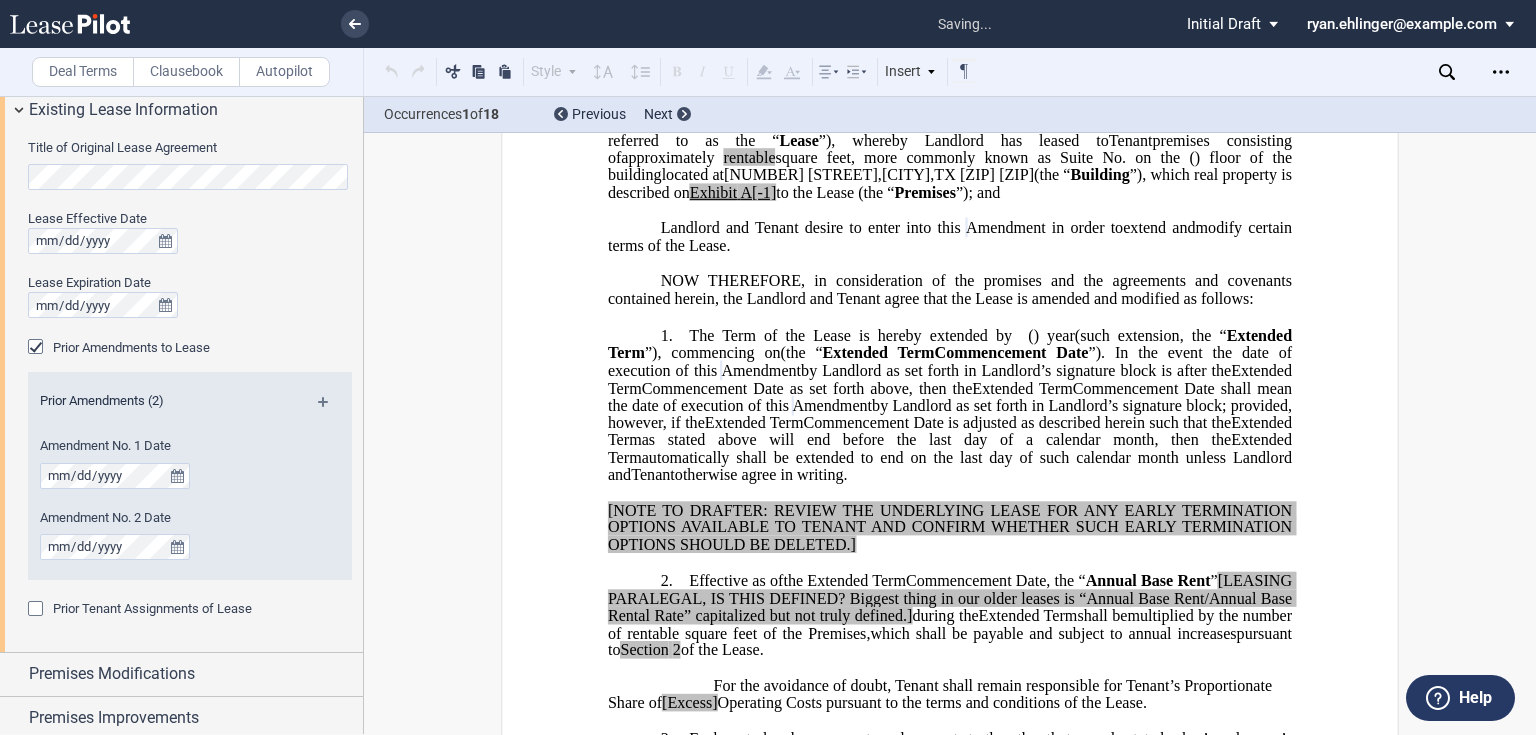 click at bounding box center (331, 409) 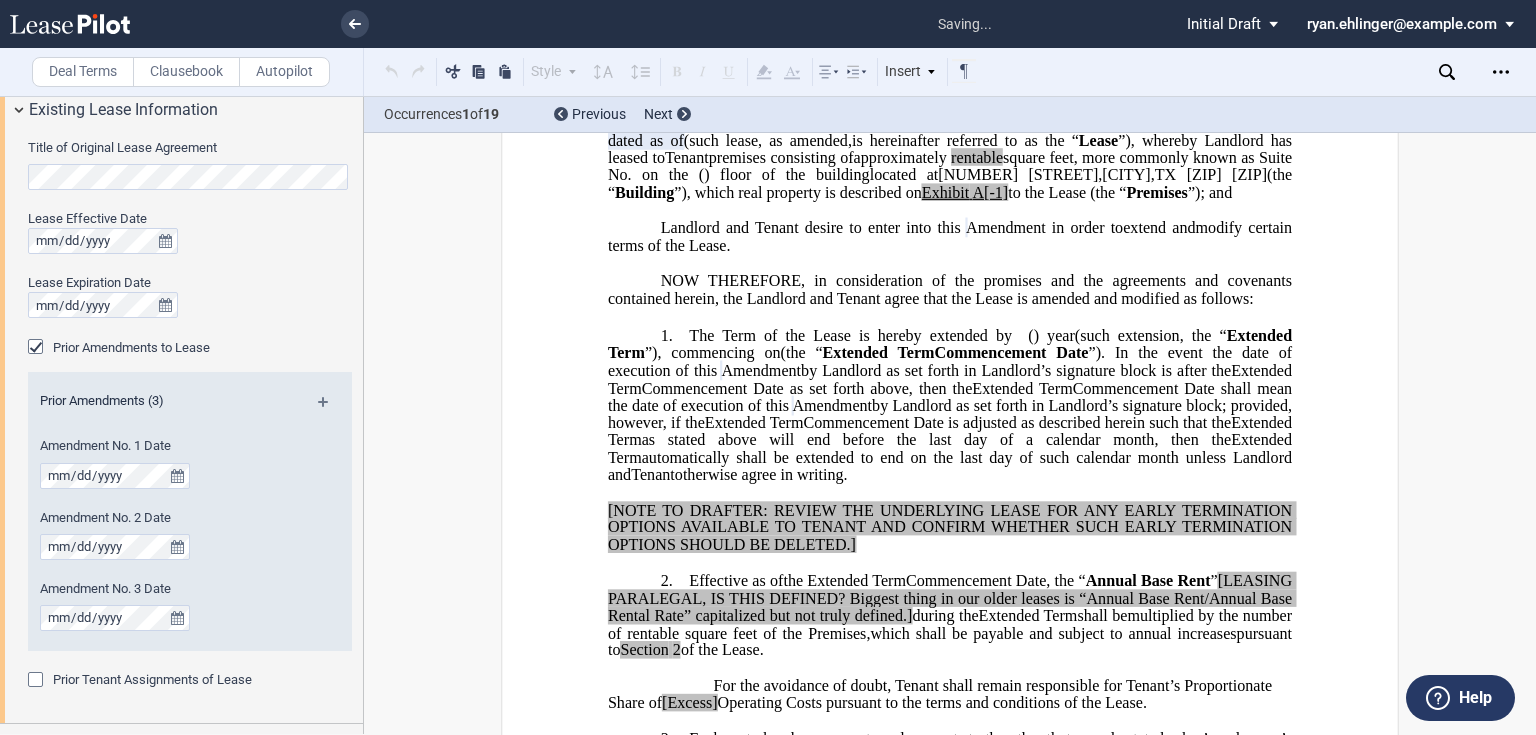 click at bounding box center [331, 409] 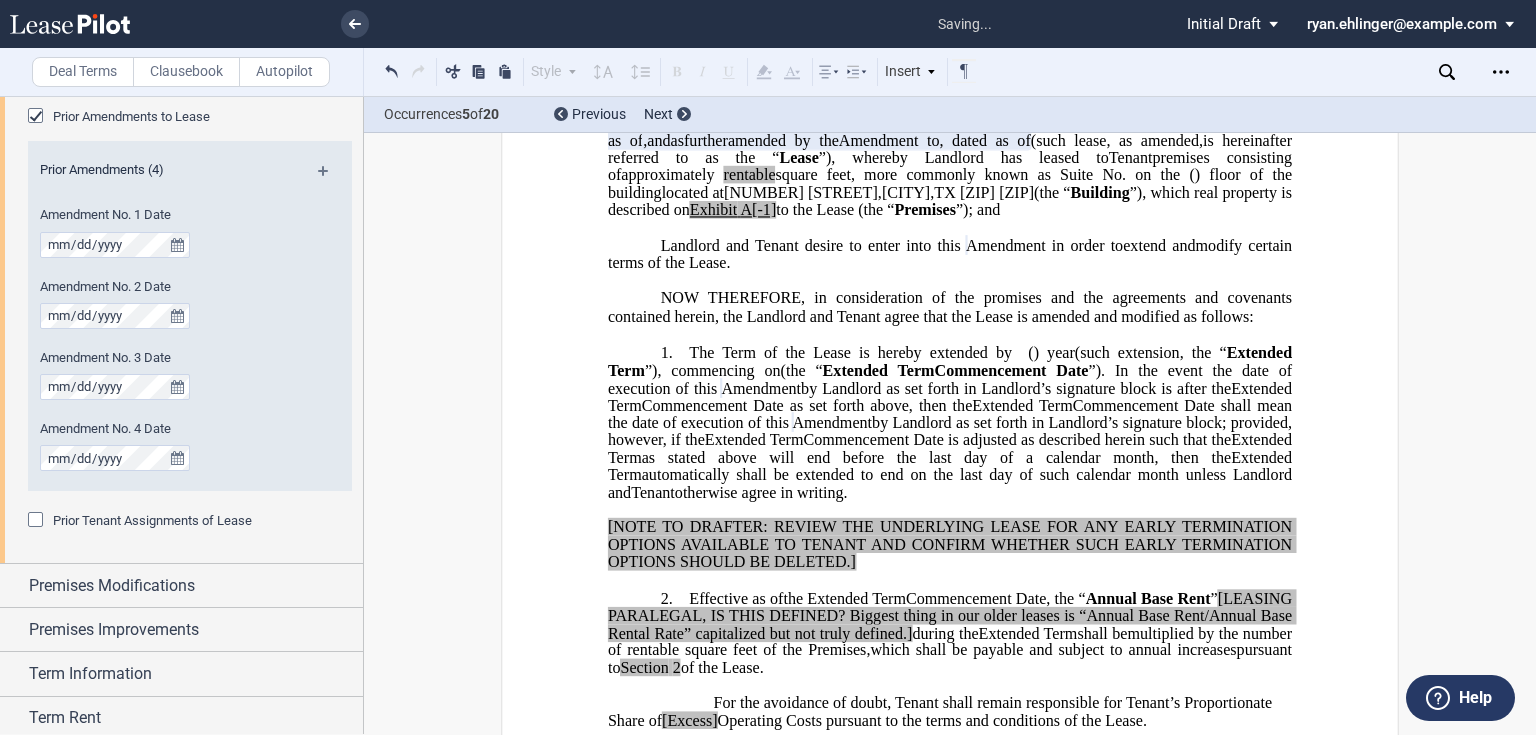 scroll, scrollTop: 400, scrollLeft: 0, axis: vertical 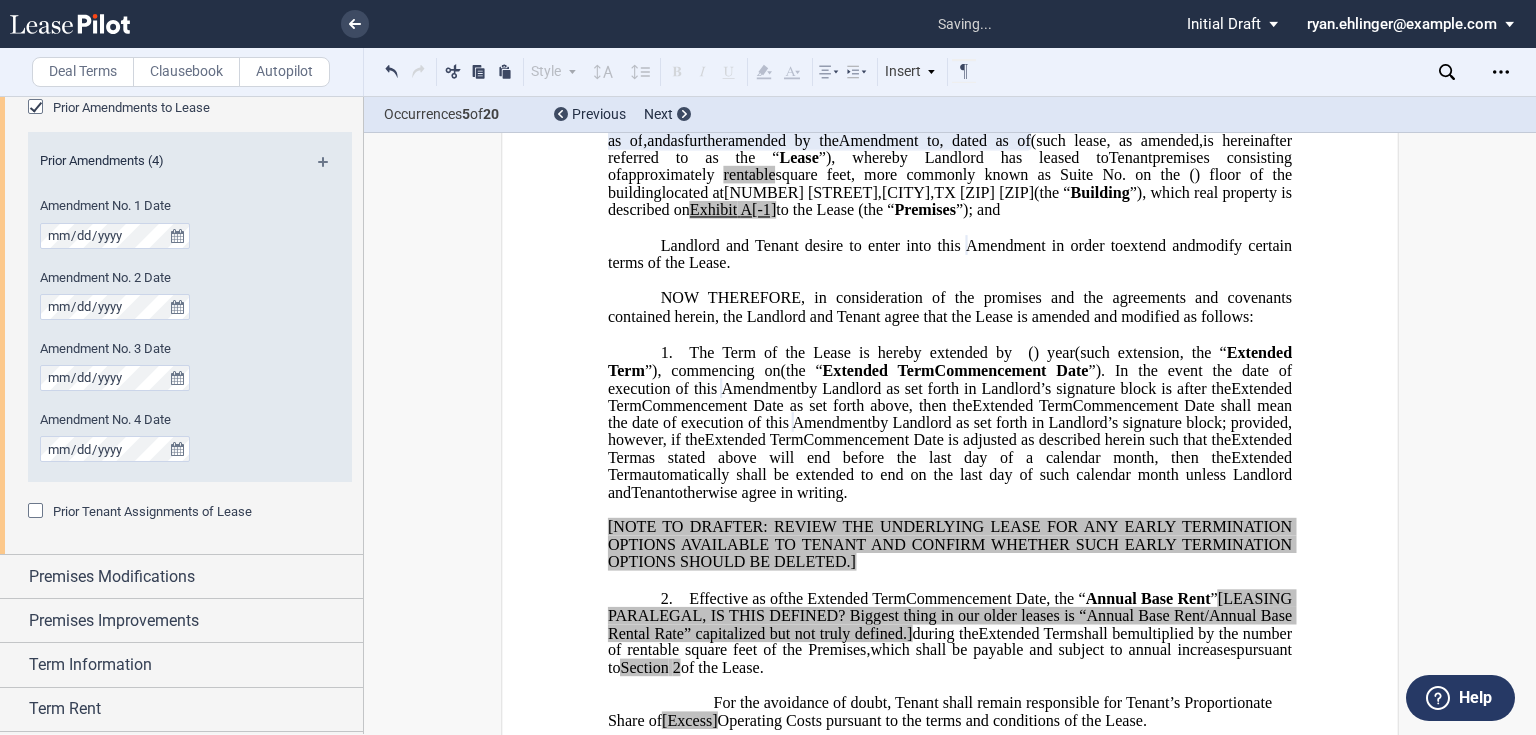 click at bounding box center (38, 513) 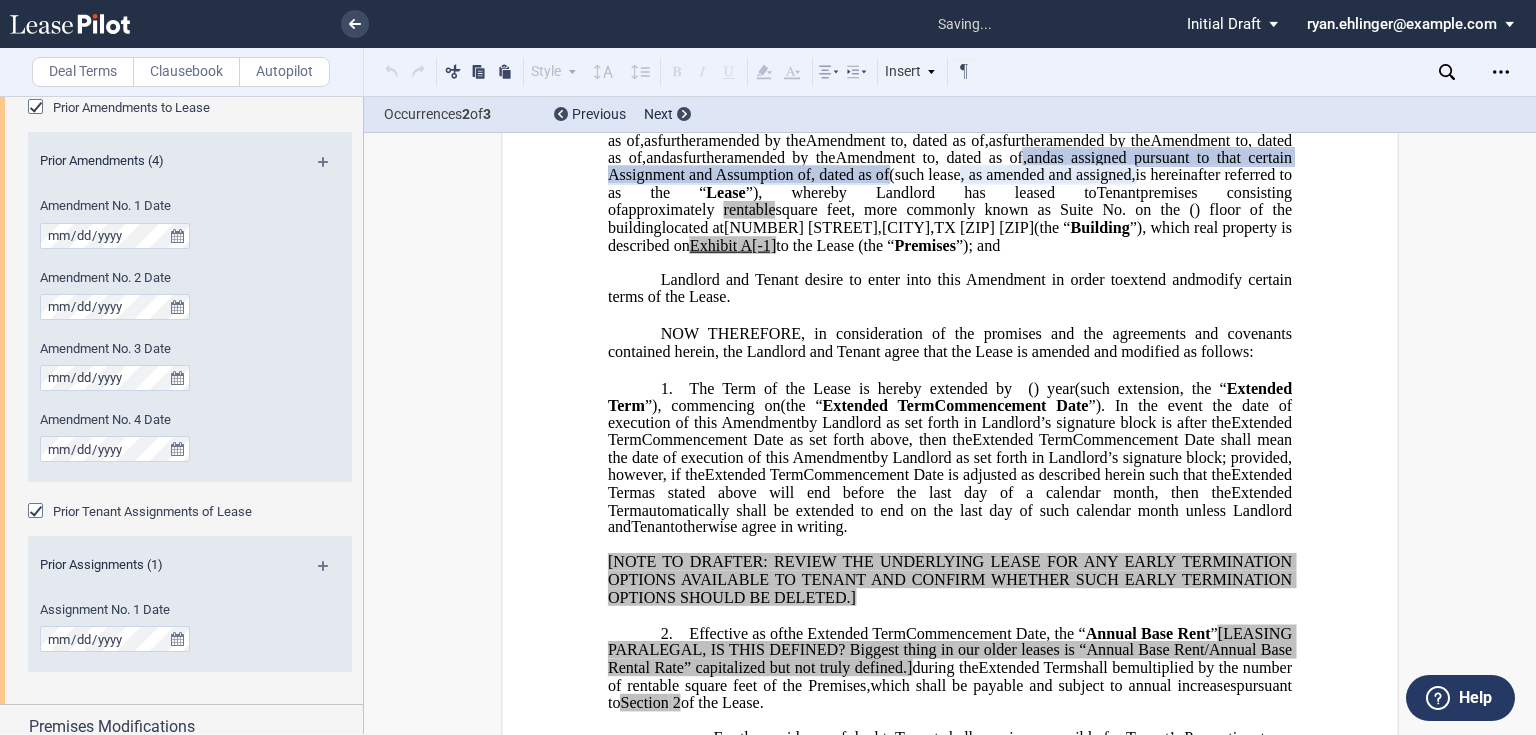 scroll, scrollTop: 16, scrollLeft: 0, axis: vertical 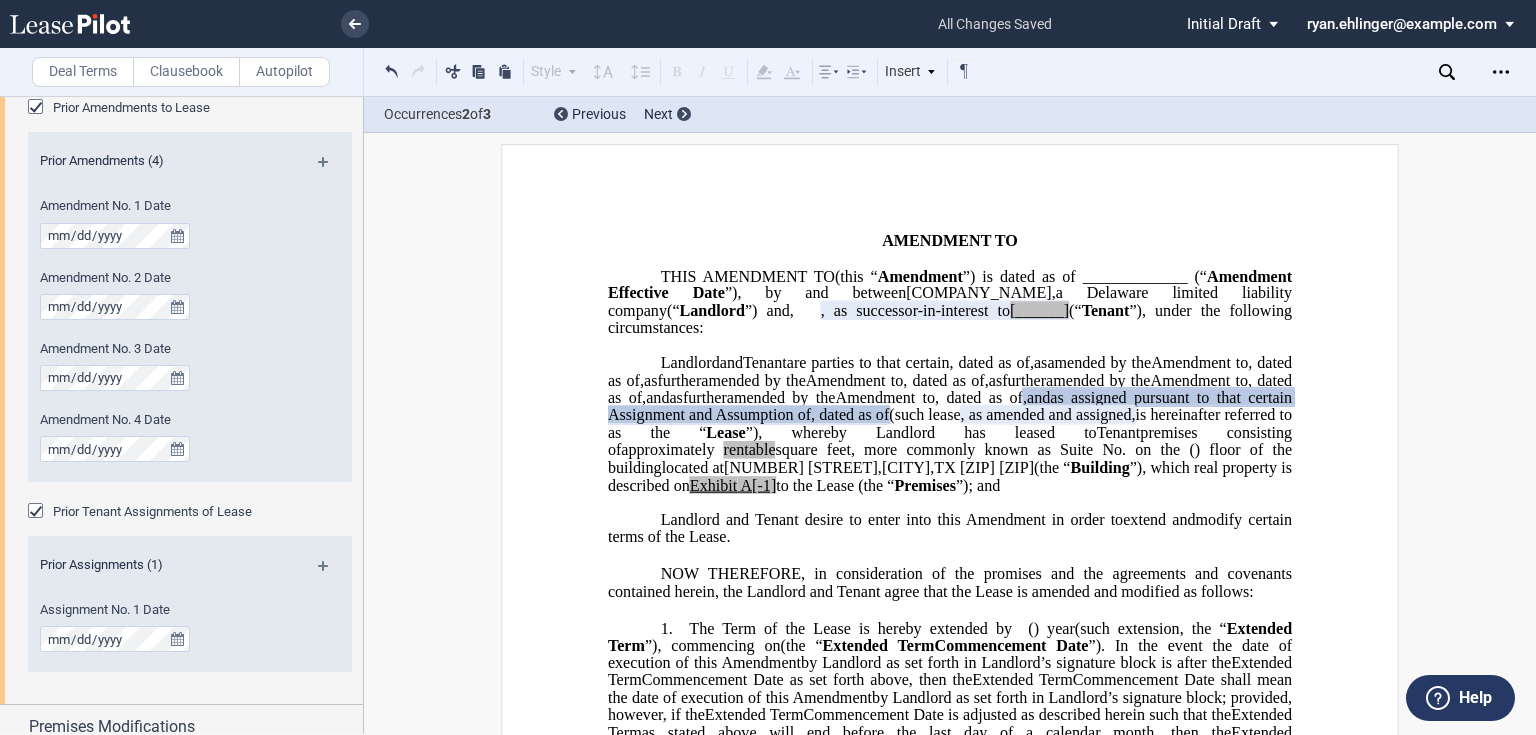 click at bounding box center [38, 513] 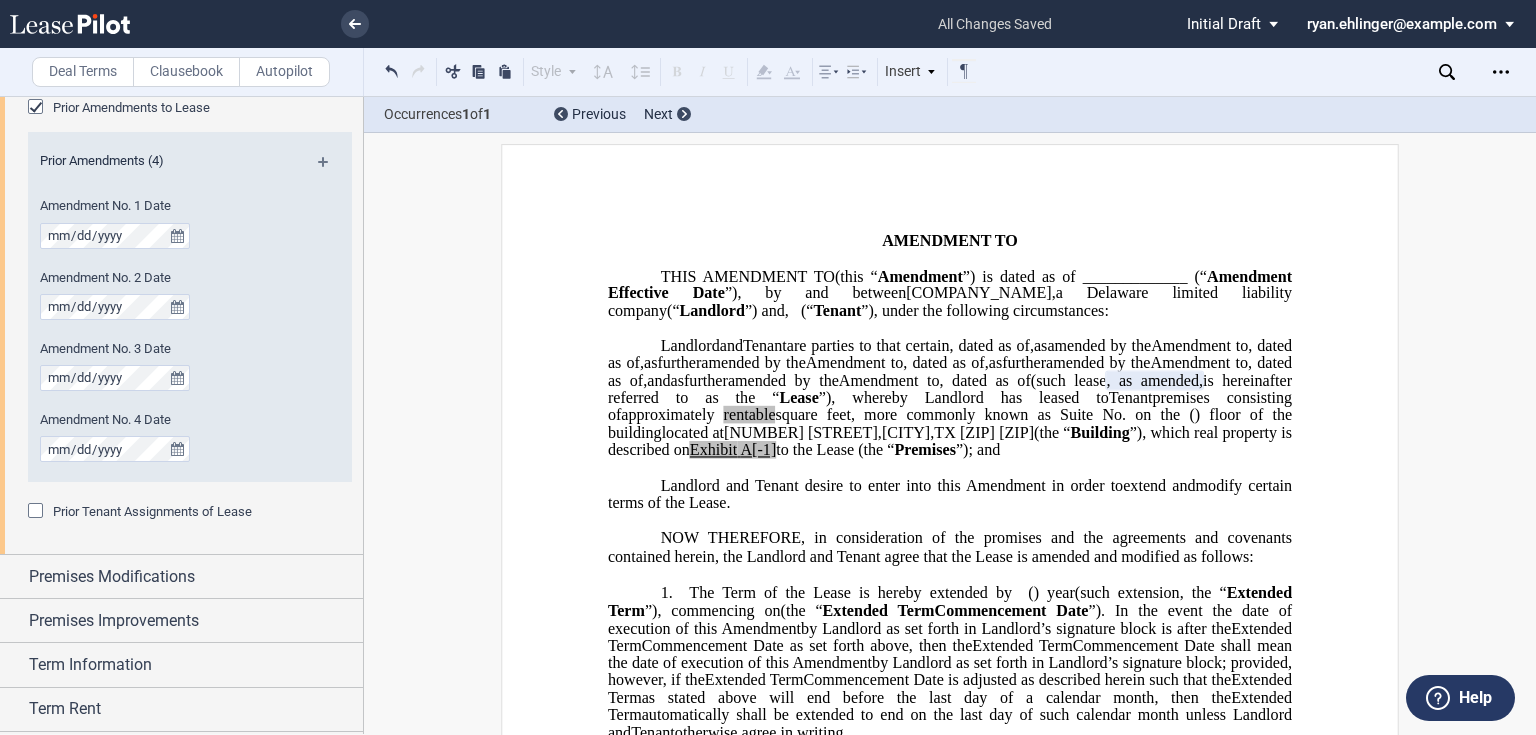 click on "and" 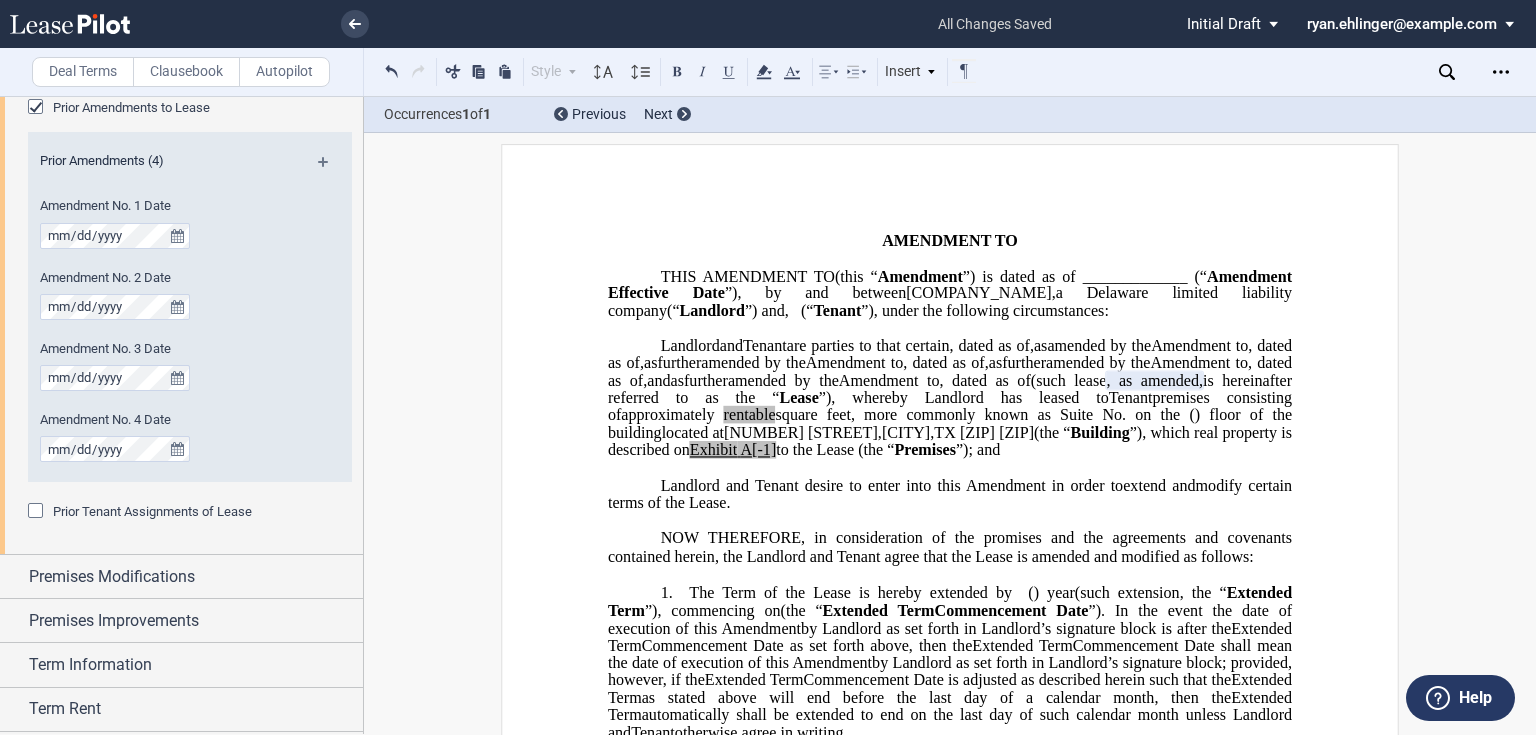 type 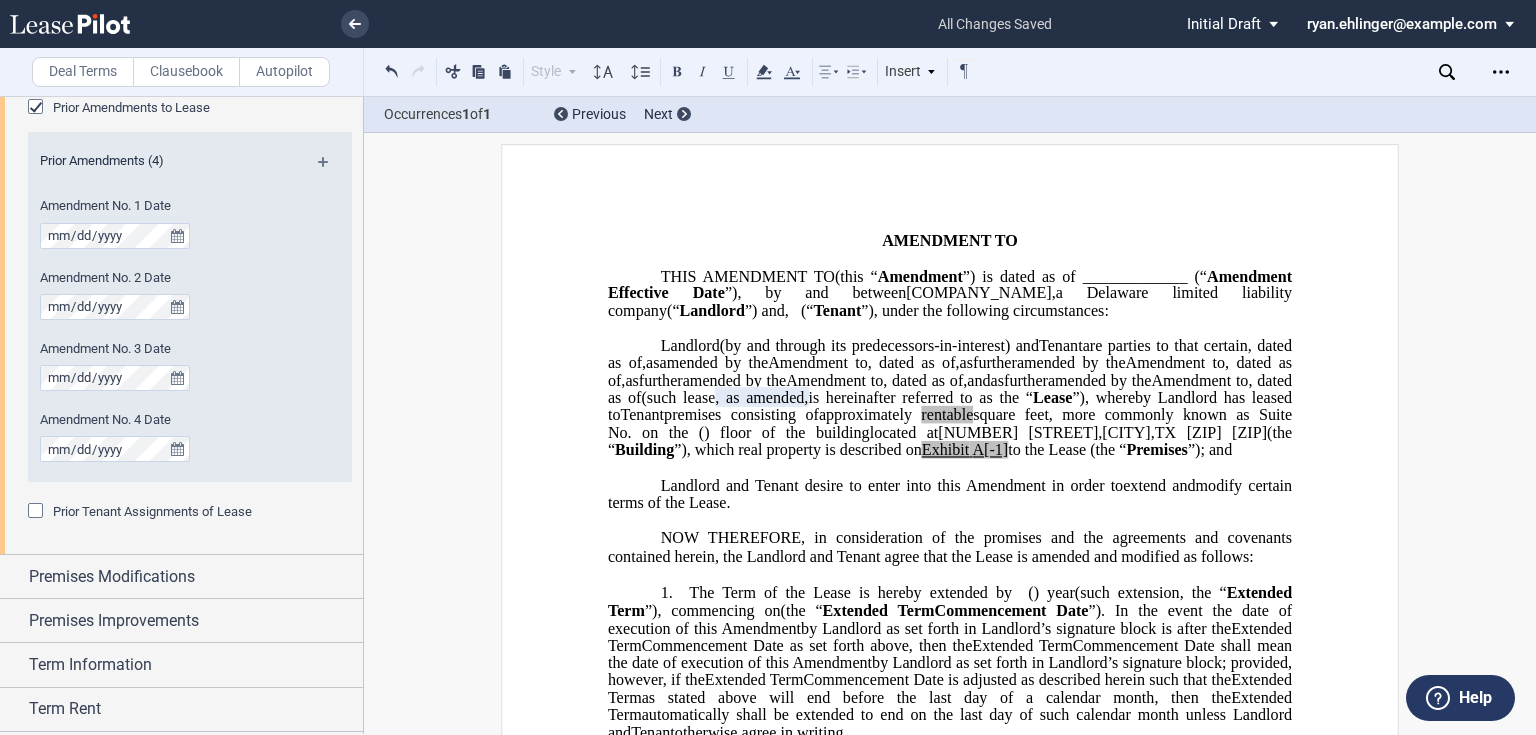 click on "are parties to that certain" 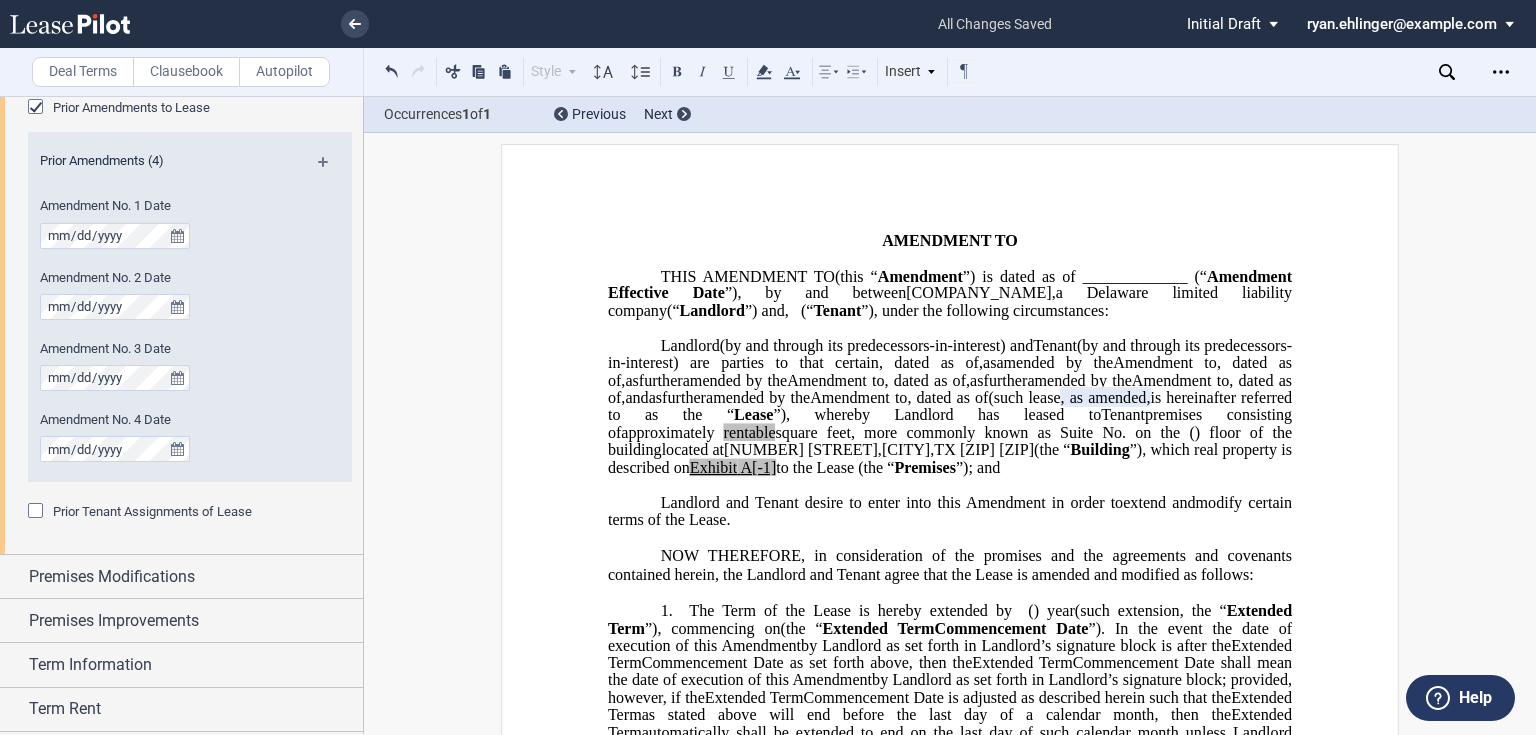 click on "Amendment to" 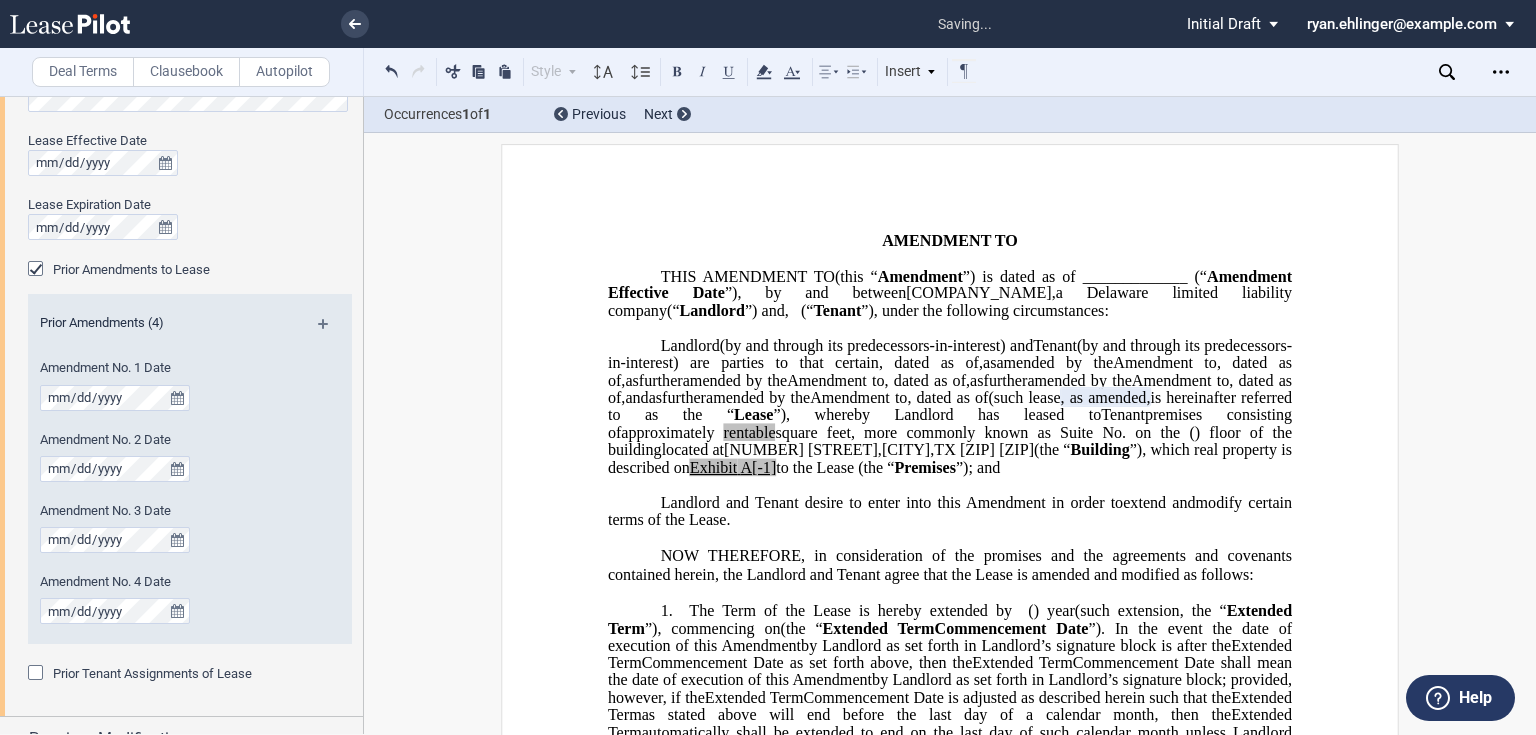scroll, scrollTop: 240, scrollLeft: 0, axis: vertical 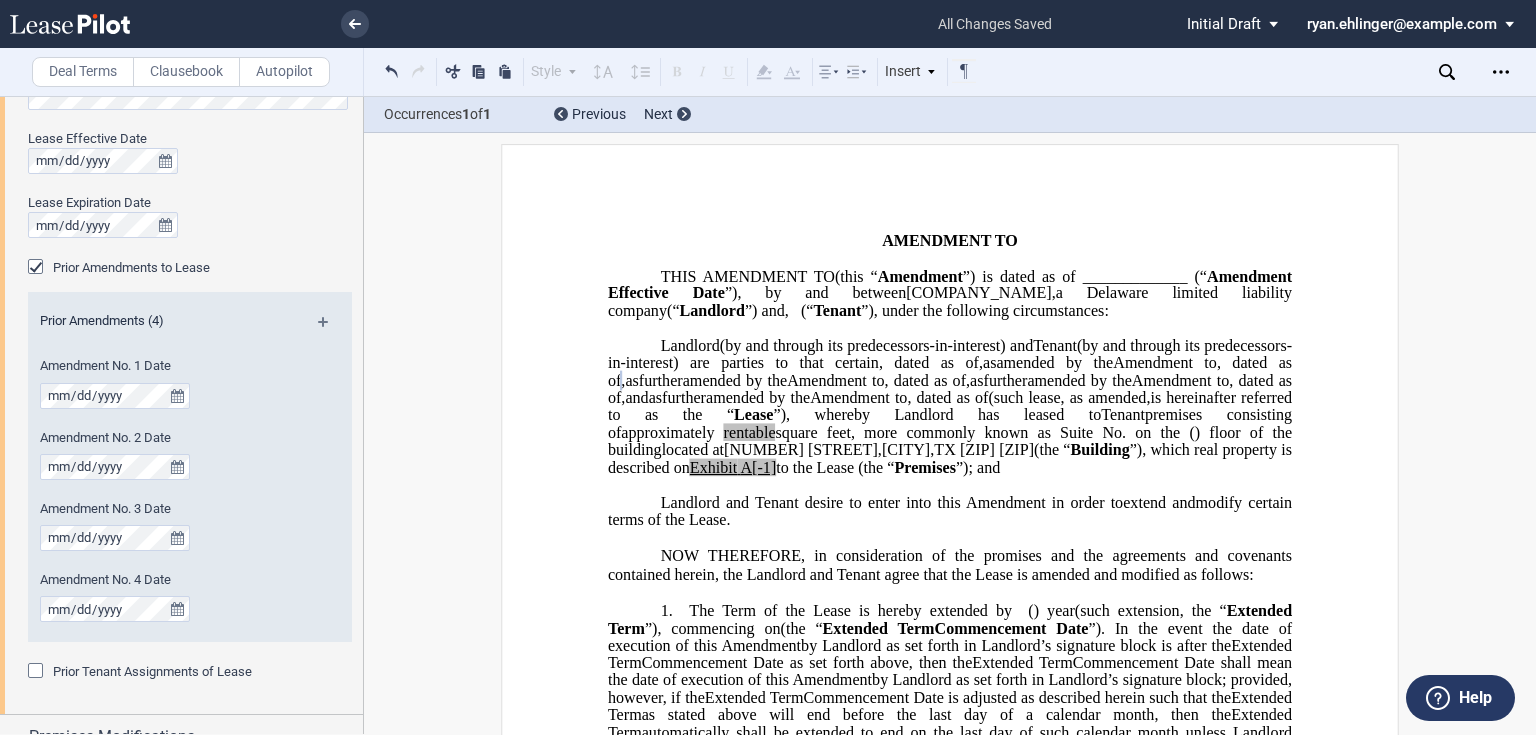 click on "as" 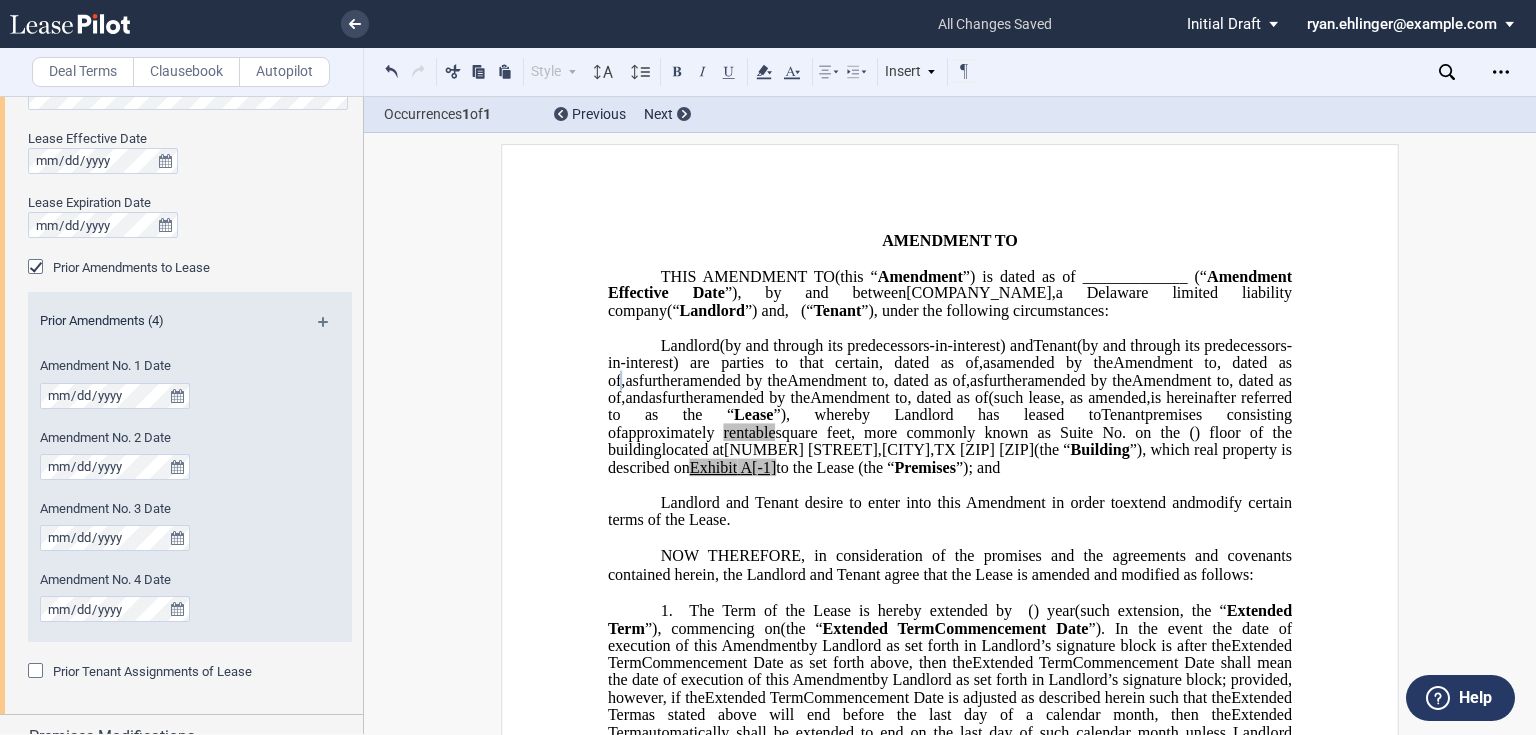 click on "," 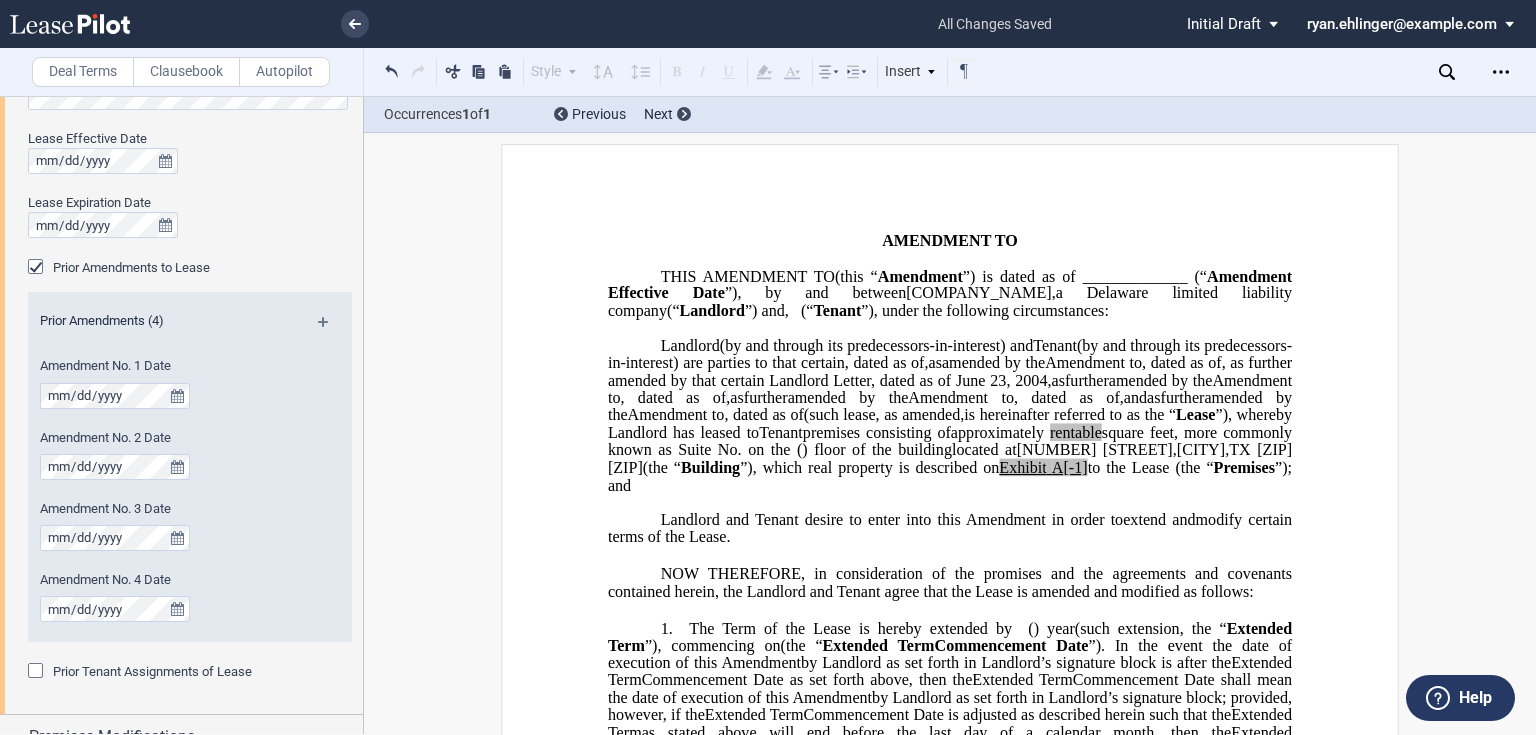 click on "as" 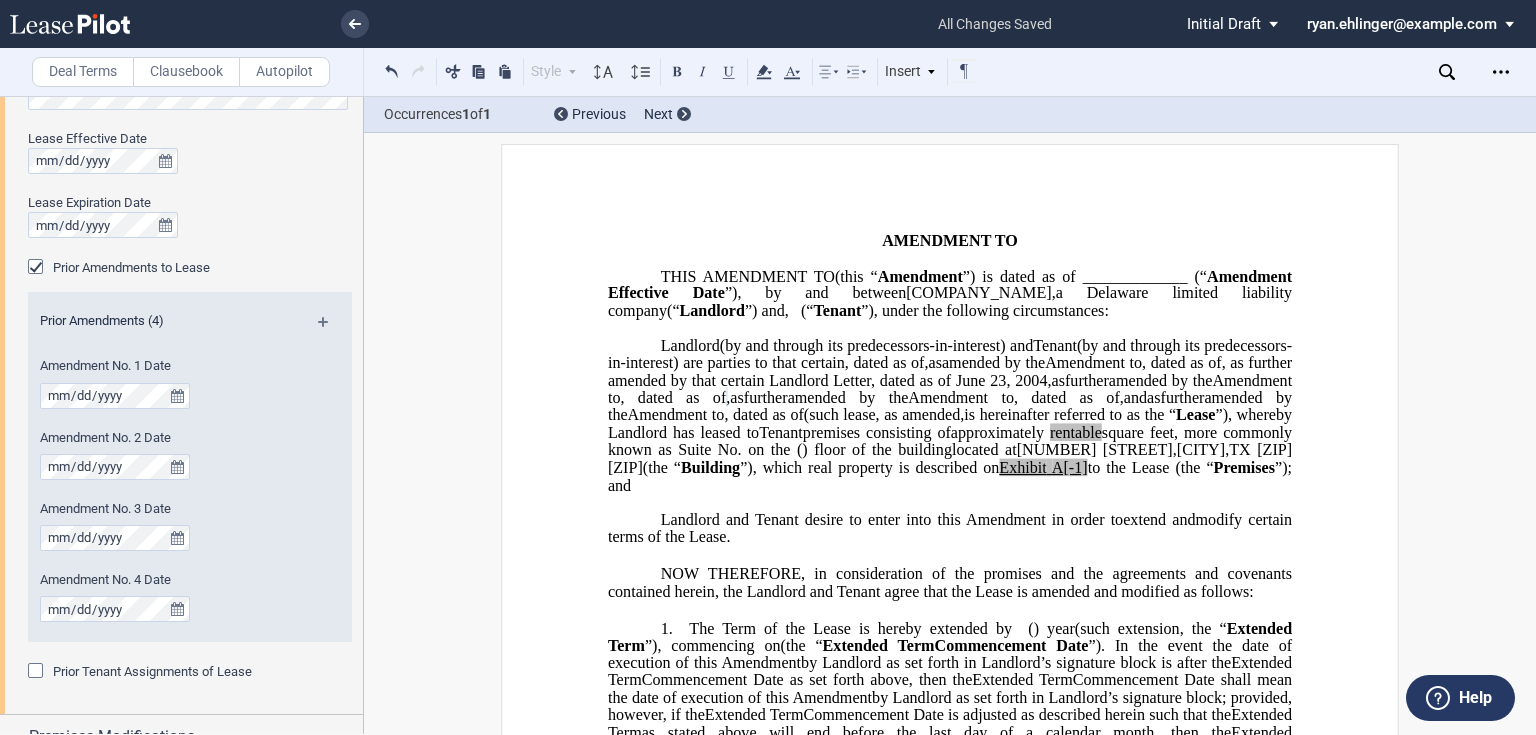 type 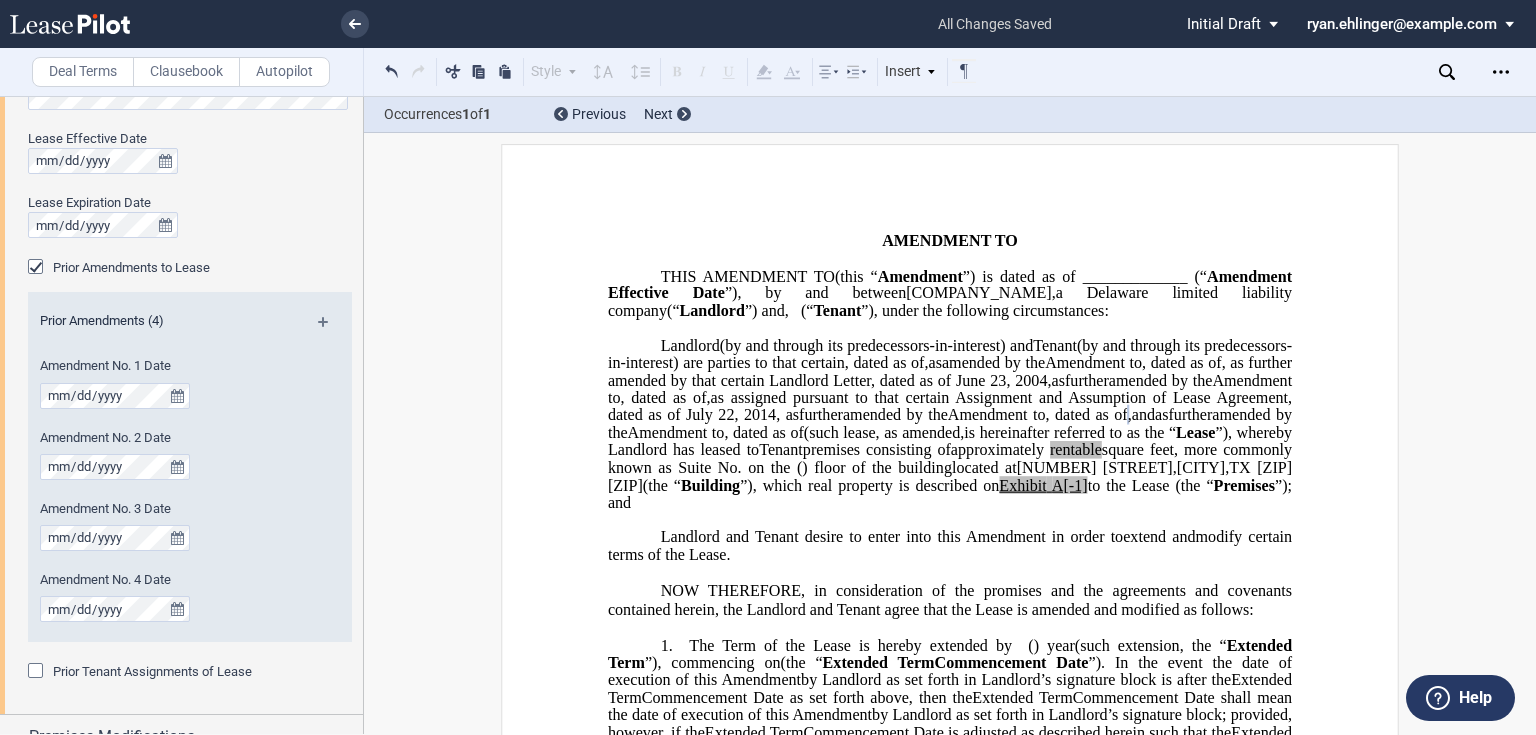 click on "as" 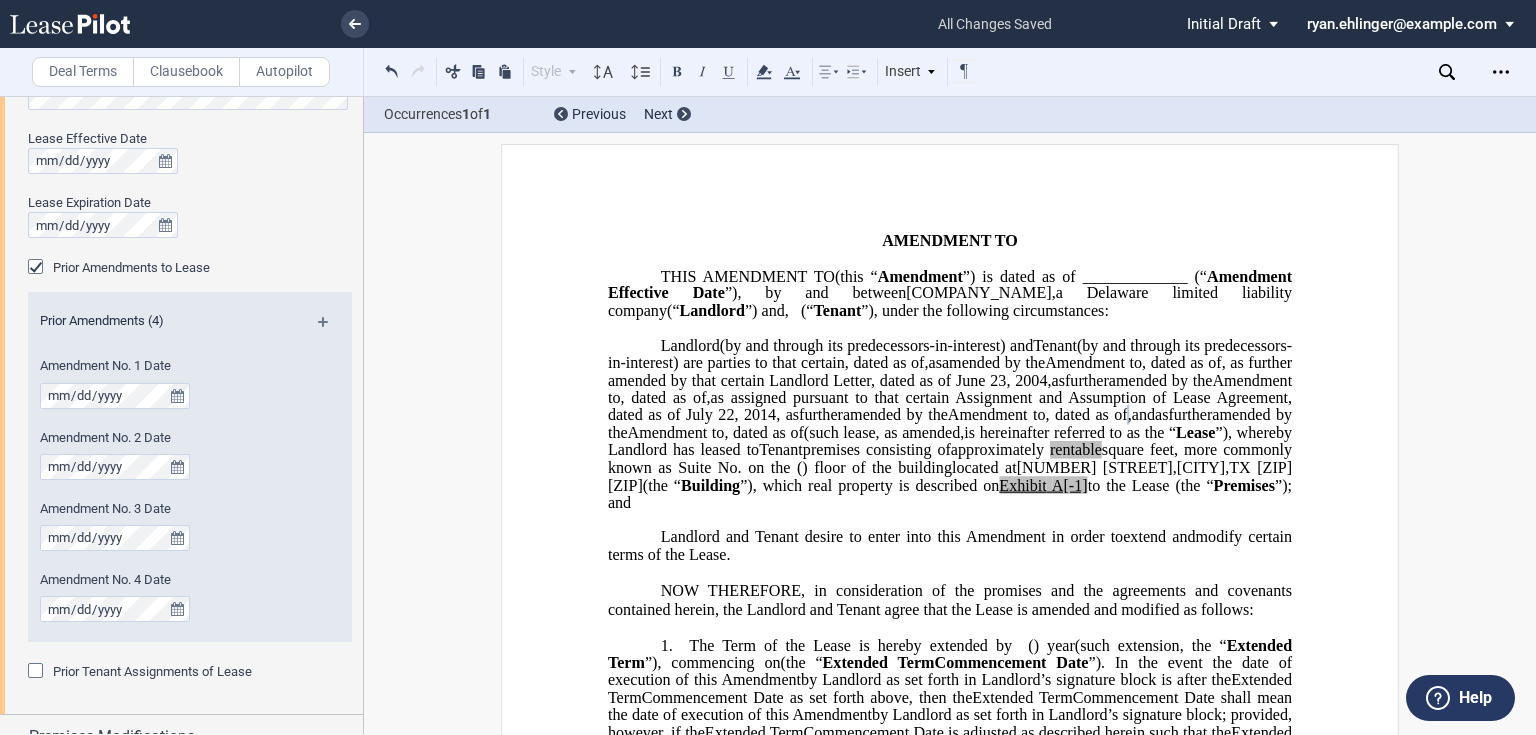 type 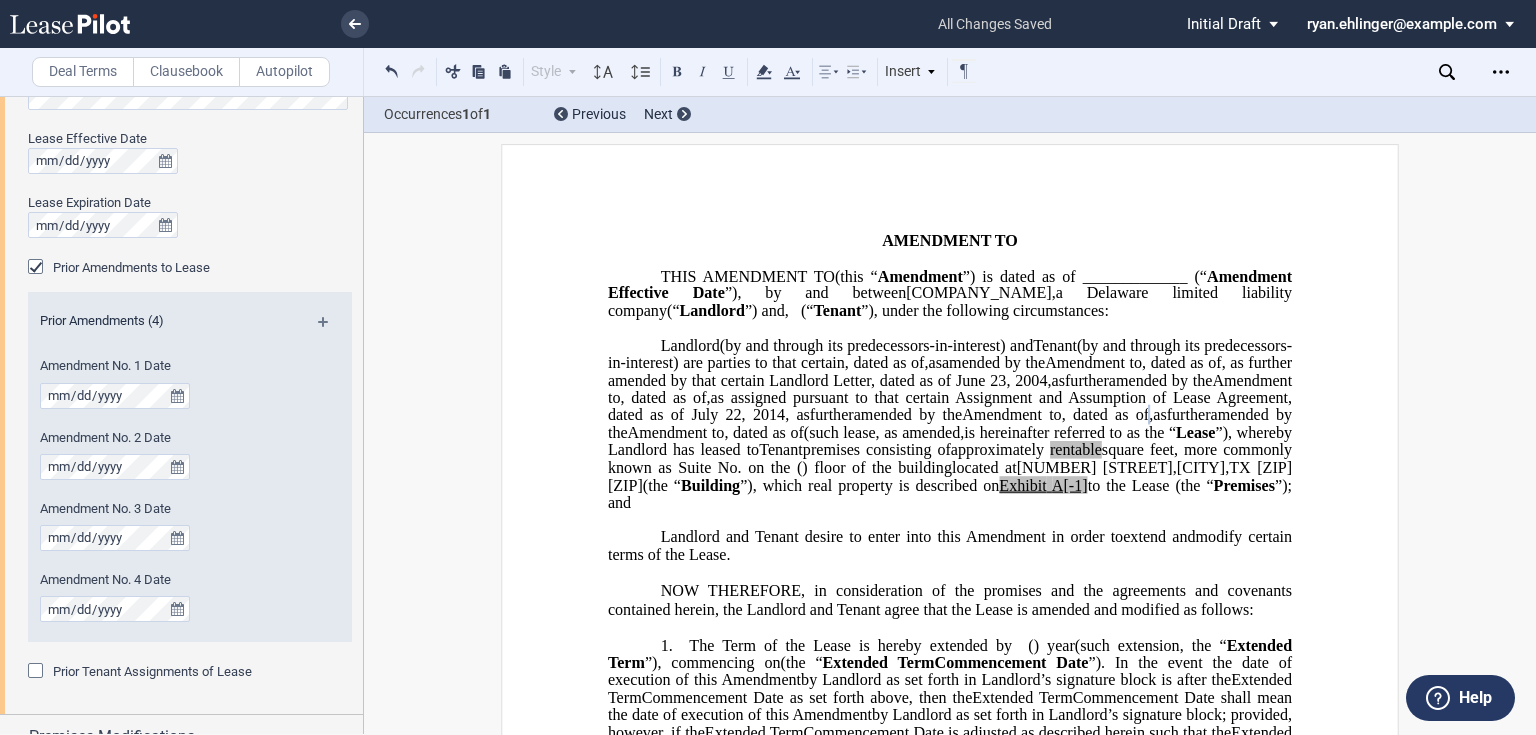 click on "amended by the" 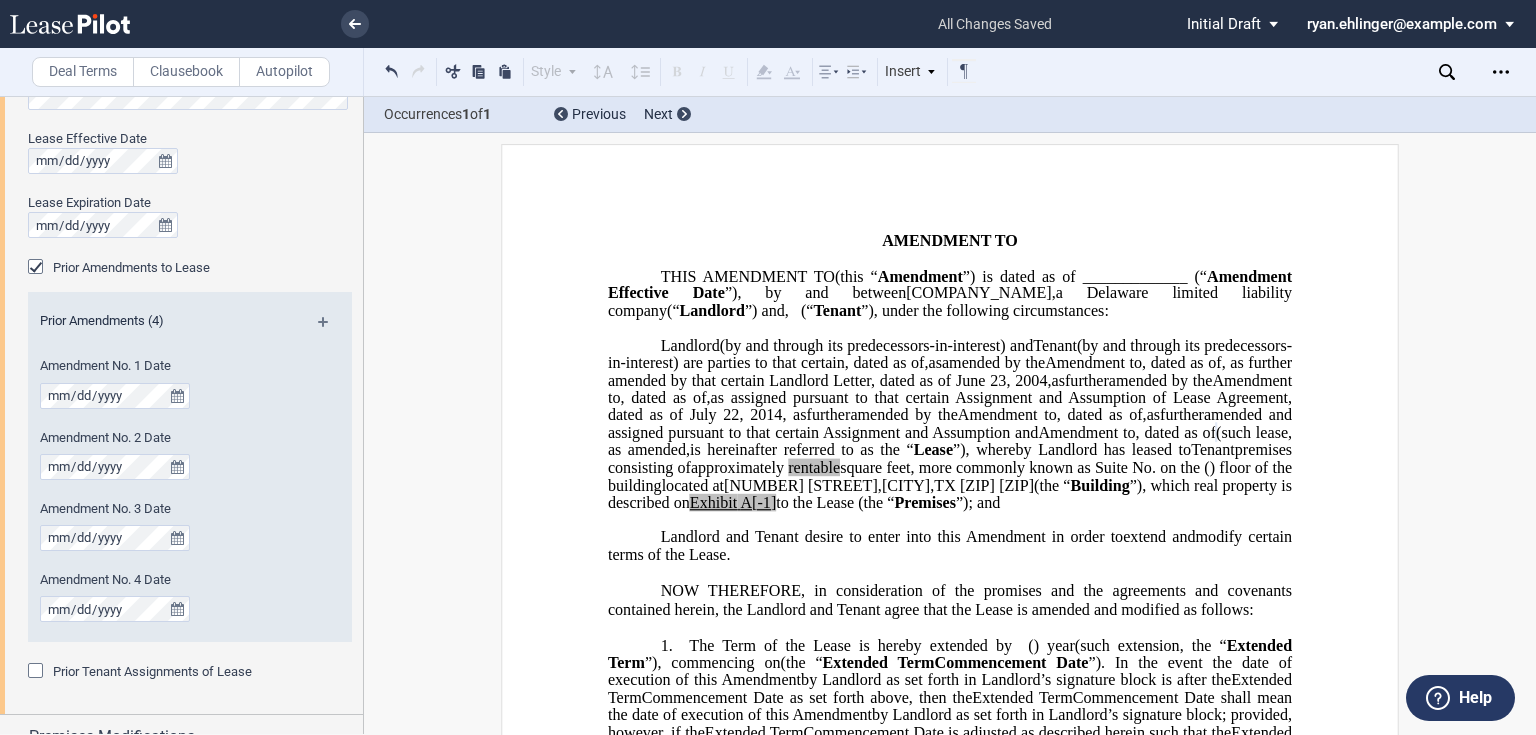 click on "(such lease" 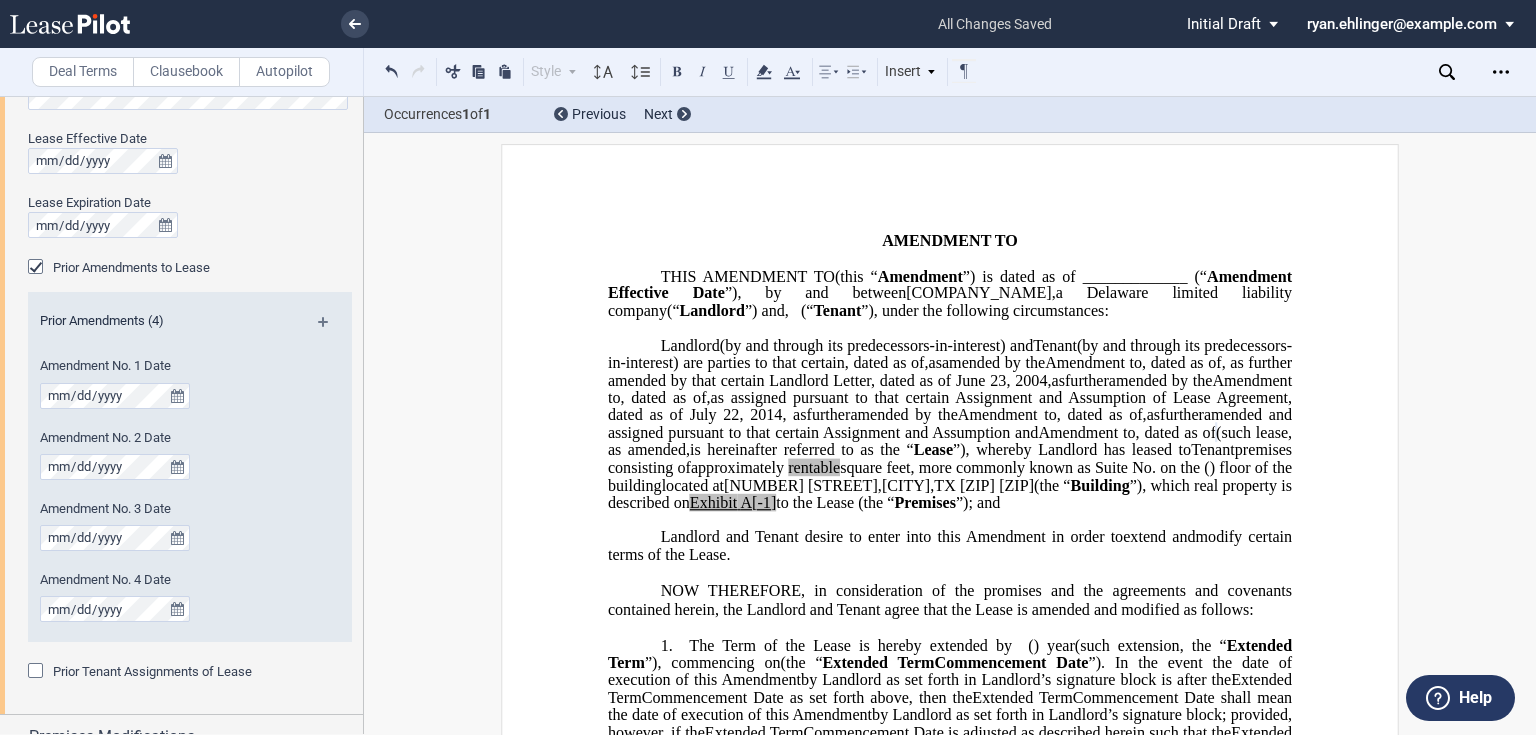 type 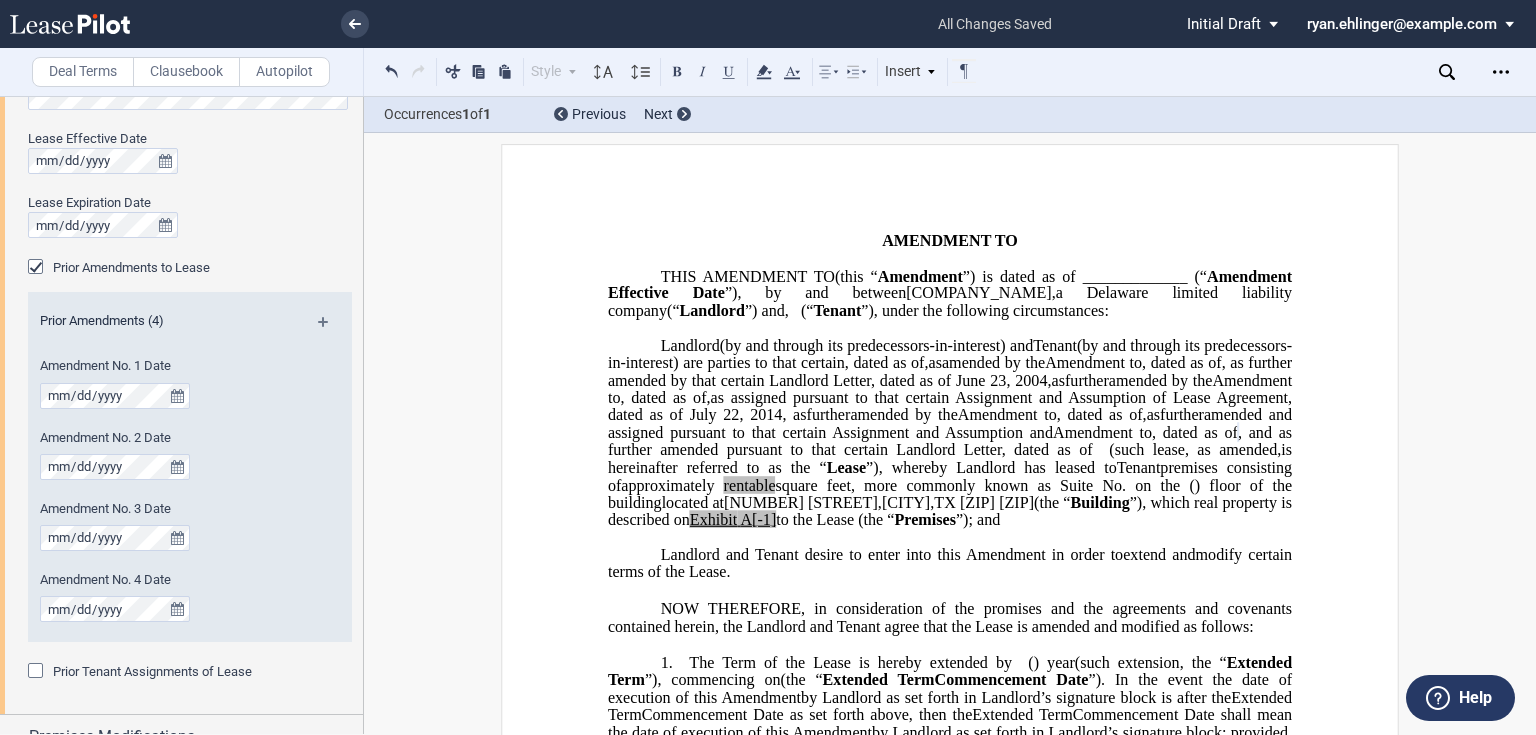 drag, startPoint x: 1180, startPoint y: 498, endPoint x: 1190, endPoint y: 512, distance: 17.20465 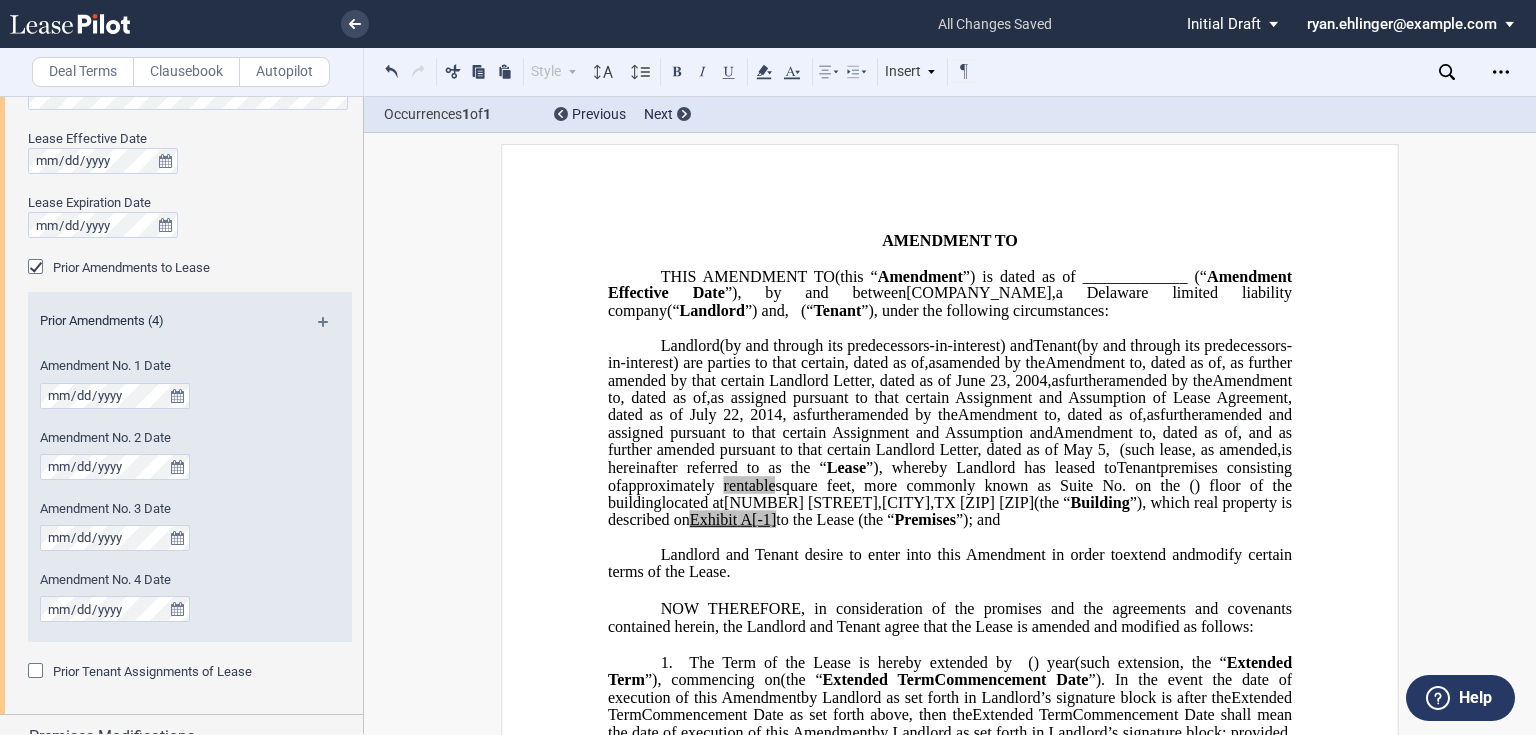 click on ", and as further amended pursuant to that certain Landlord Letter, dated as of May 5, 2025 (such lease" 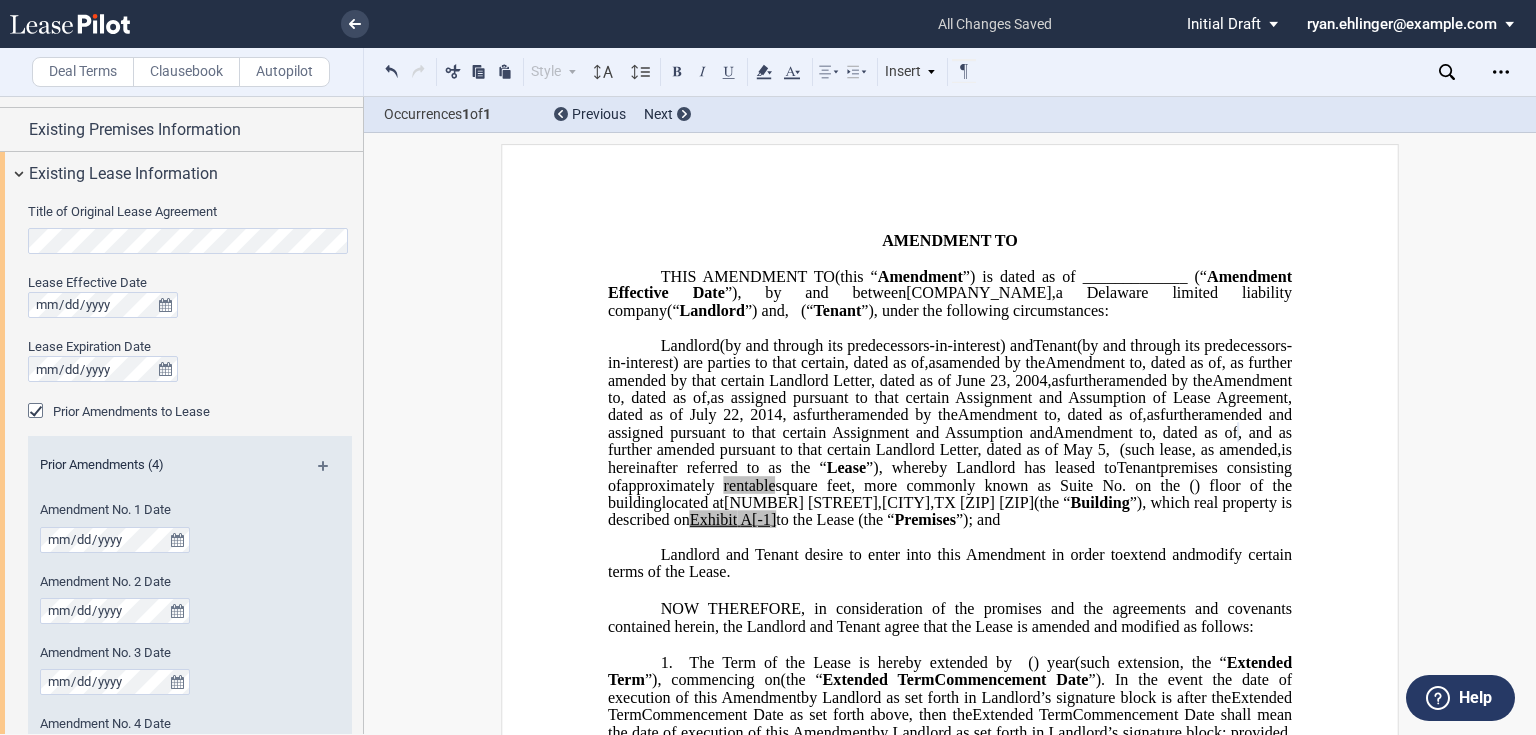 scroll, scrollTop: 80, scrollLeft: 0, axis: vertical 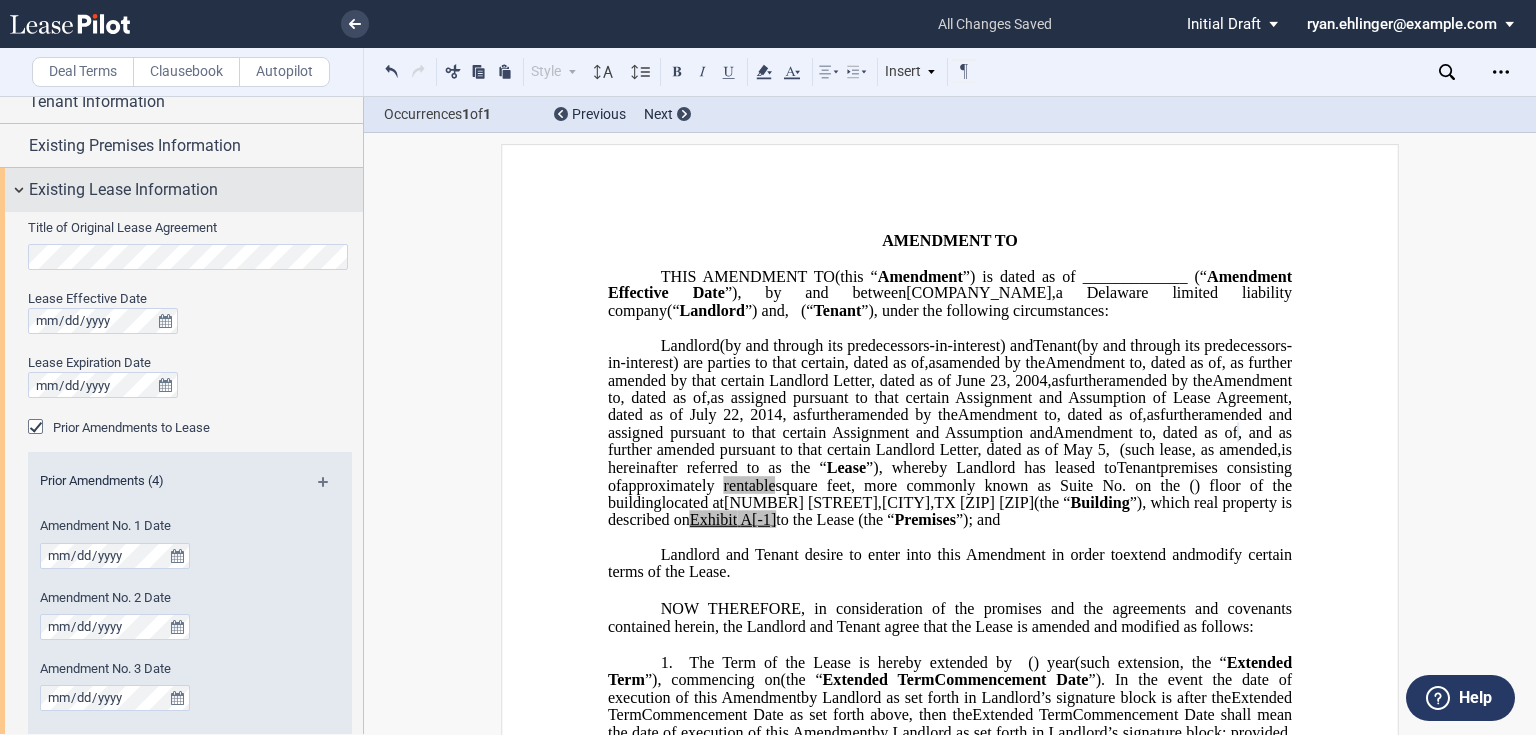 click on "Existing Lease Information" at bounding box center (123, 190) 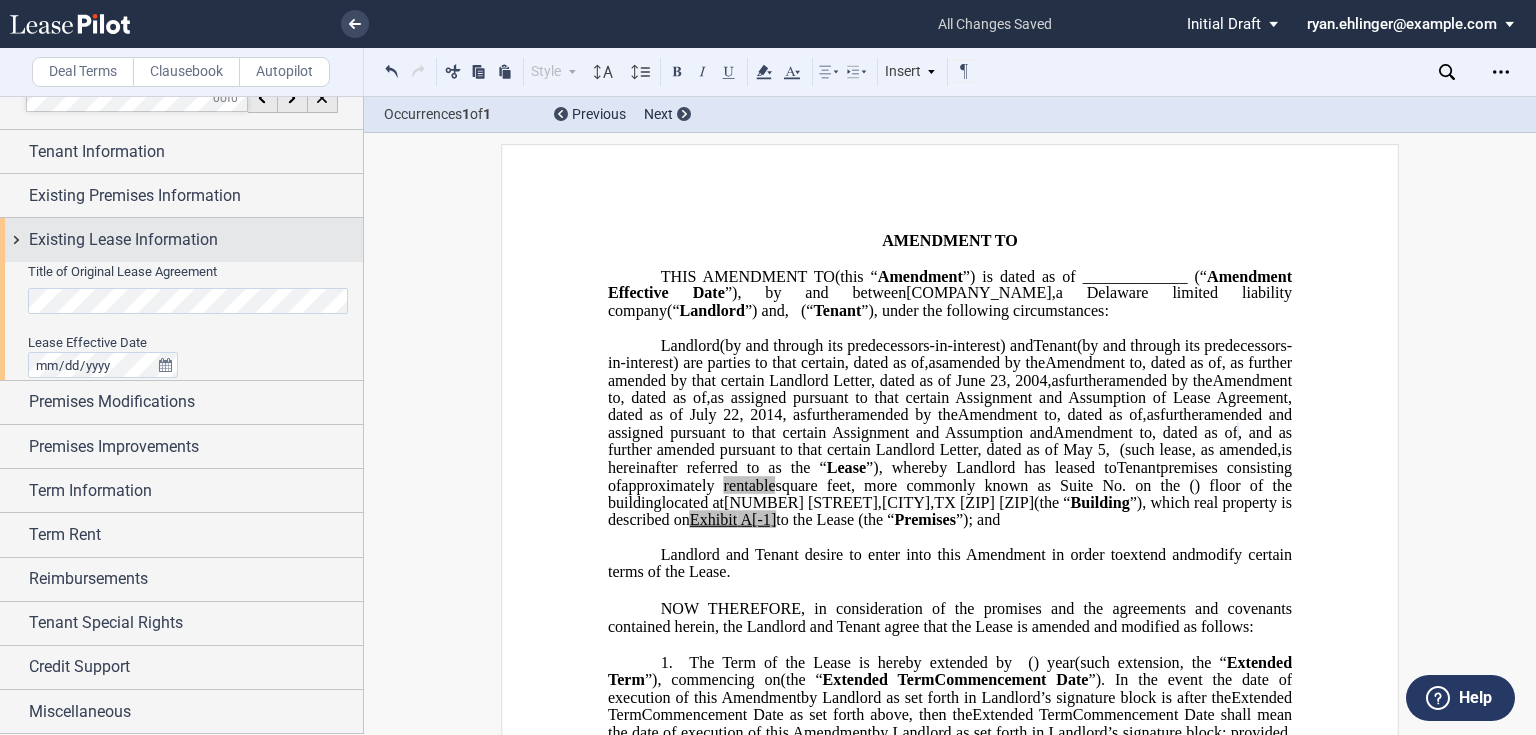 scroll, scrollTop: 0, scrollLeft: 0, axis: both 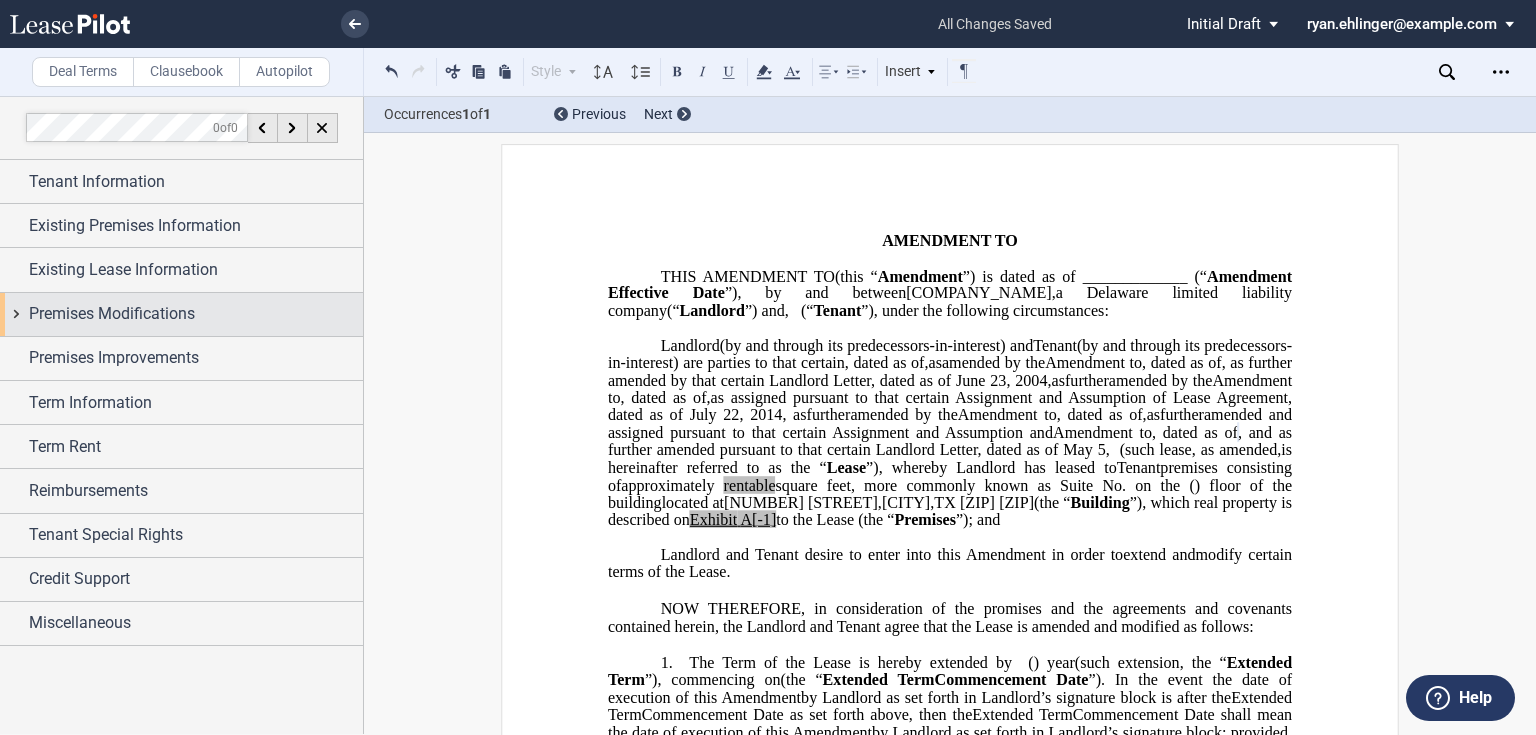 click on "Premises Modifications" at bounding box center [196, 314] 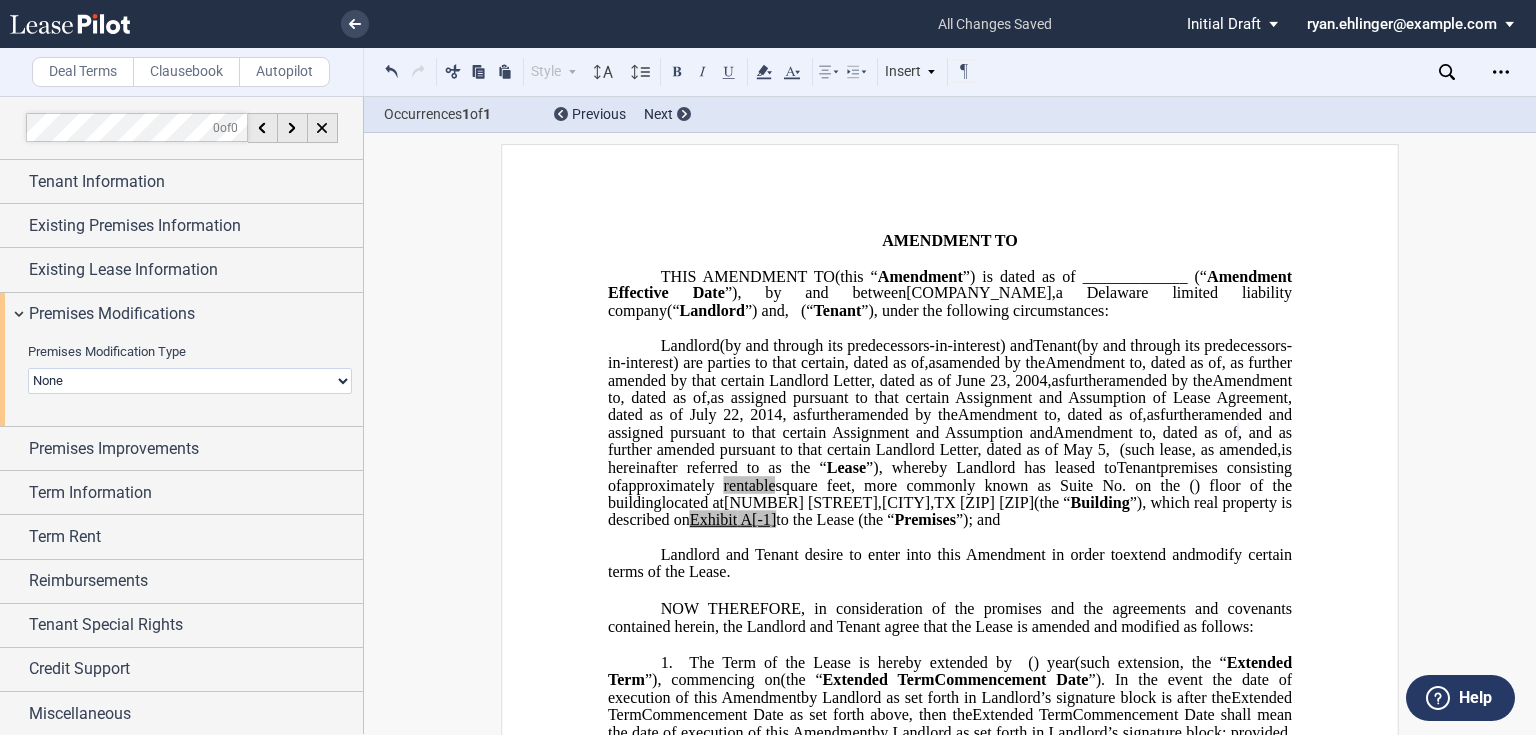 click on "None
Expansion
Relocation" at bounding box center (190, 381) 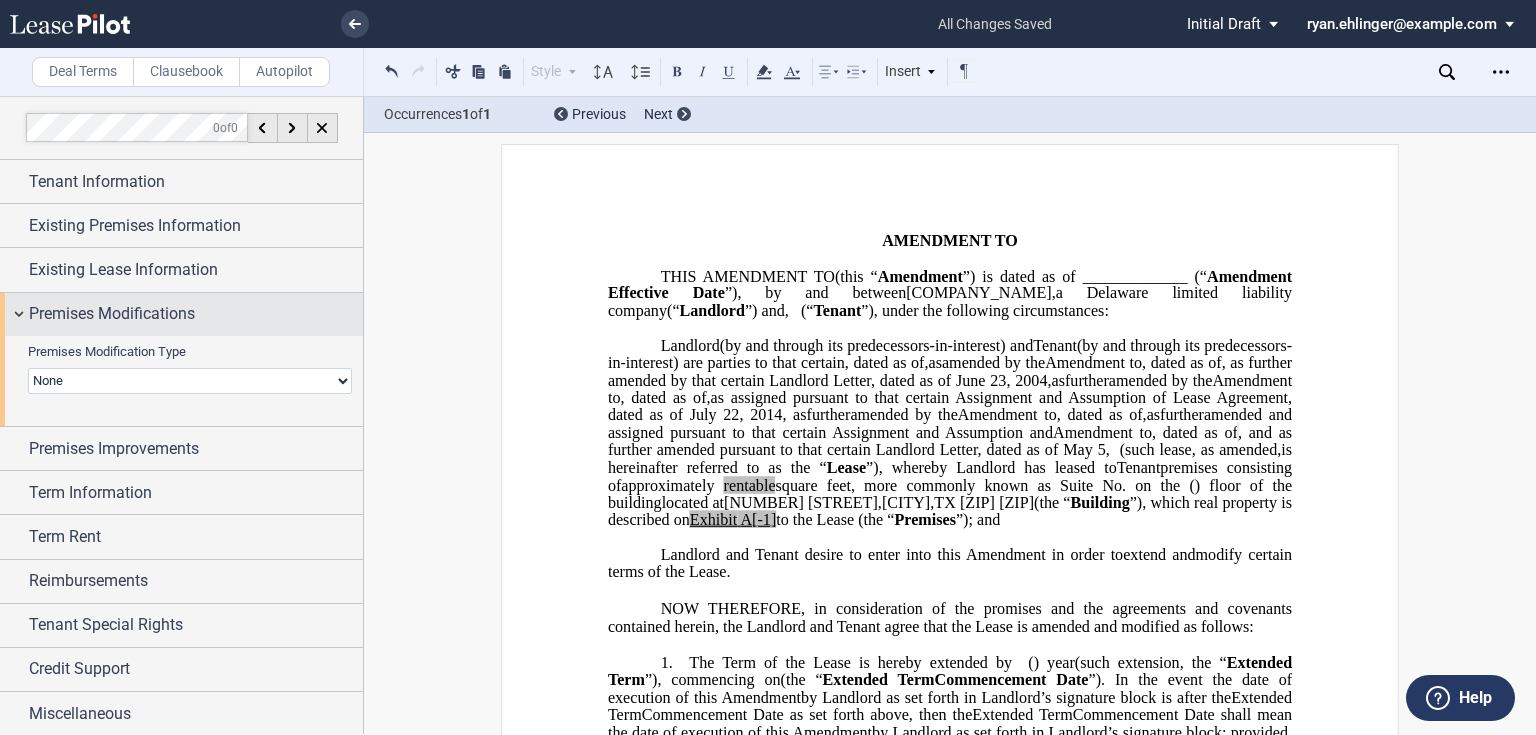 click on "Premises Modifications" at bounding box center (196, 314) 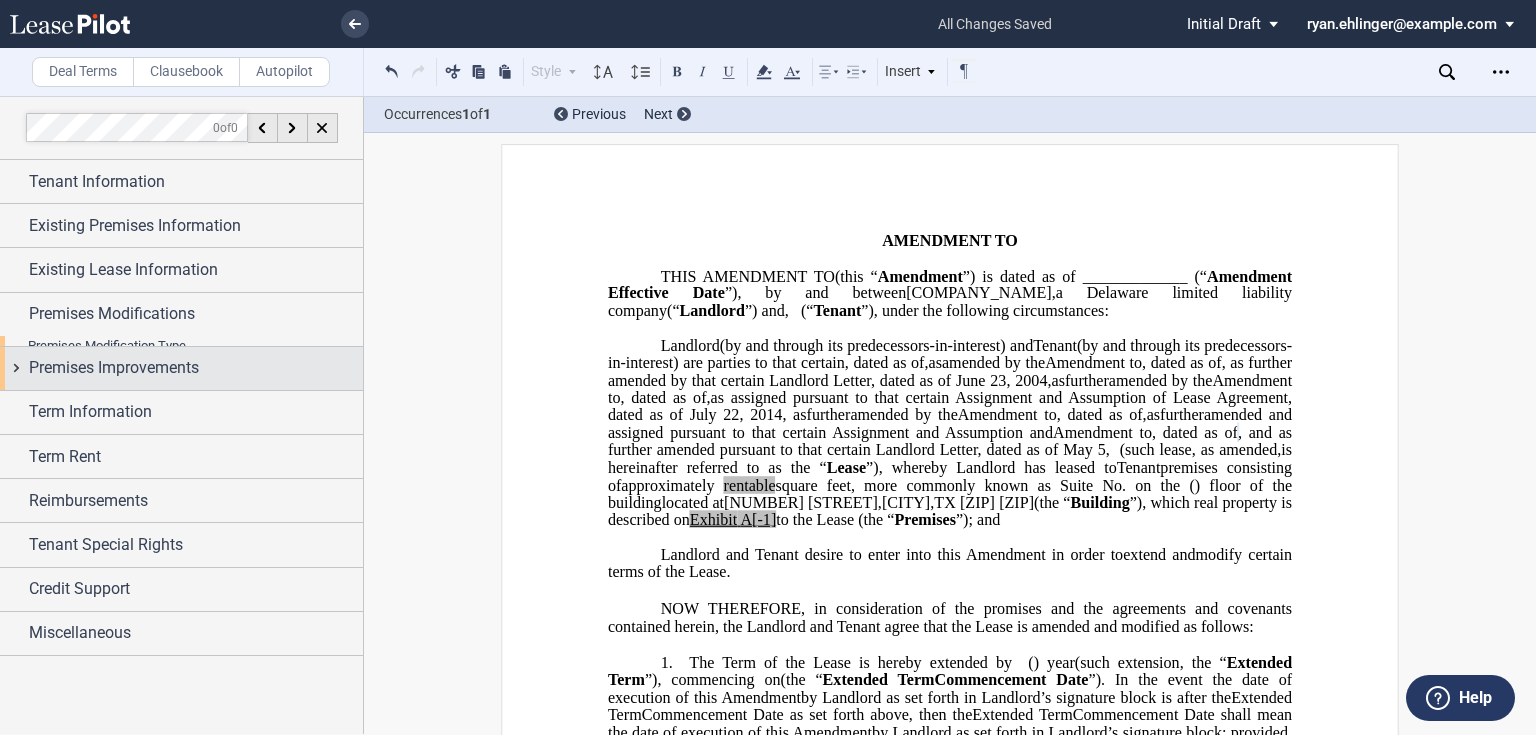 click on "Premises Improvements" at bounding box center (114, 368) 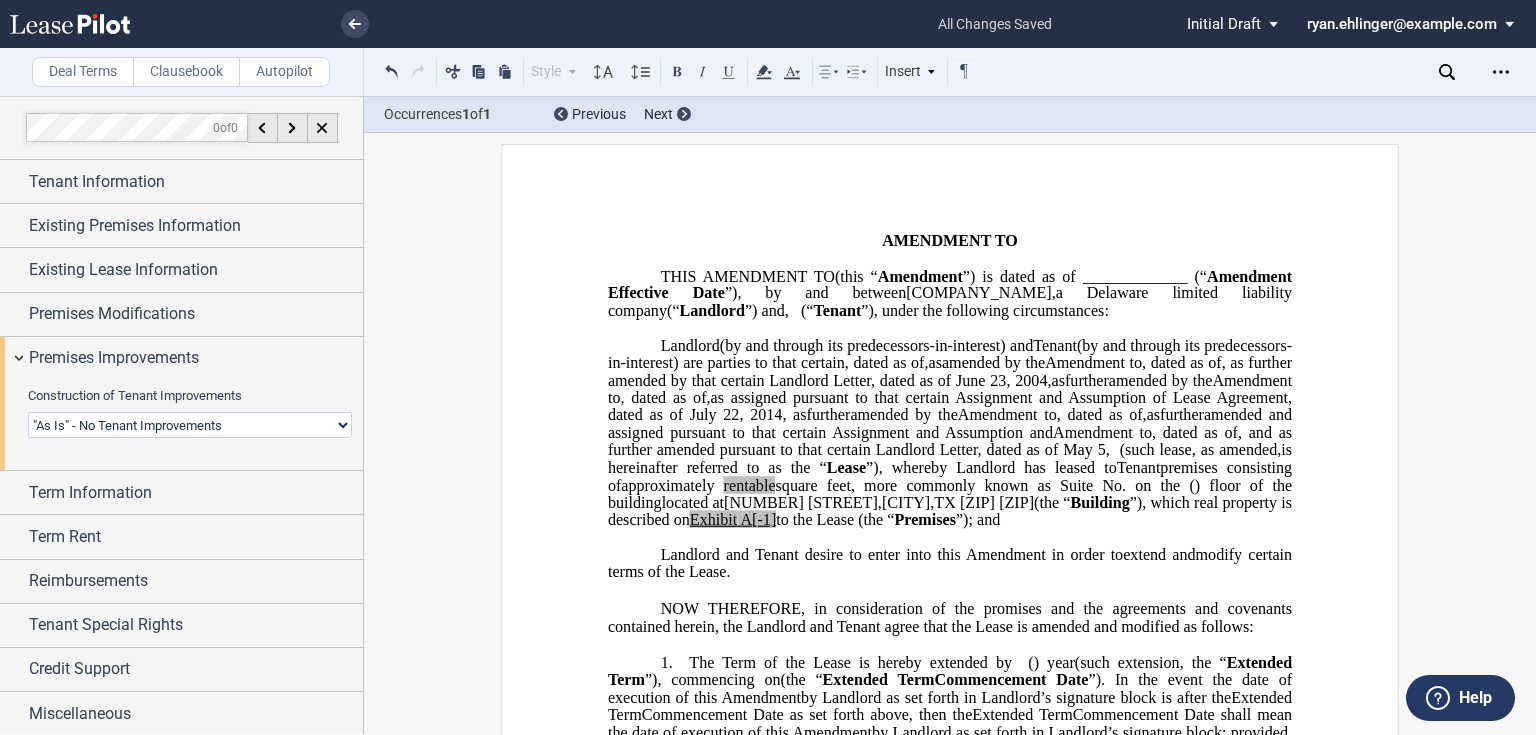 click on "Landlord Constructs Tenant Improvements
Tenant Constructs Tenant Improvements
"As Is" - No Tenant Improvements" at bounding box center (190, 425) 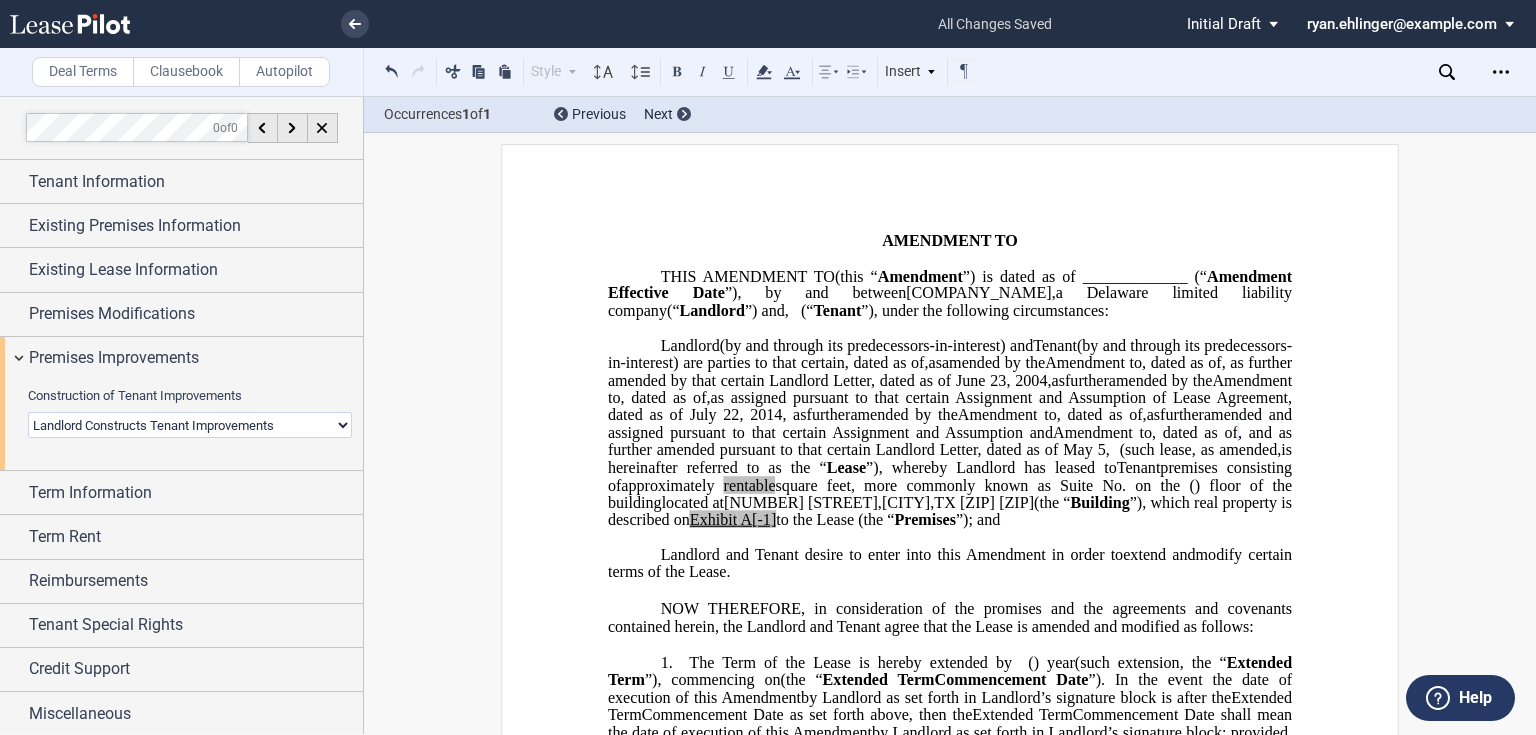 click on "Landlord Constructs Tenant Improvements
Tenant Constructs Tenant Improvements
"As Is" - No Tenant Improvements" at bounding box center [190, 425] 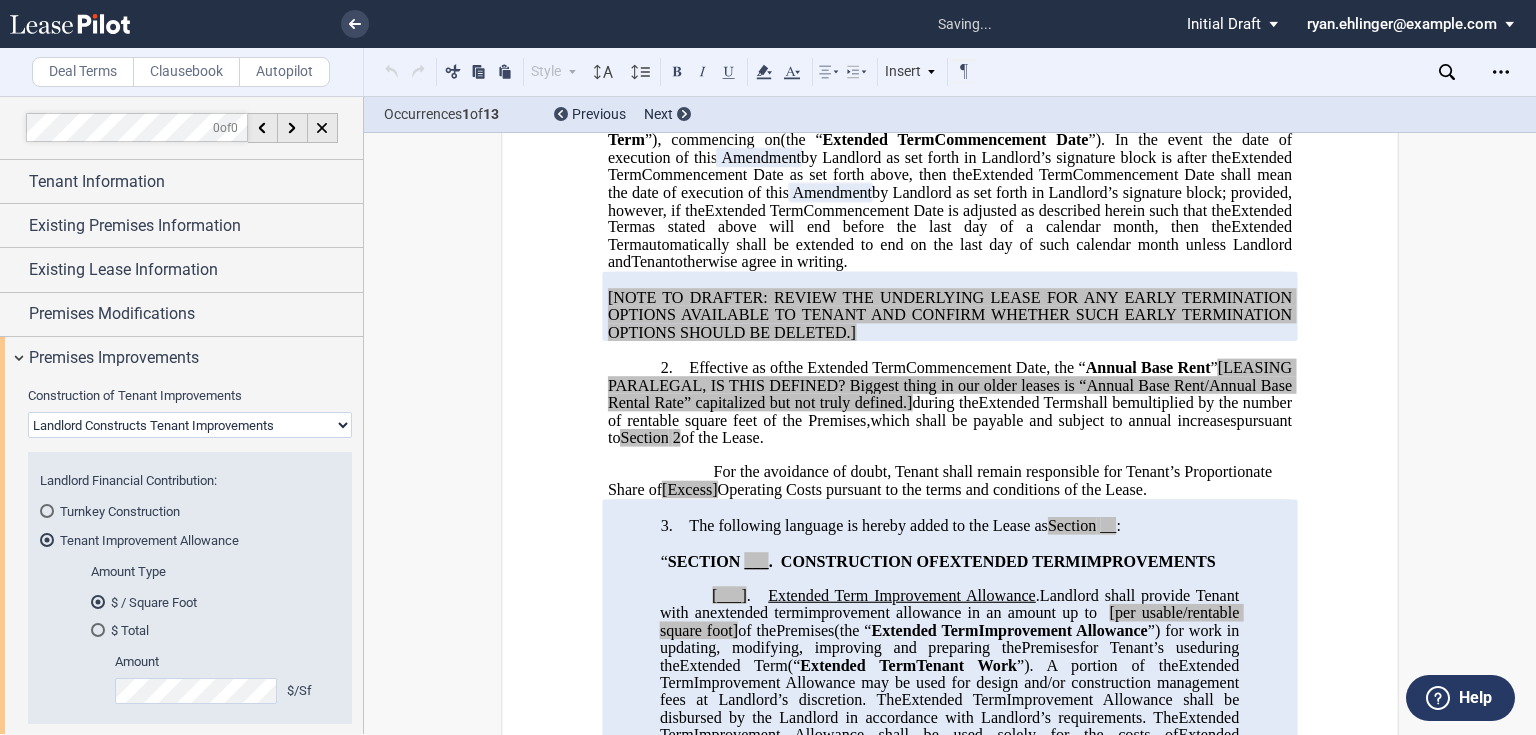 scroll, scrollTop: 736, scrollLeft: 0, axis: vertical 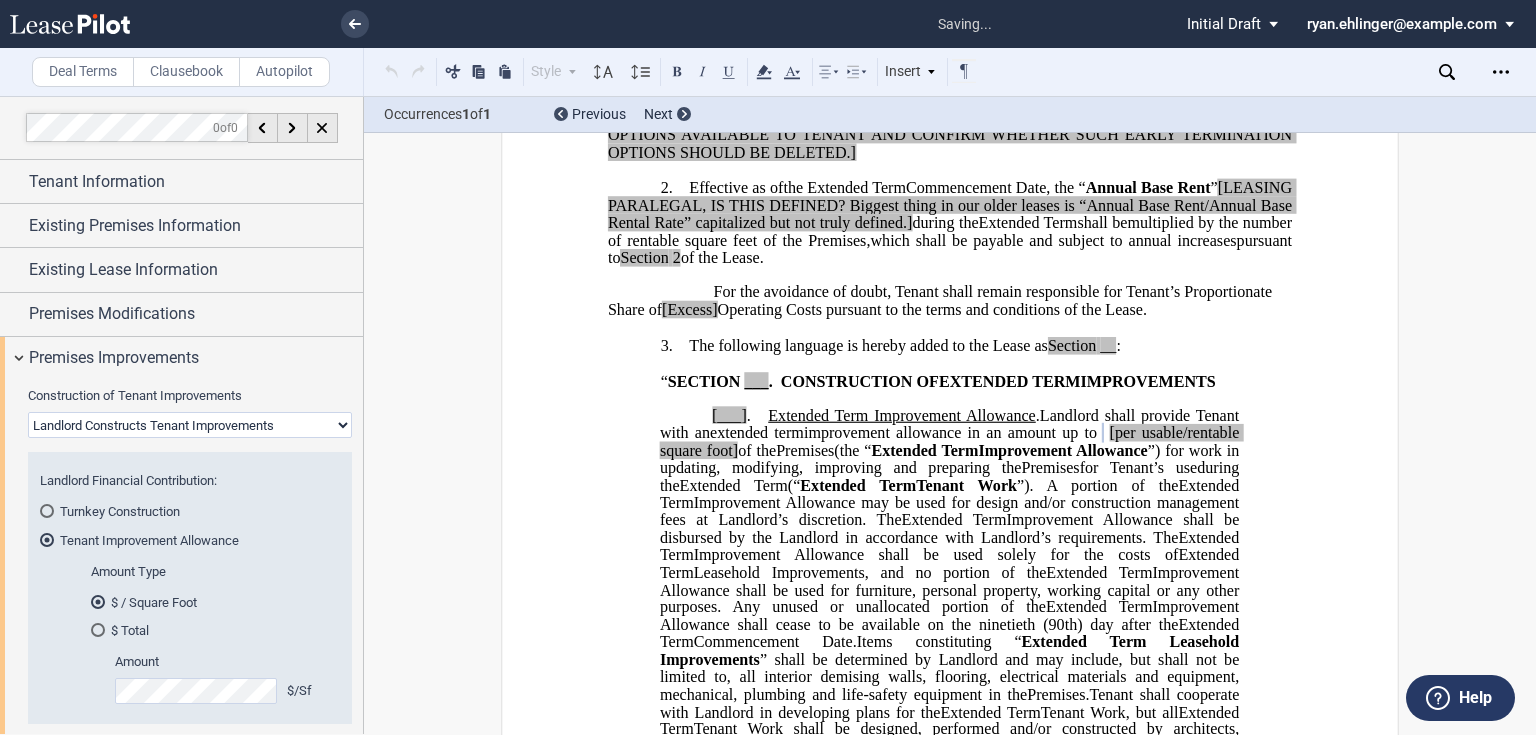 click on "[per usable/rentable square foot]" 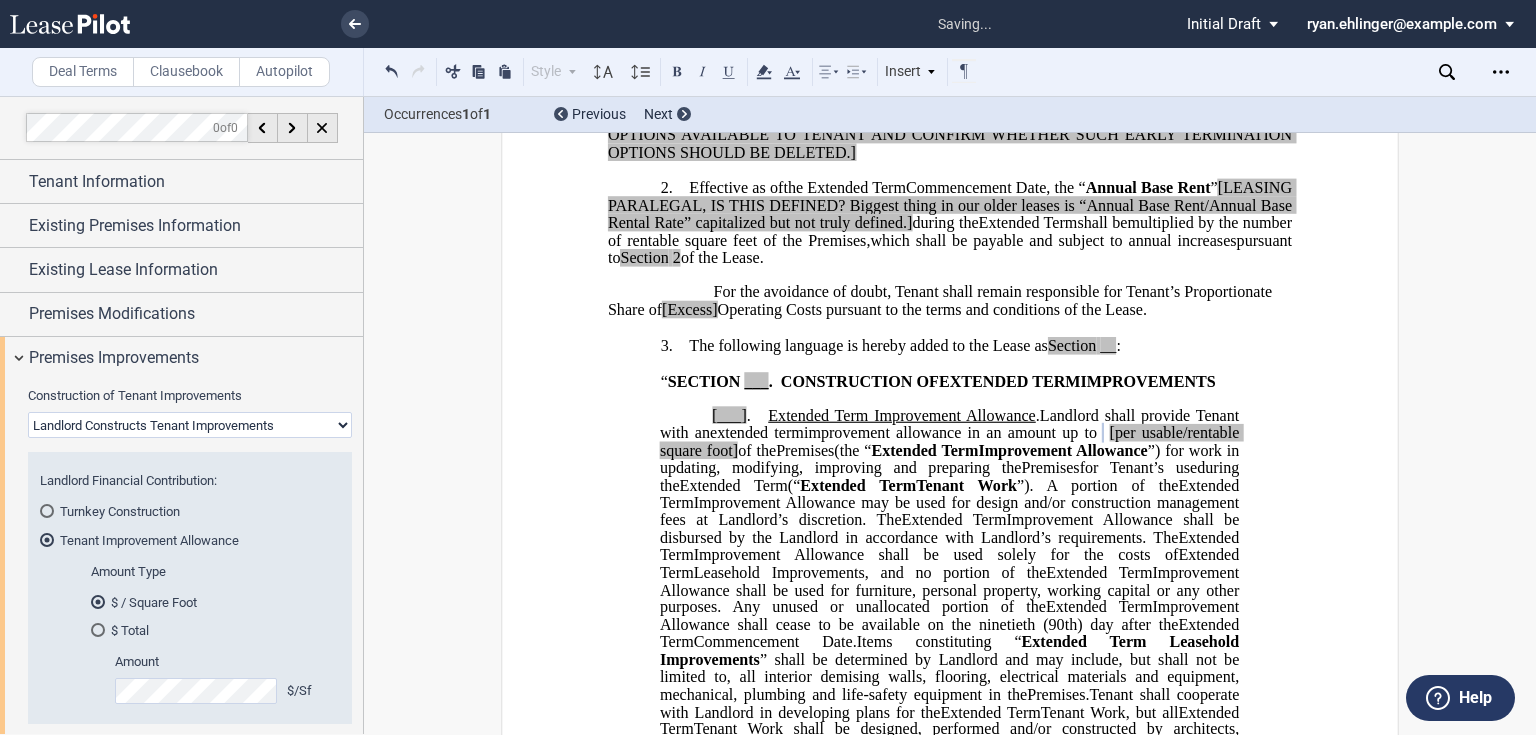 type 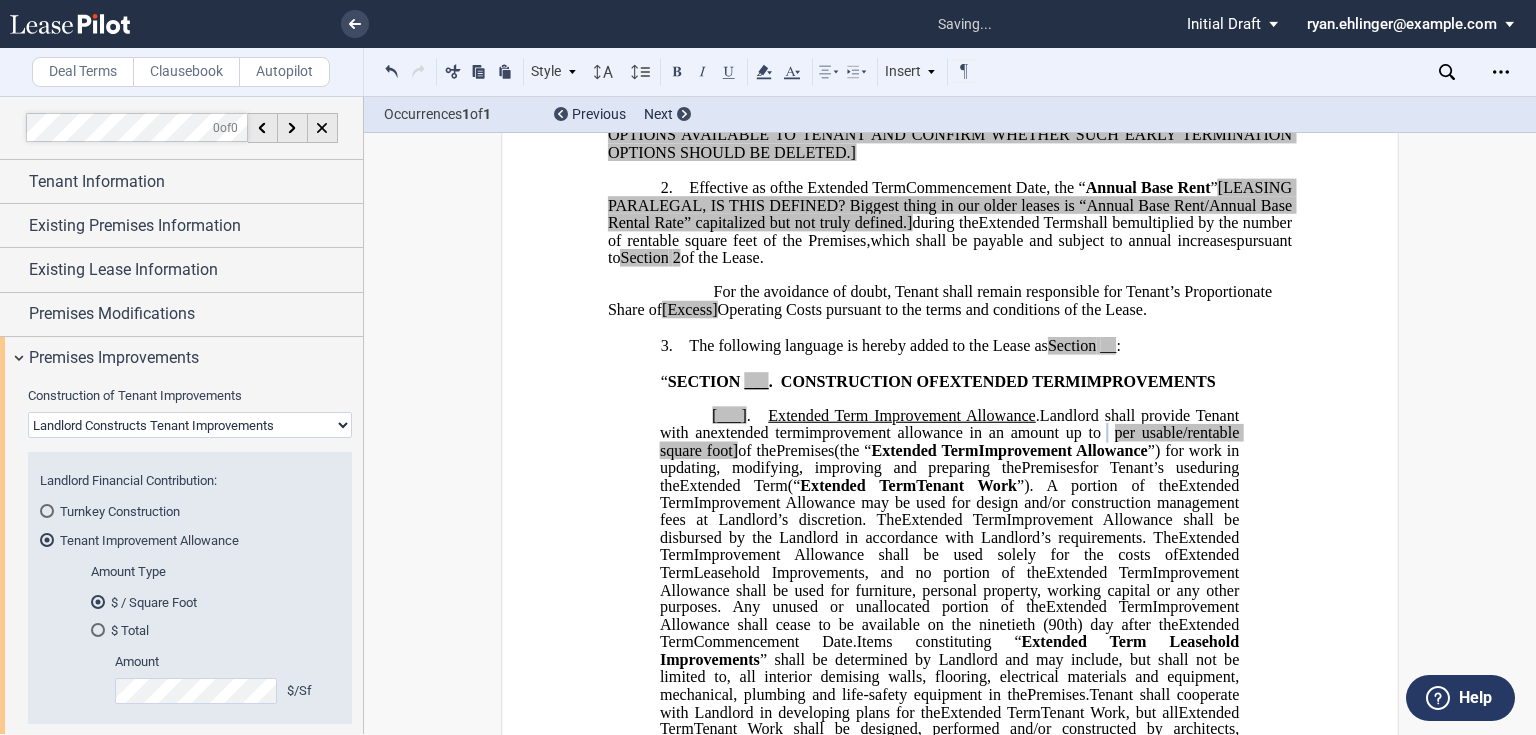 click on "of the" 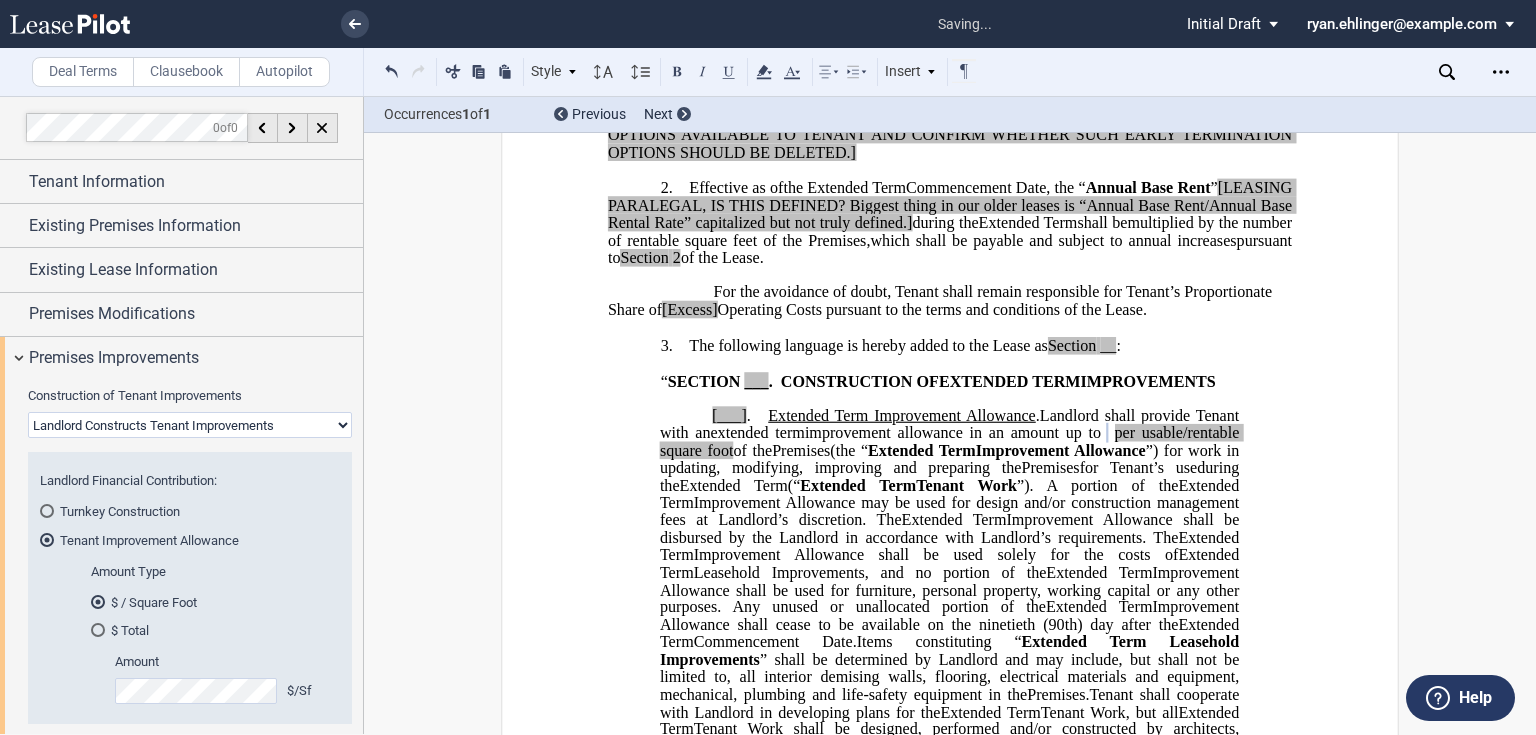 click on "per usable/rentable square foot" 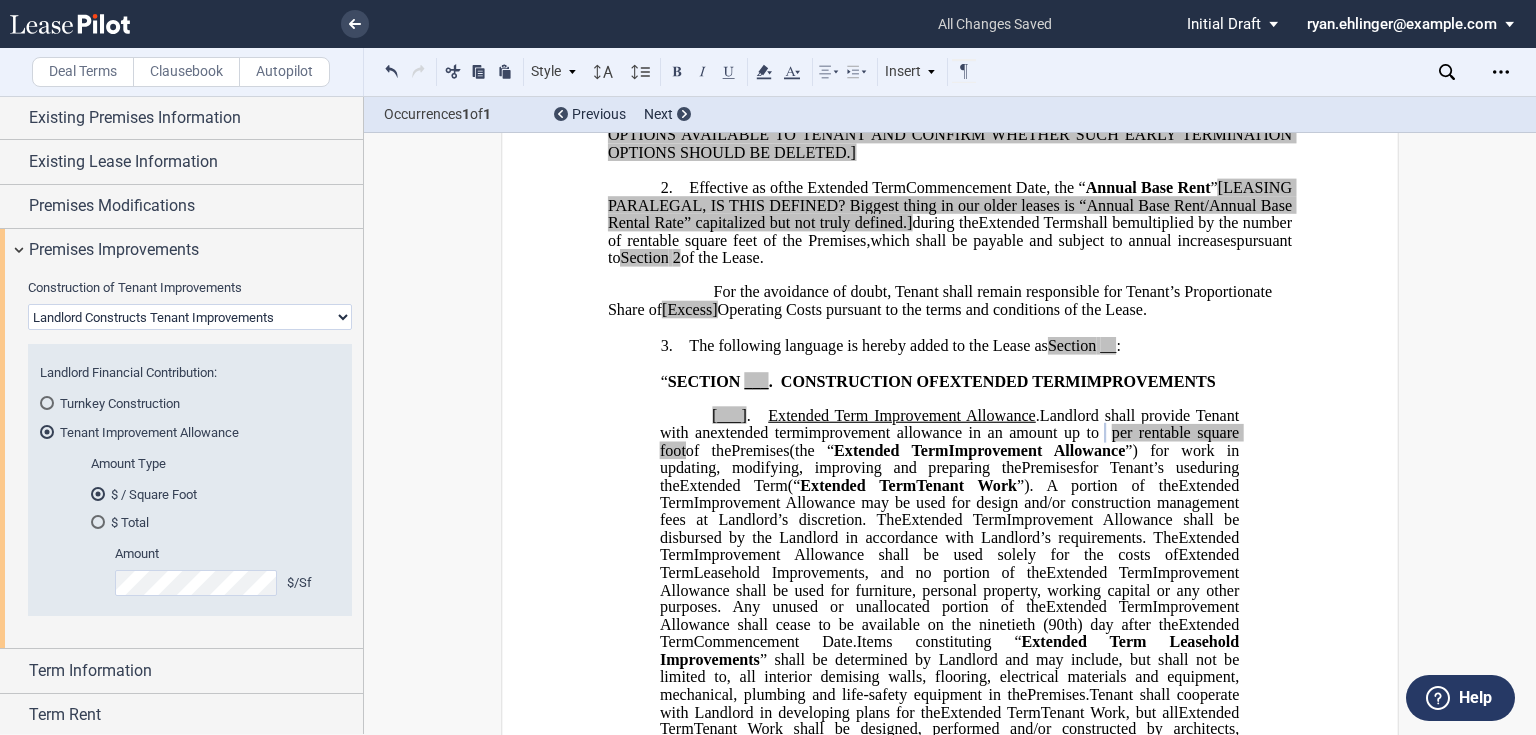 scroll, scrollTop: 80, scrollLeft: 0, axis: vertical 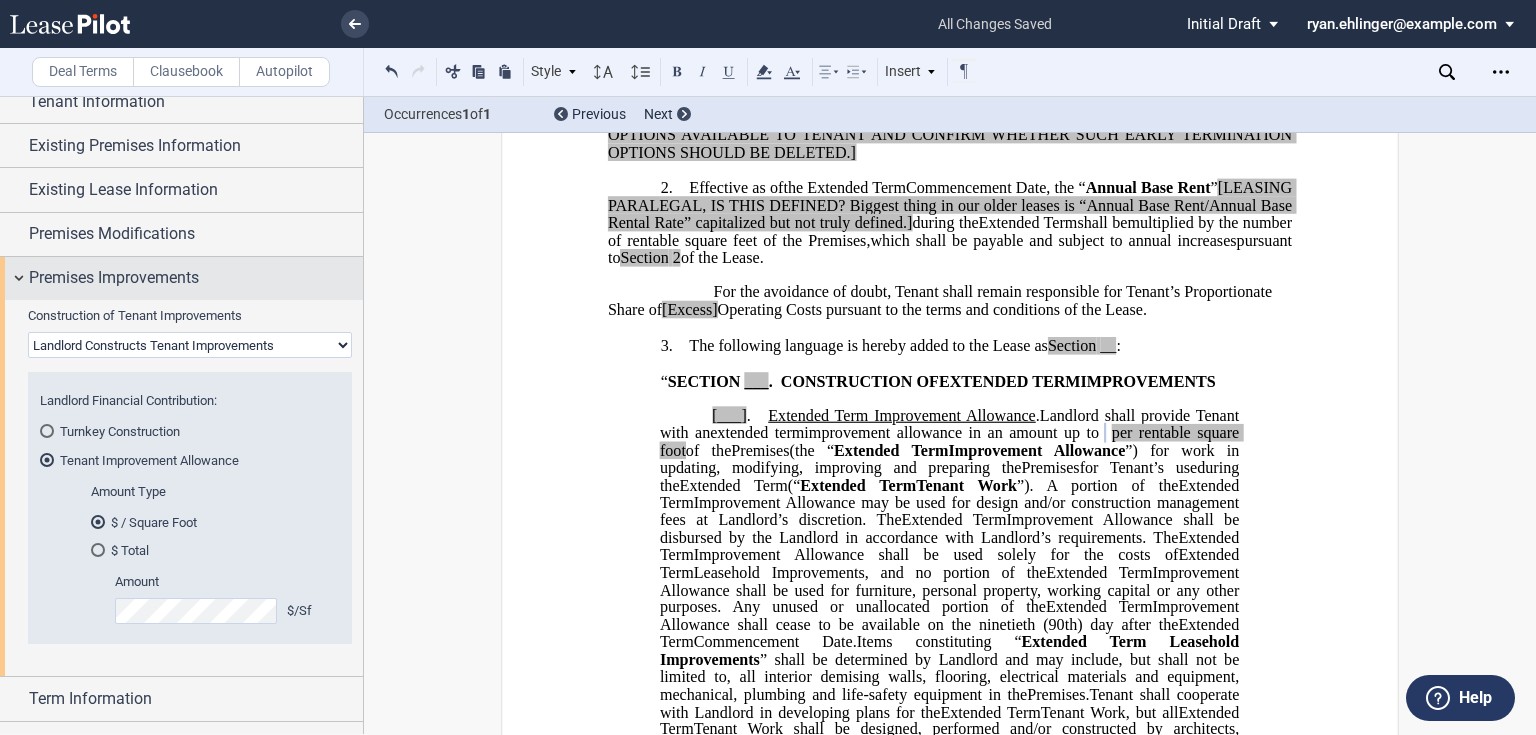 click on "Premises Improvements" at bounding box center (114, 278) 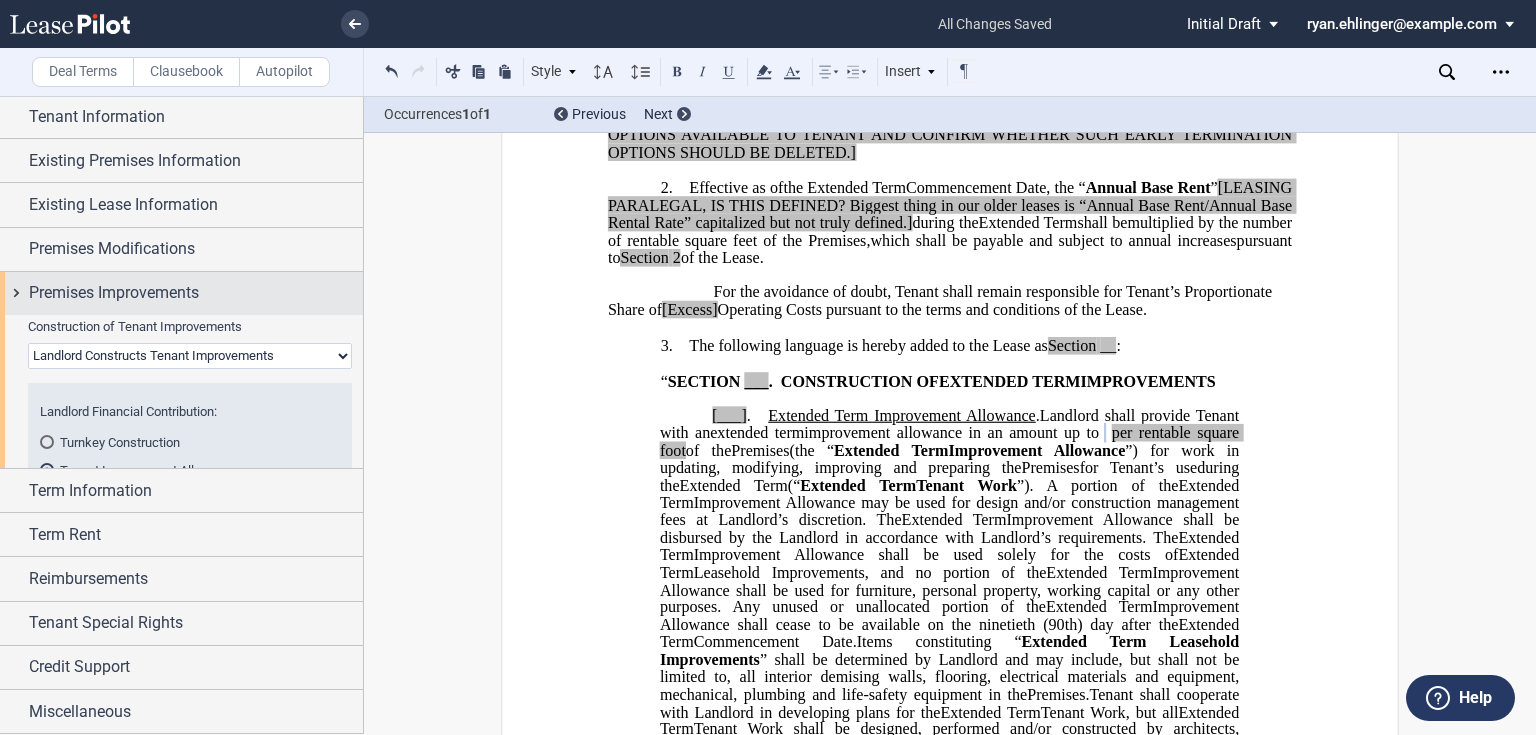 scroll, scrollTop: 0, scrollLeft: 0, axis: both 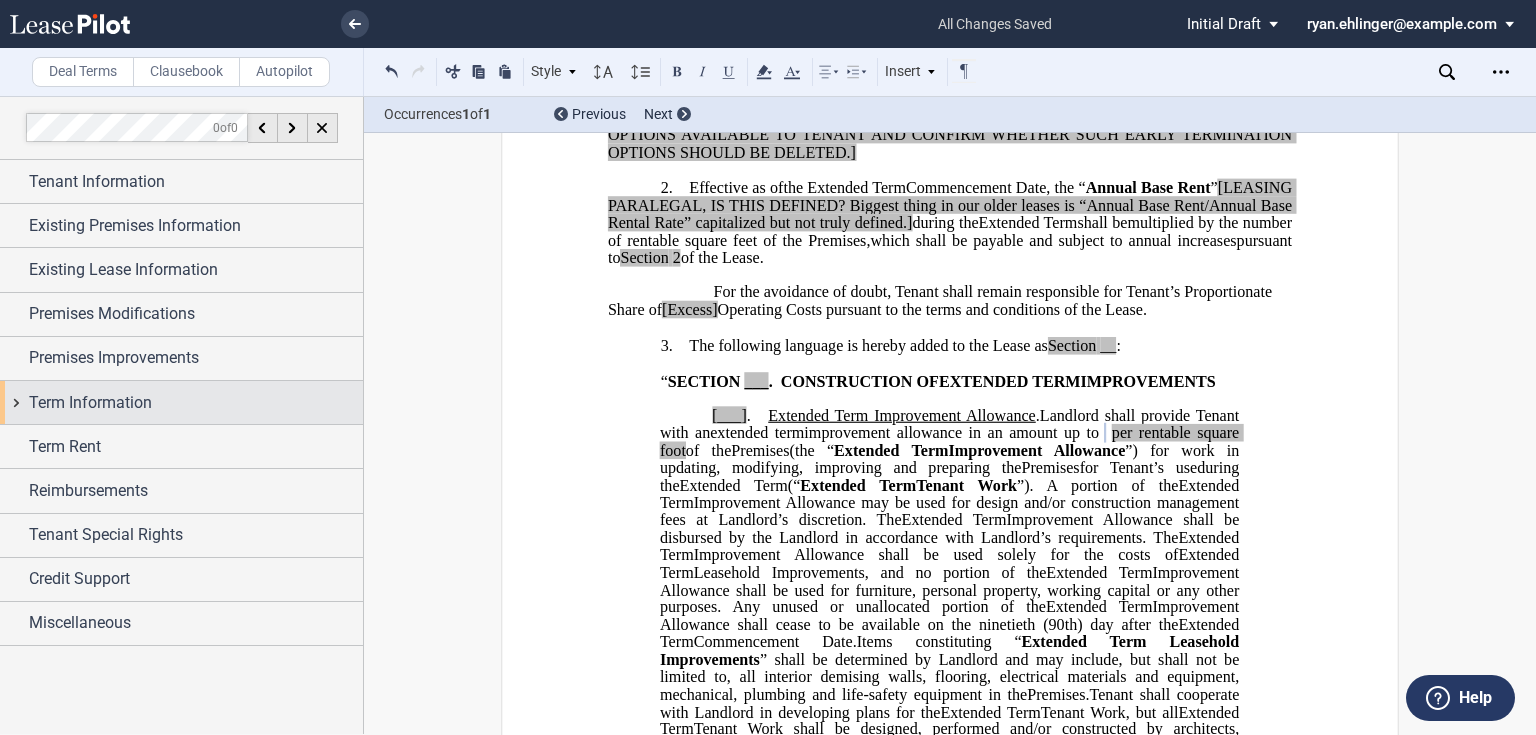 click on "Term Information" at bounding box center (181, 402) 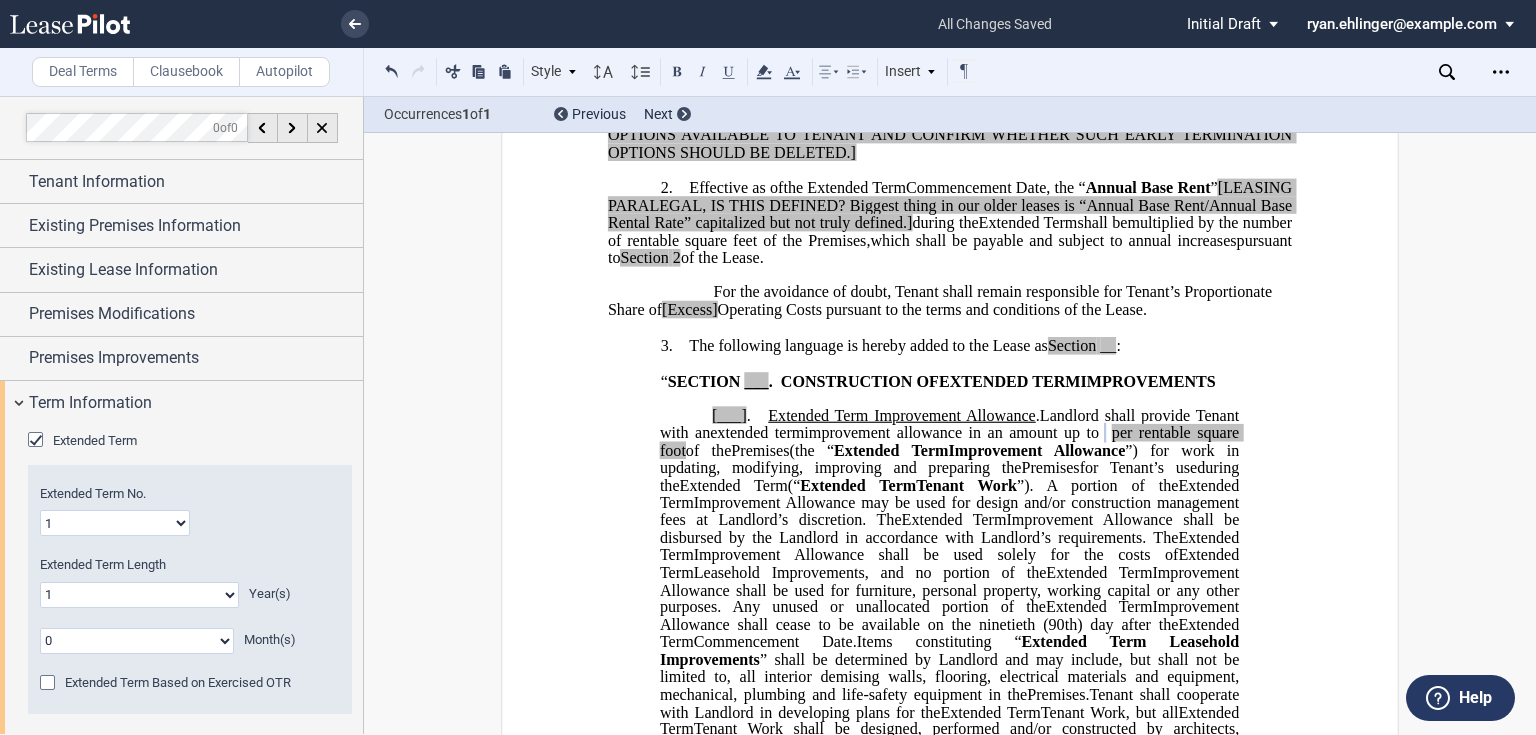 click on "1 2 3 4 5 6 7 8 9 10 11 12 13 14 15 16 17 18 19 20" at bounding box center [115, 523] 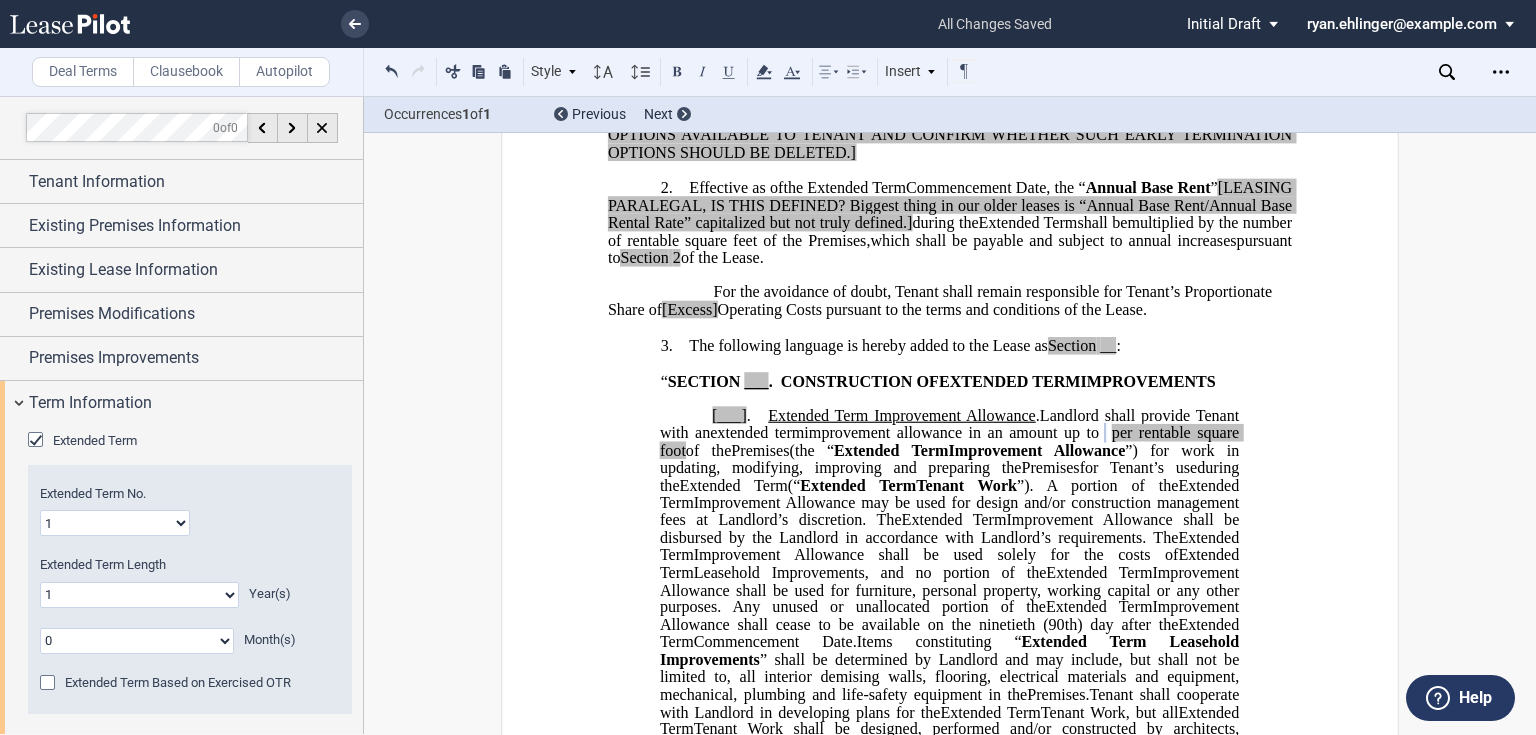 select on "number:5" 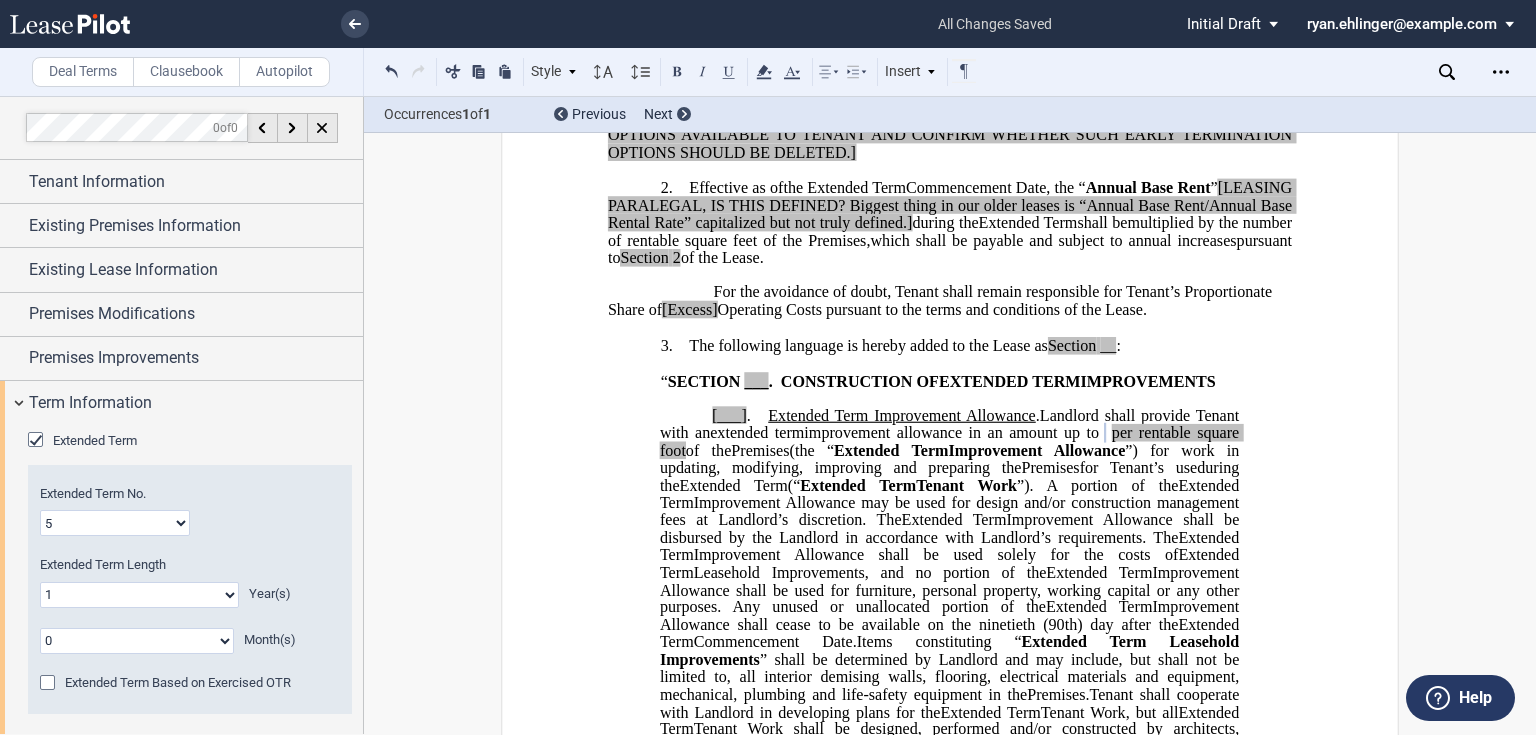 click on "1 2 3 4 5 6 7 8 9 10 11 12 13 14 15 16 17 18 19 20" at bounding box center (115, 523) 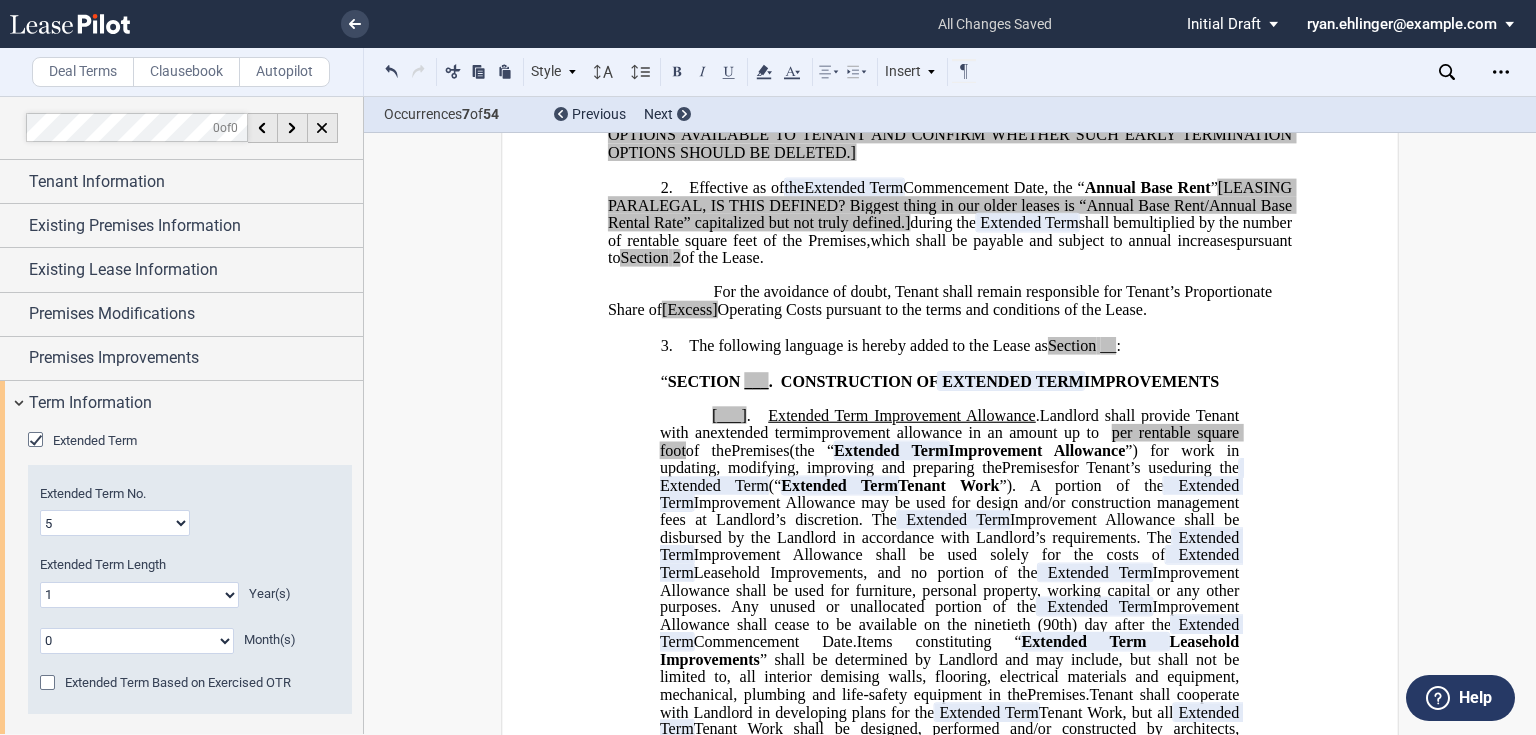 click on "0 1 2 3 4 5 6 7 8 9 10 11 12 13 14 15 16 17 18 19 20" 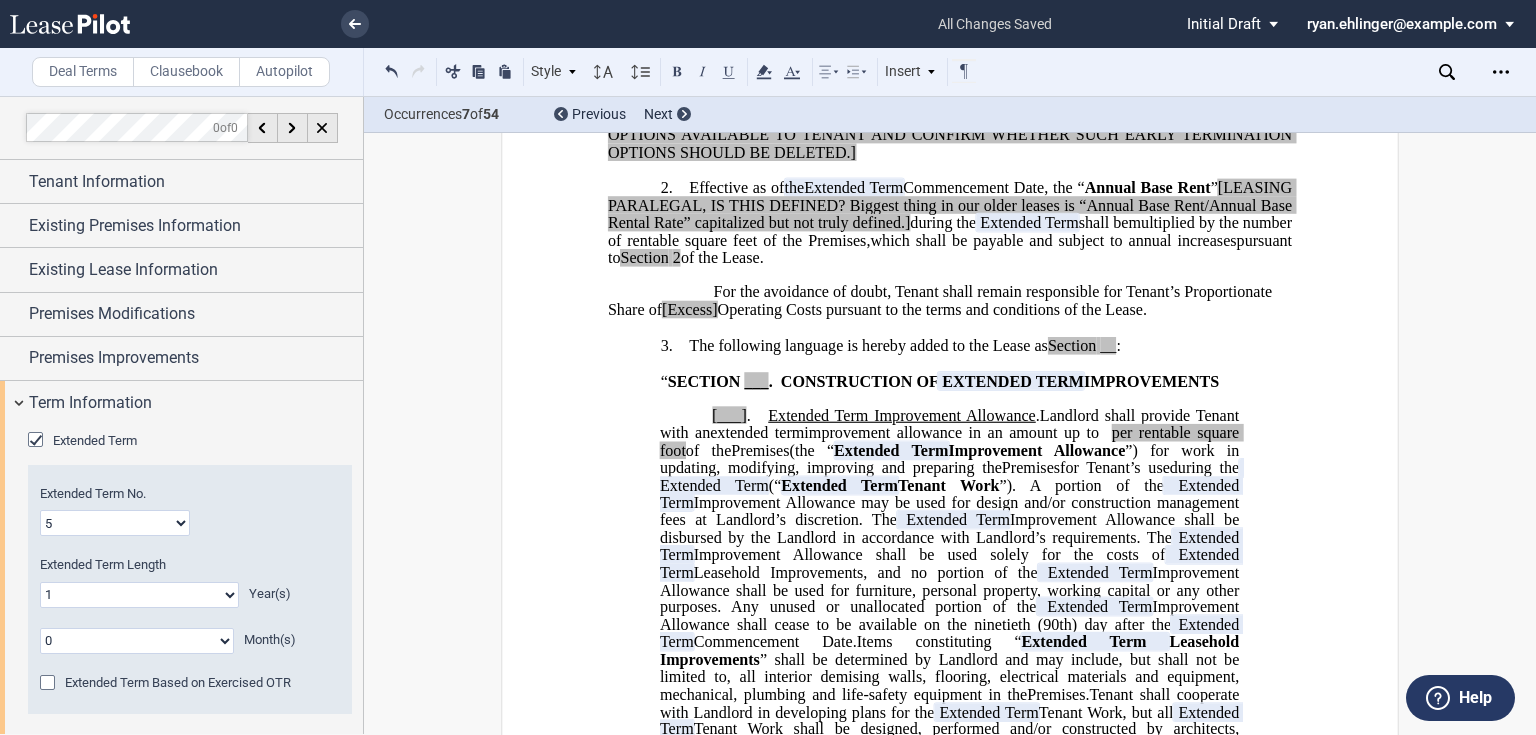 select on "number:5" 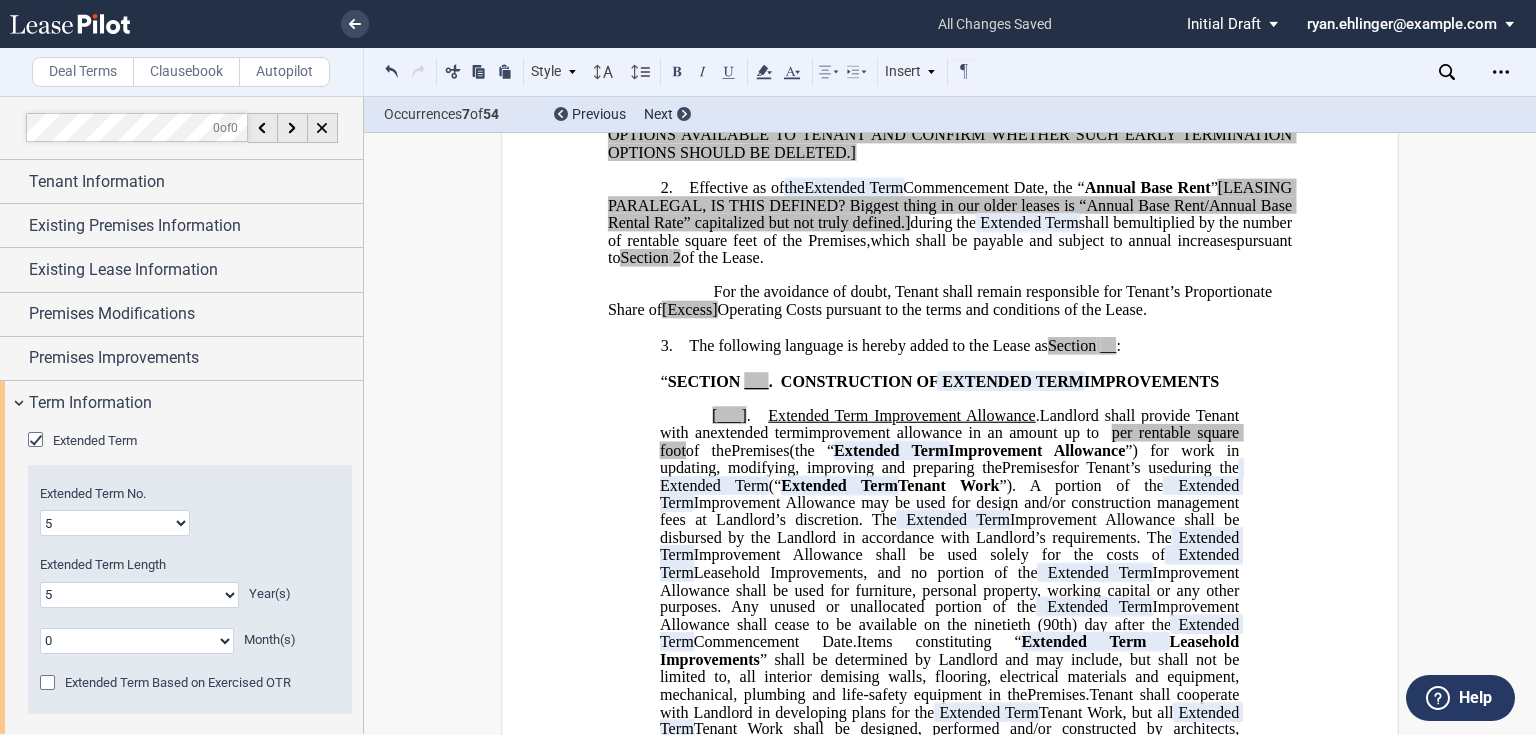 click on "0 1 2 3 4 5 6 7 8 9 10 11 12 13 14 15 16 17 18 19 20" 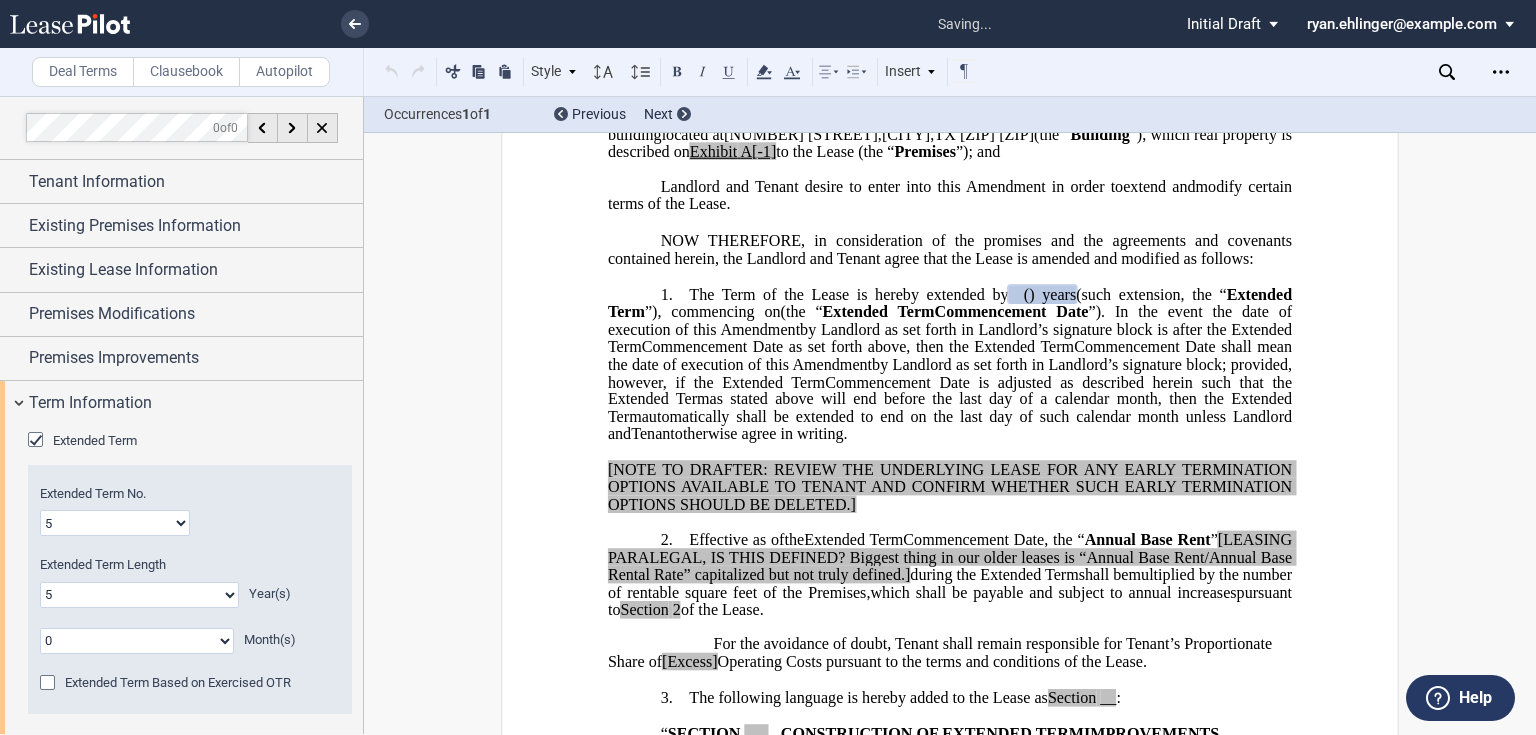 scroll, scrollTop: 377, scrollLeft: 0, axis: vertical 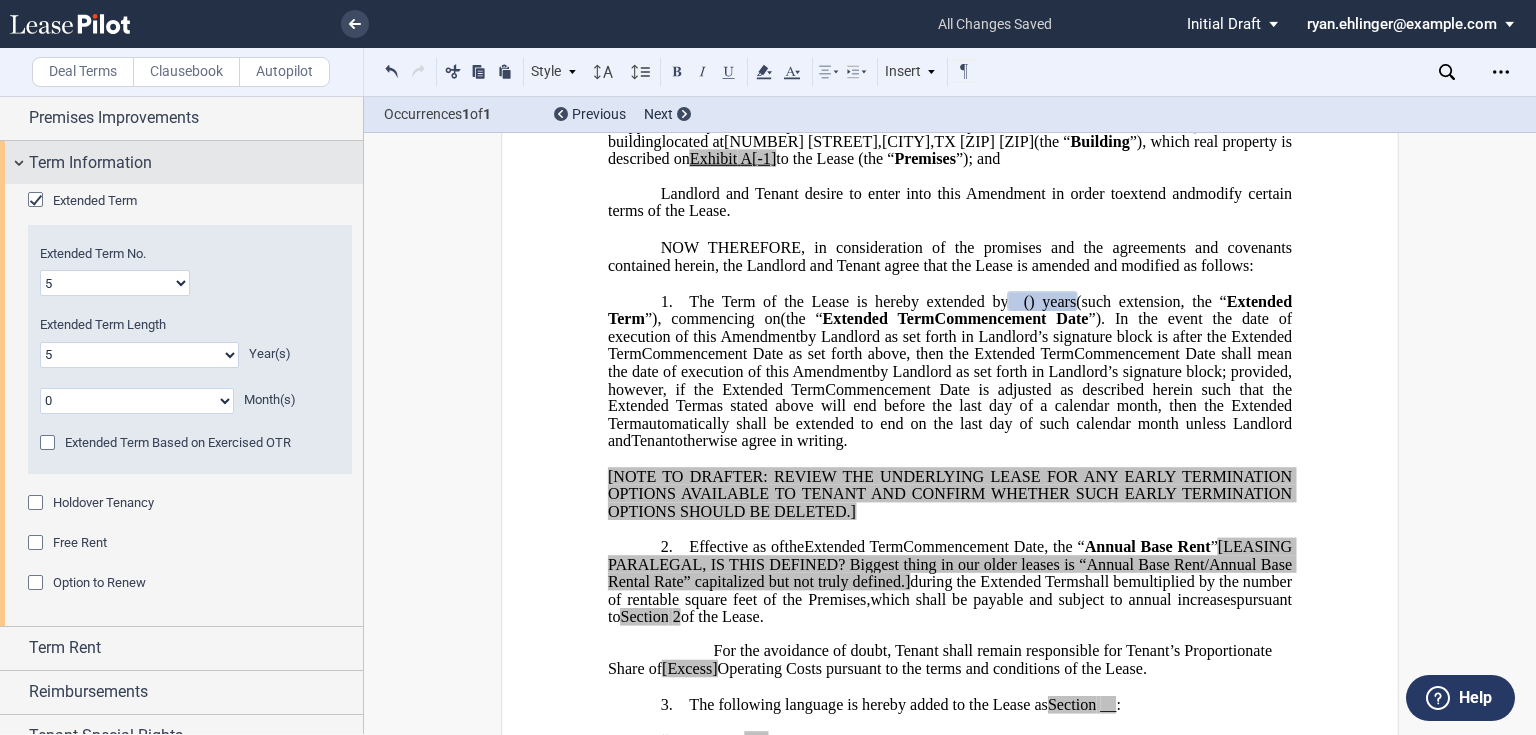 click on "Term Information" at bounding box center (90, 163) 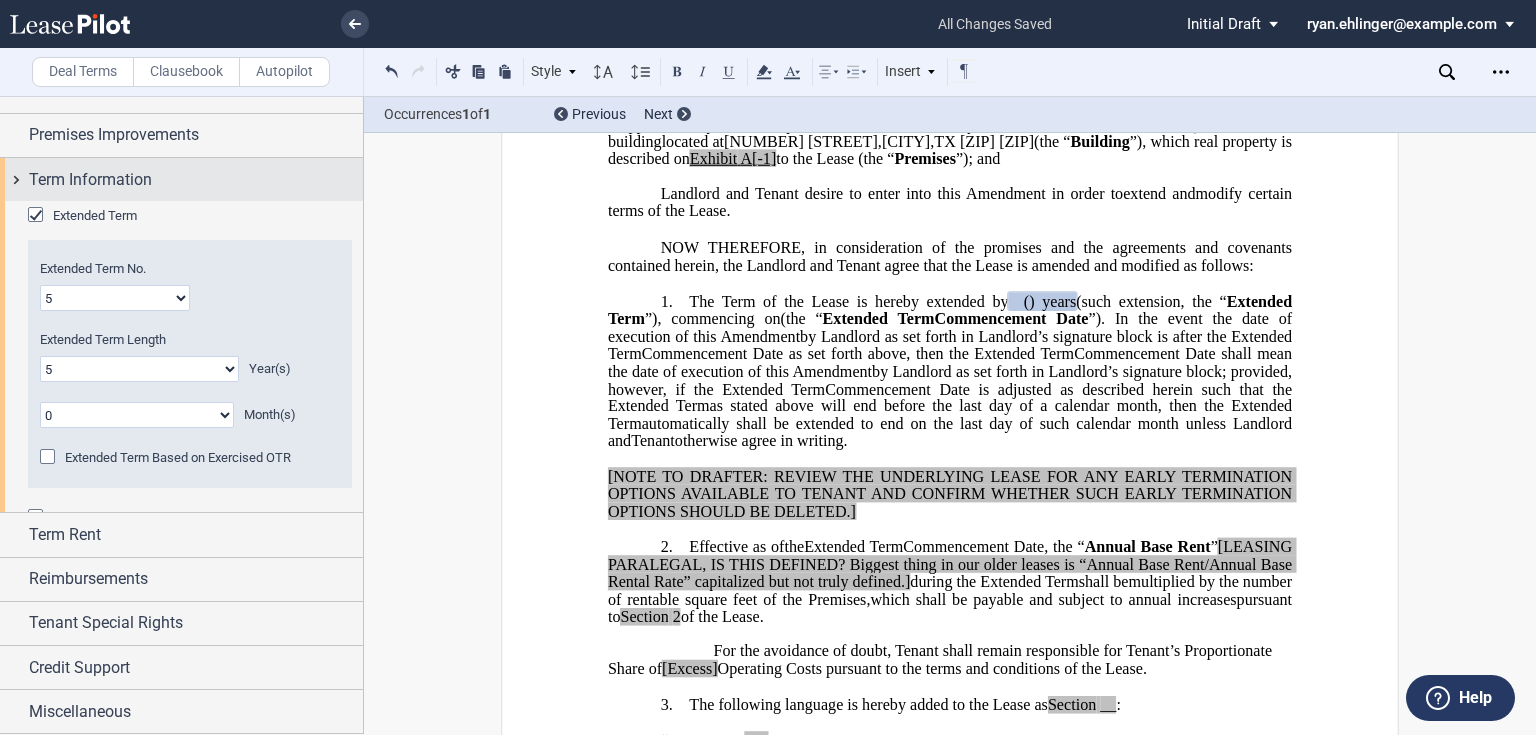 scroll, scrollTop: 0, scrollLeft: 0, axis: both 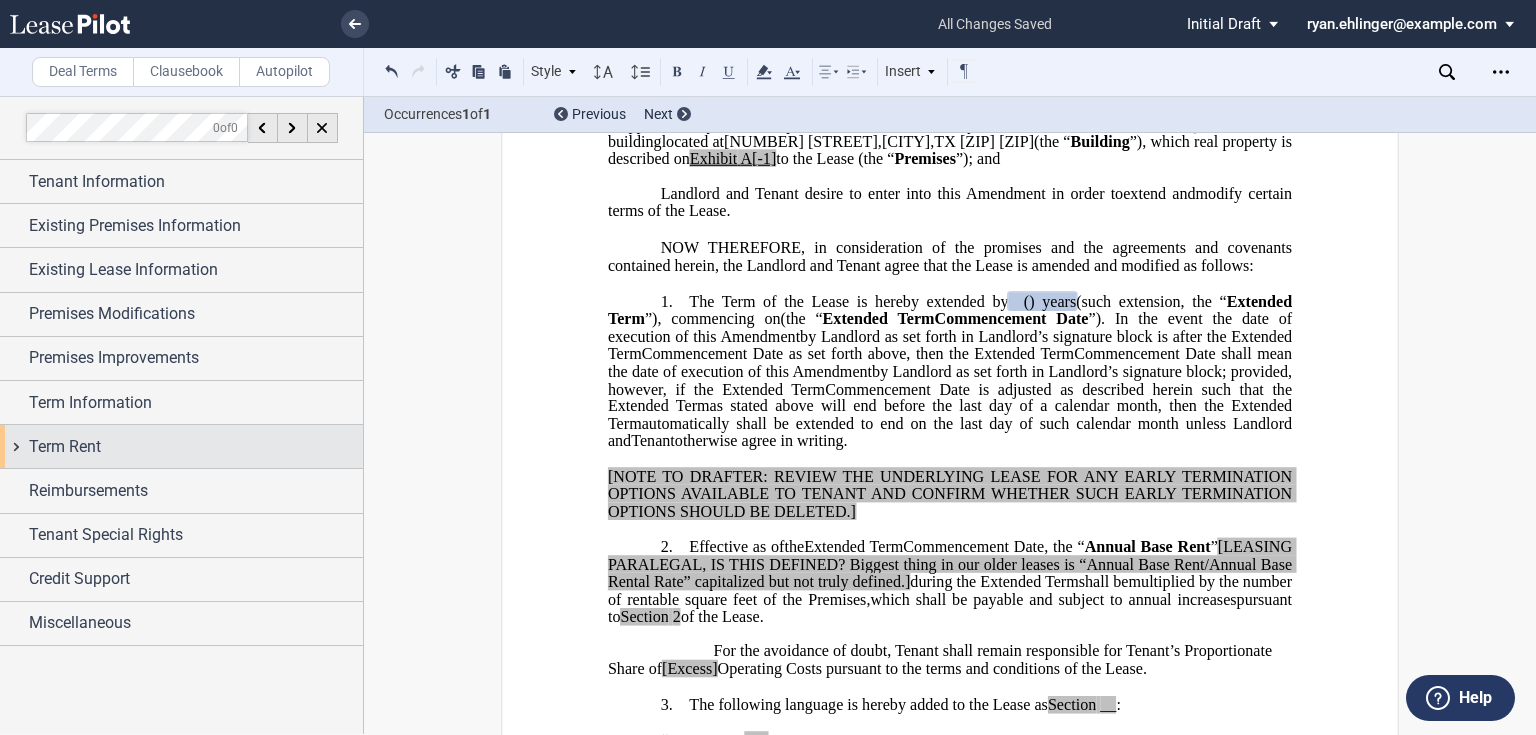 click on "Term Rent" at bounding box center (196, 447) 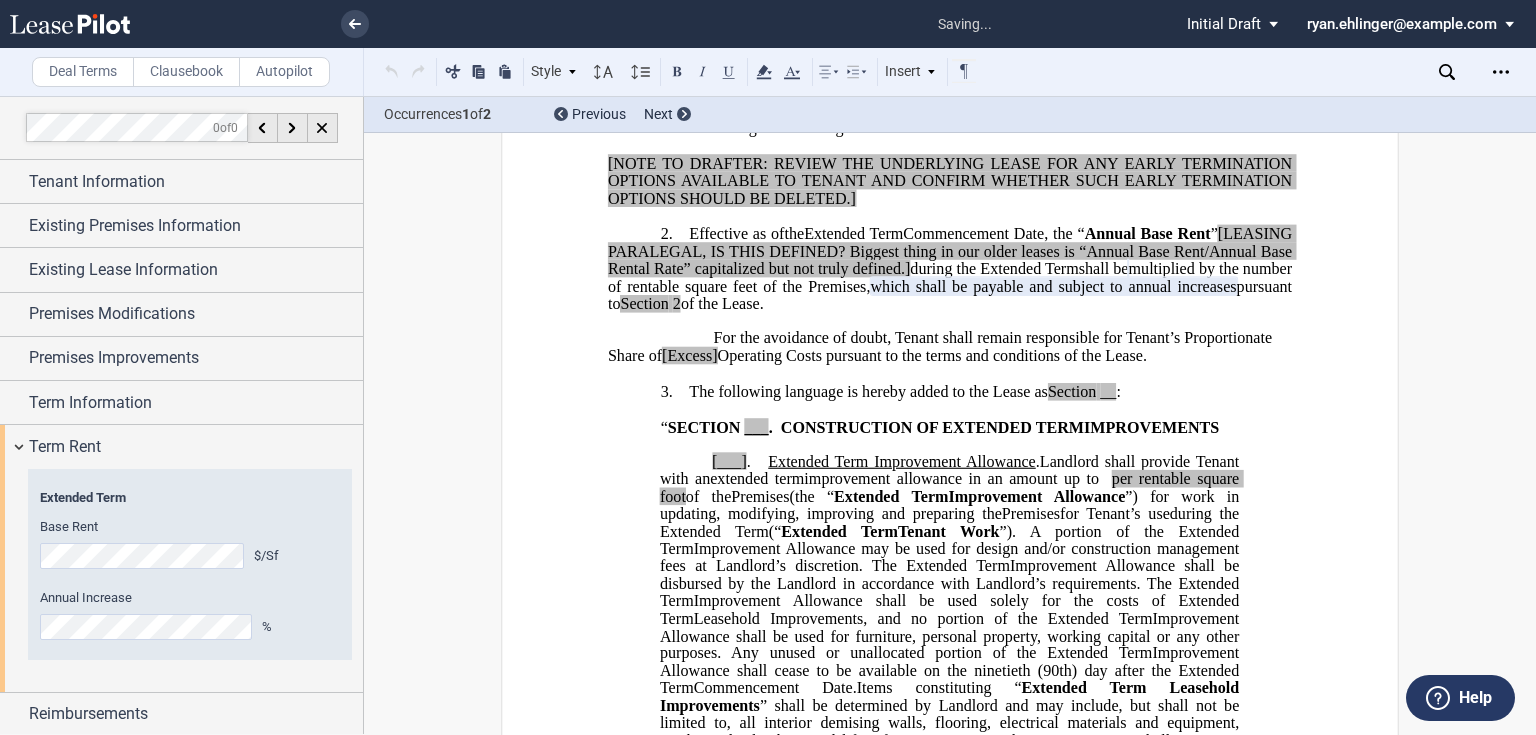 scroll, scrollTop: 692, scrollLeft: 0, axis: vertical 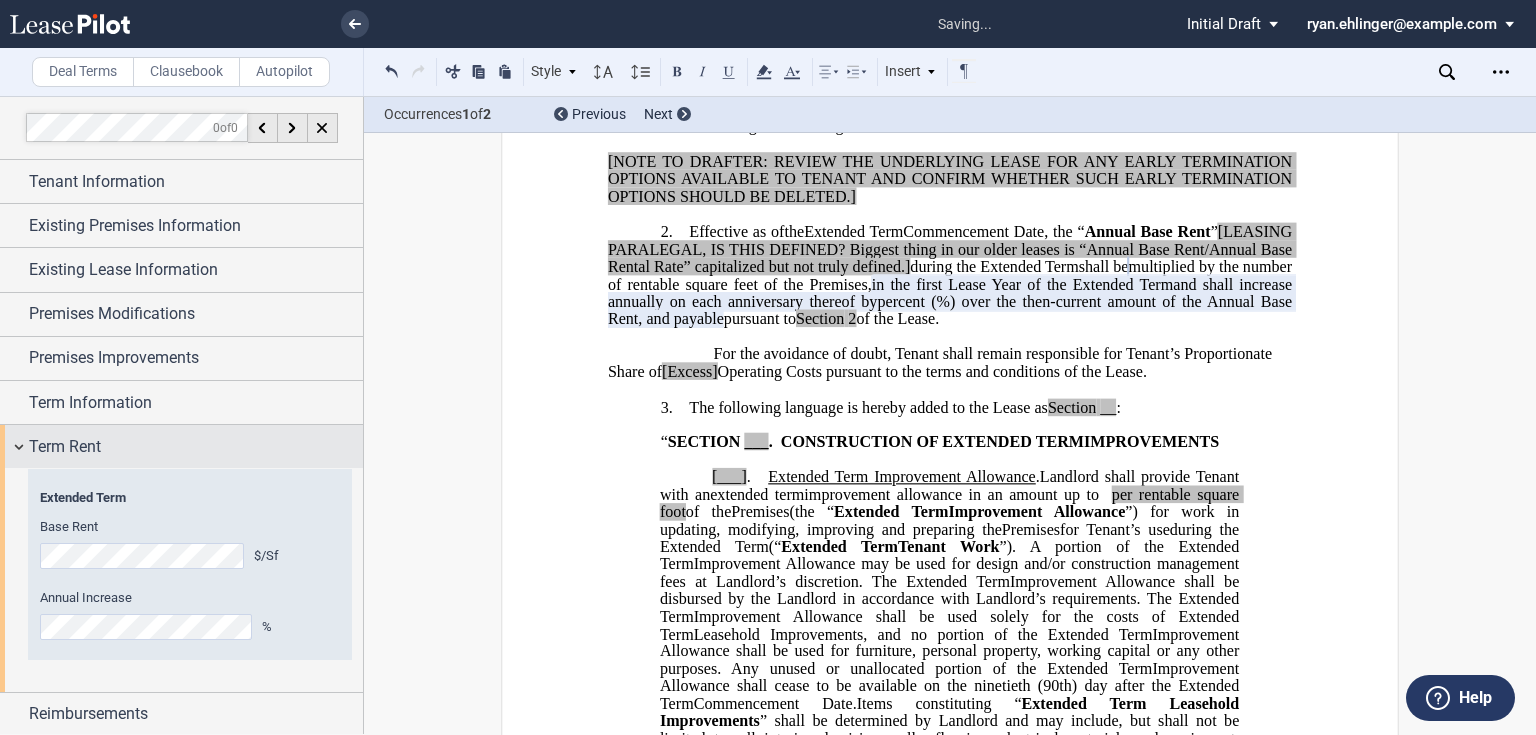 click on "Term Rent" at bounding box center [196, 447] 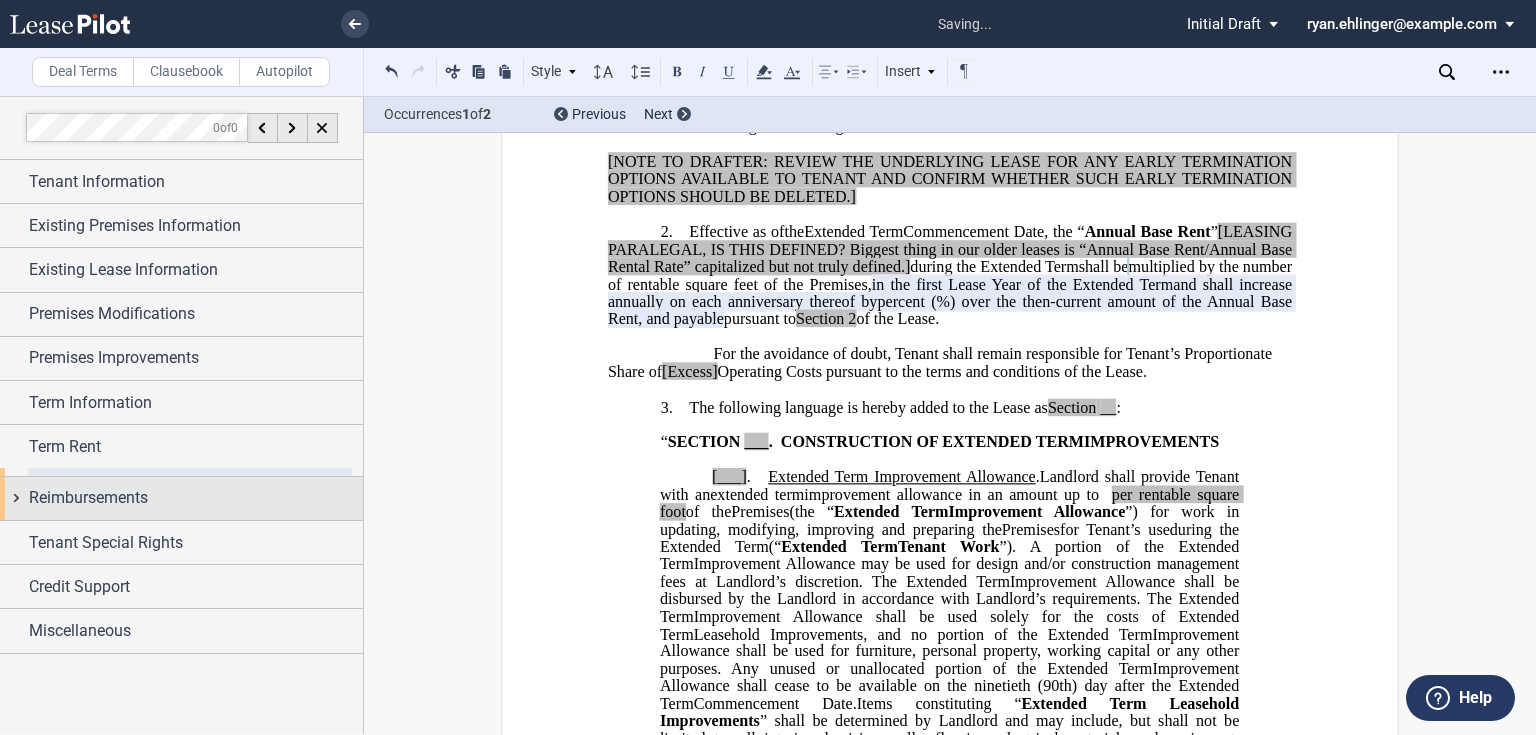 click on "Reimbursements" at bounding box center (88, 498) 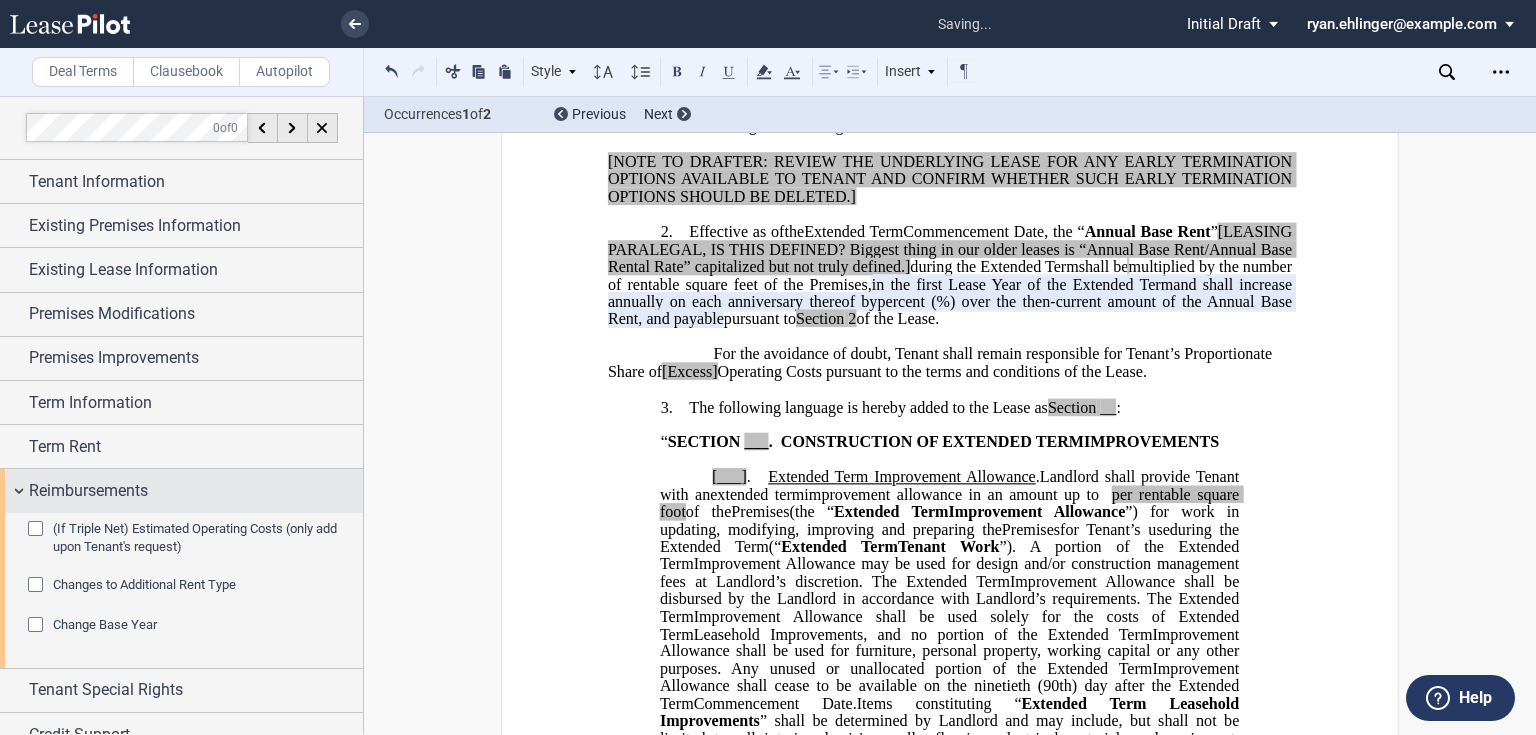 click on "Reimbursements" at bounding box center [88, 491] 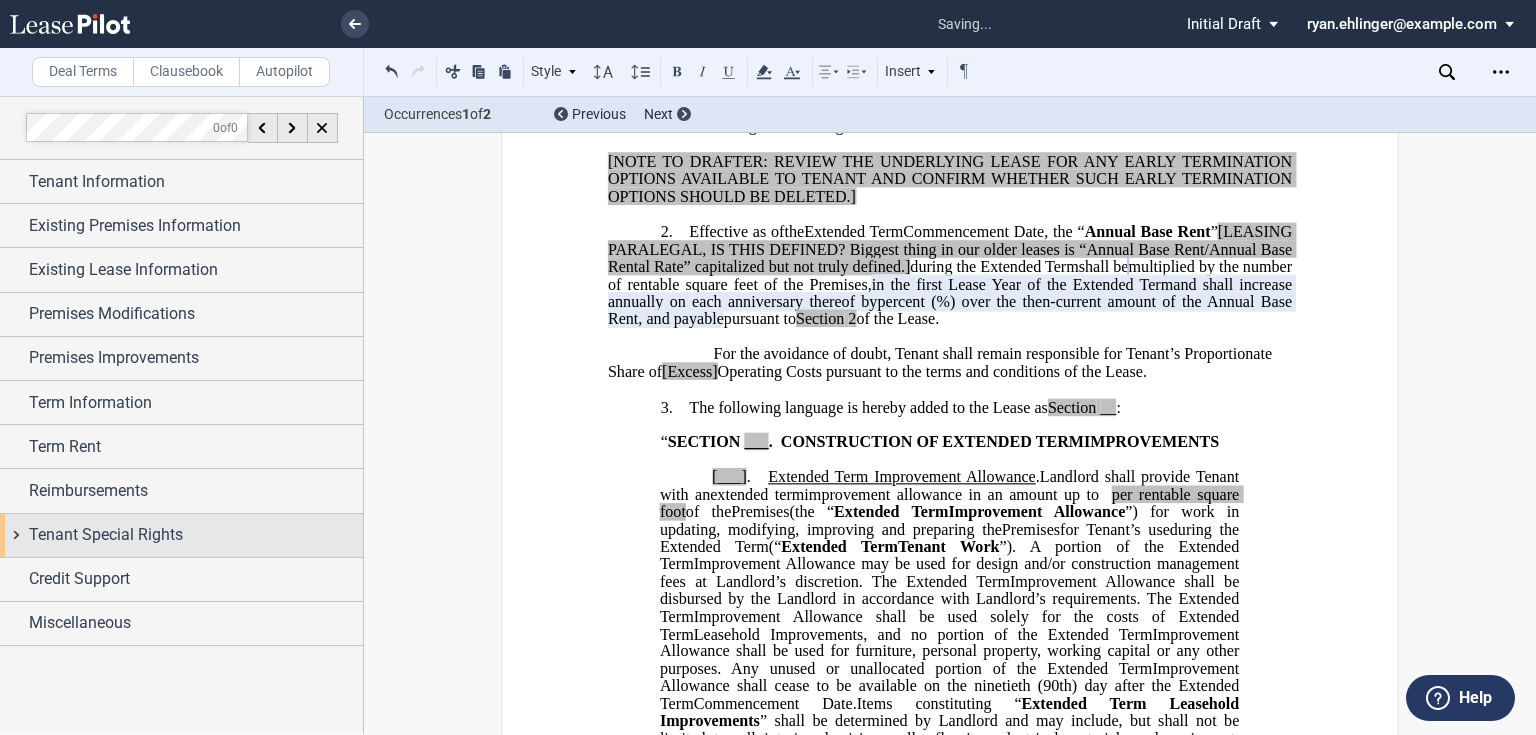 click on "Tenant Special Rights" at bounding box center [106, 535] 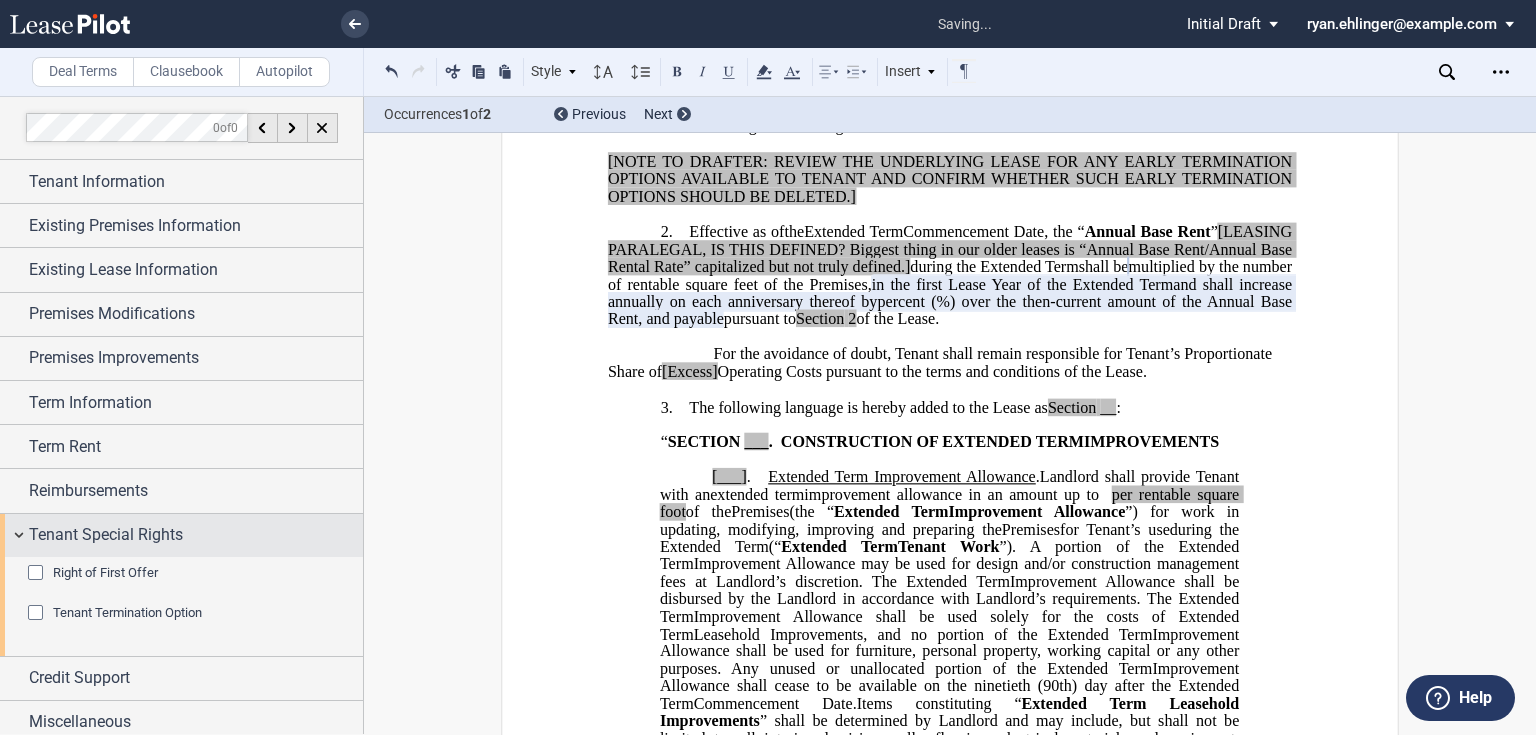 click on "Tenant Special Rights" at bounding box center (106, 535) 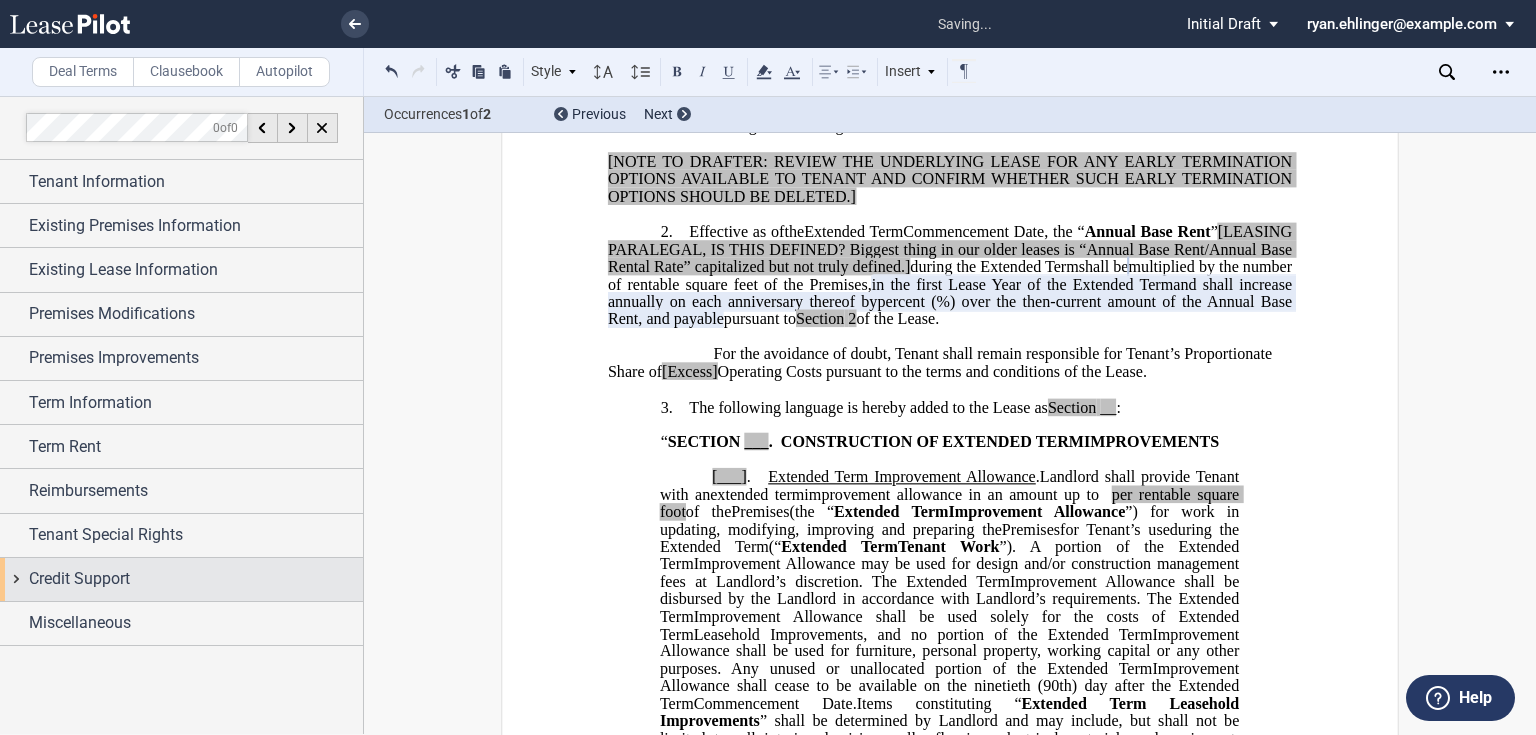 scroll, scrollTop: 0, scrollLeft: 0, axis: both 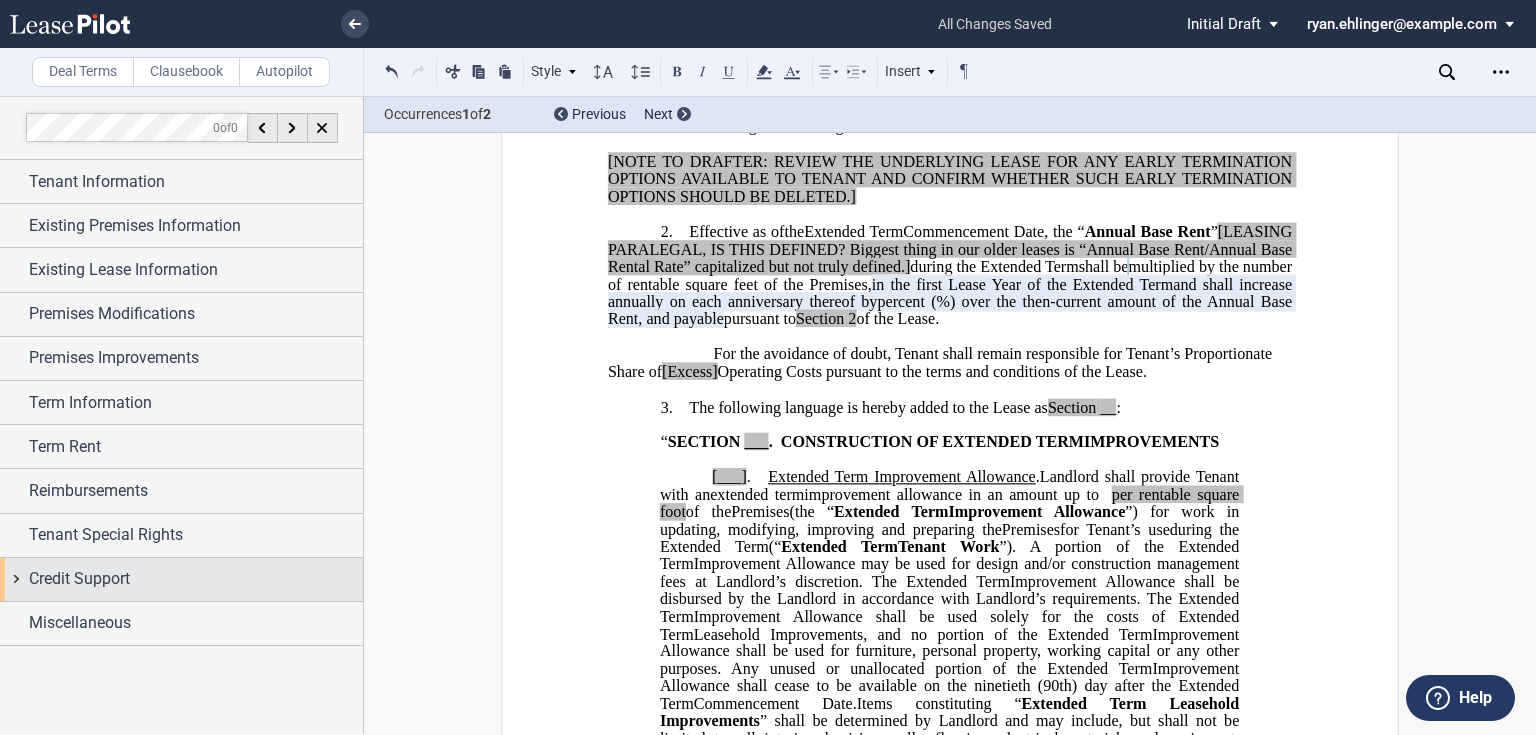 click on "Credit Support" at bounding box center (196, 579) 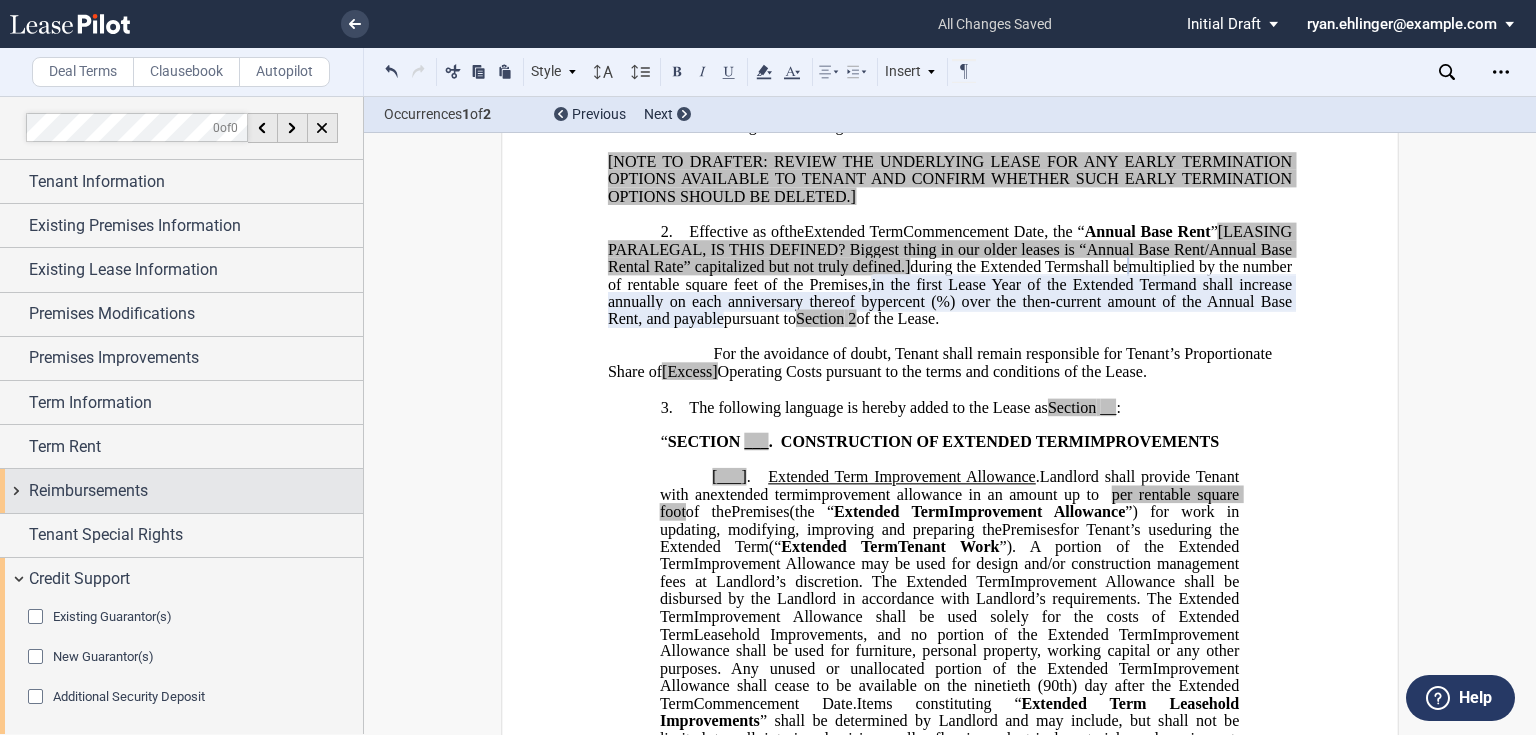 scroll, scrollTop: 48, scrollLeft: 0, axis: vertical 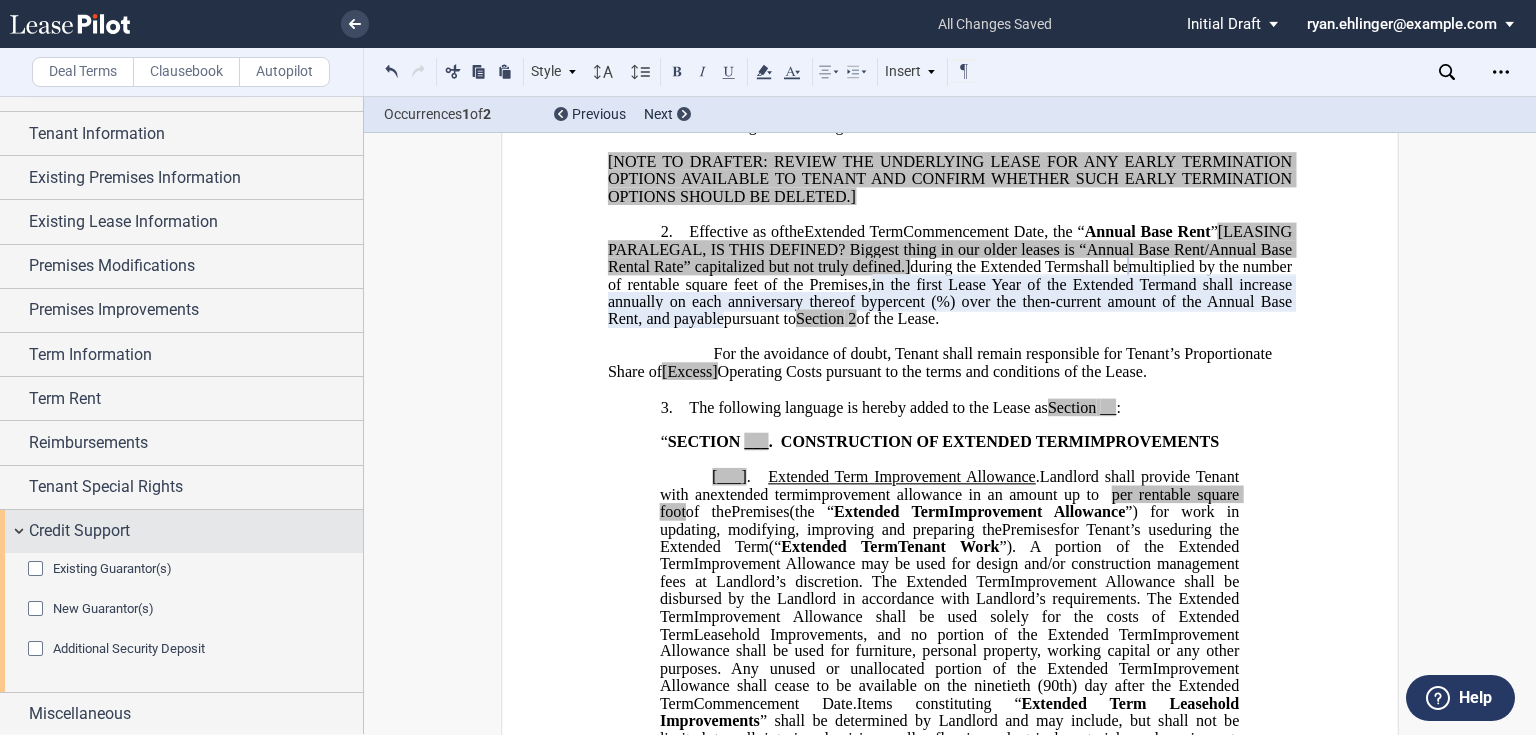 click on "Credit Support" at bounding box center (79, 531) 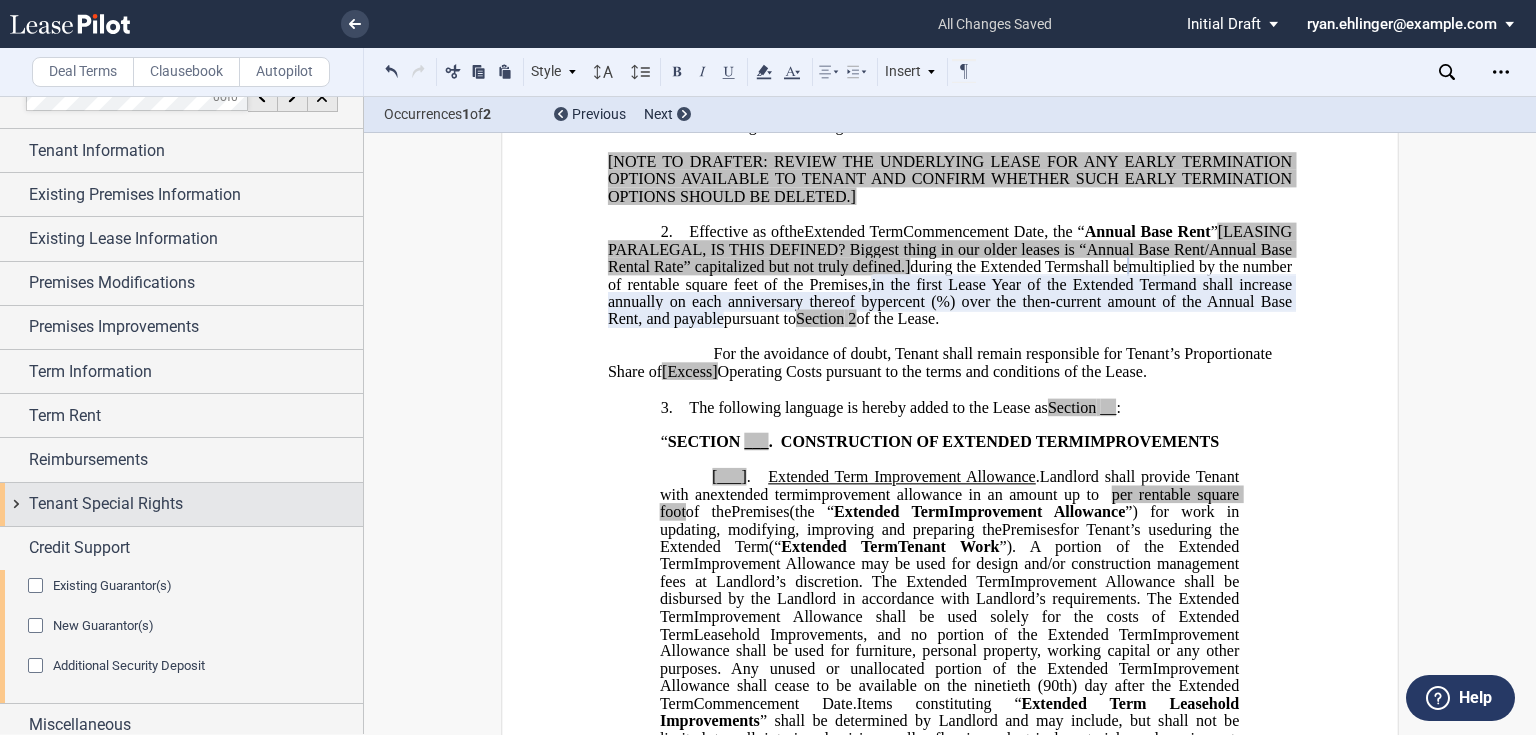 scroll, scrollTop: 0, scrollLeft: 0, axis: both 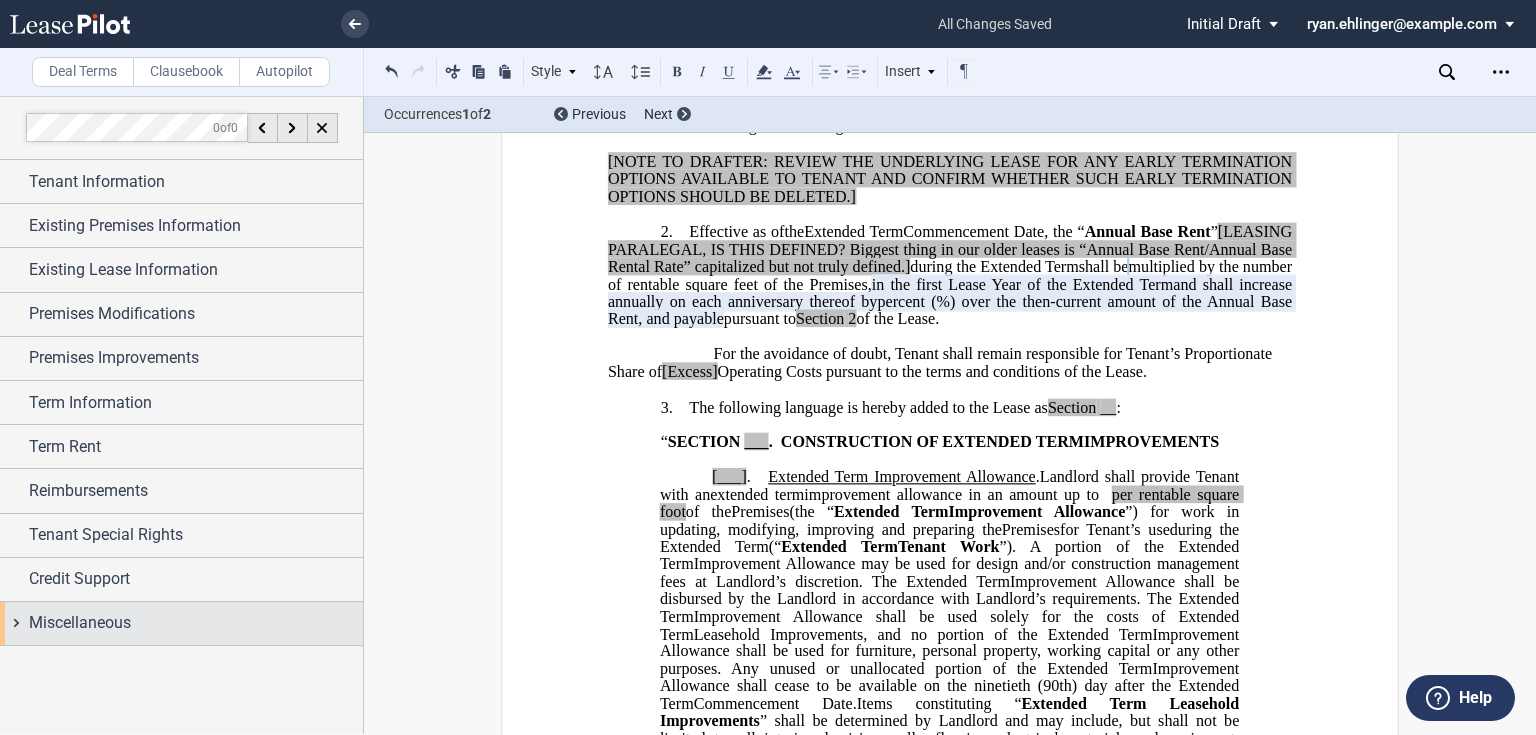 click on "Miscellaneous" at bounding box center (181, 623) 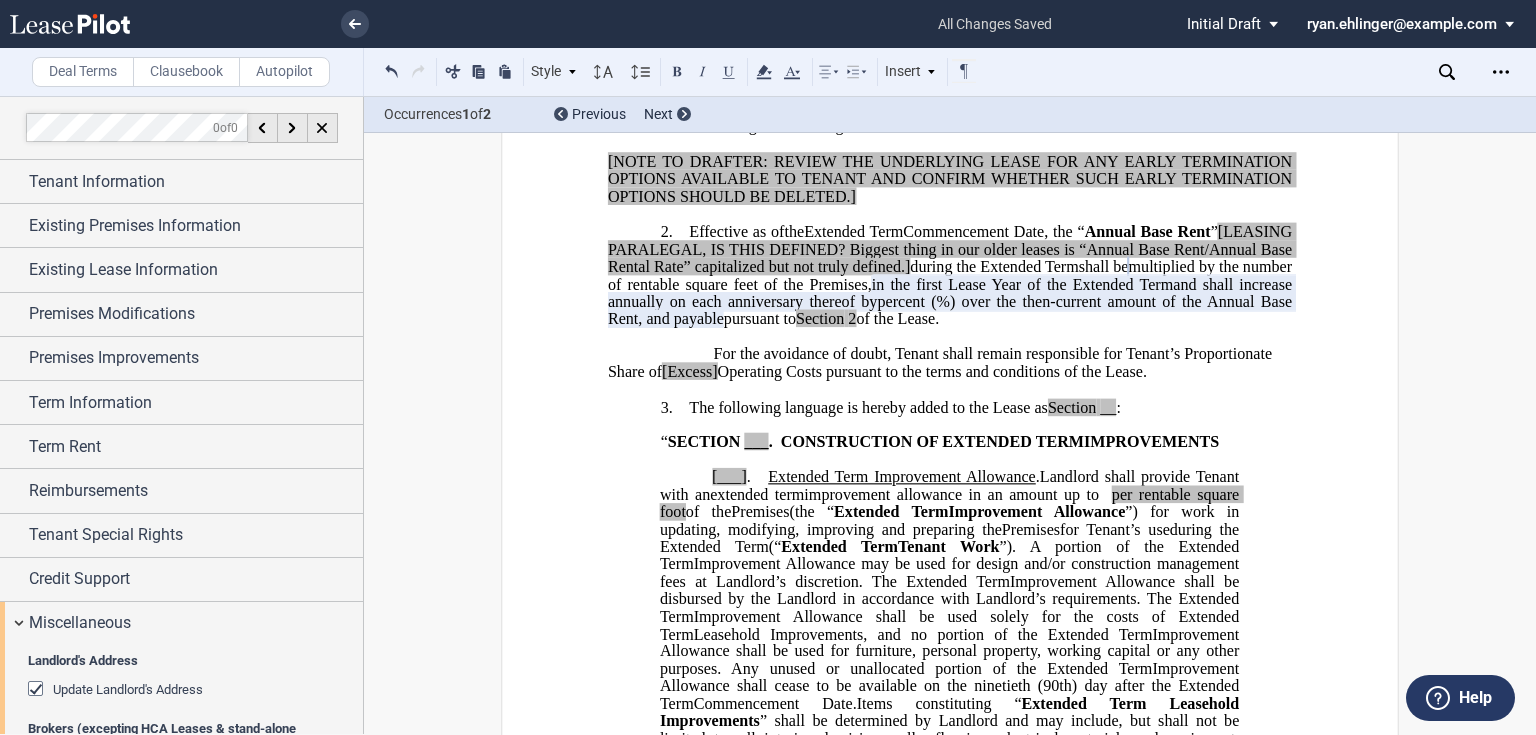 scroll, scrollTop: 240, scrollLeft: 0, axis: vertical 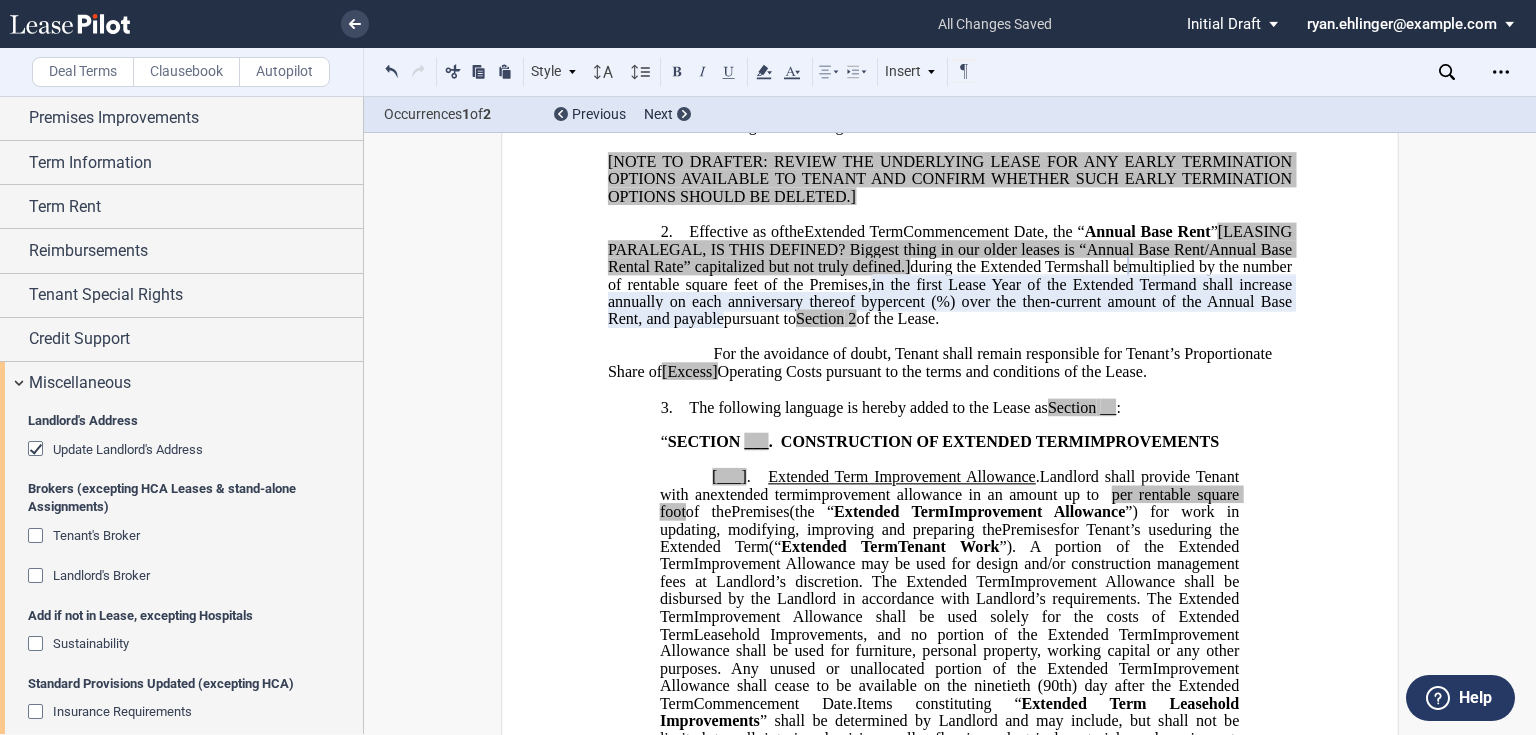 click at bounding box center (38, 538) 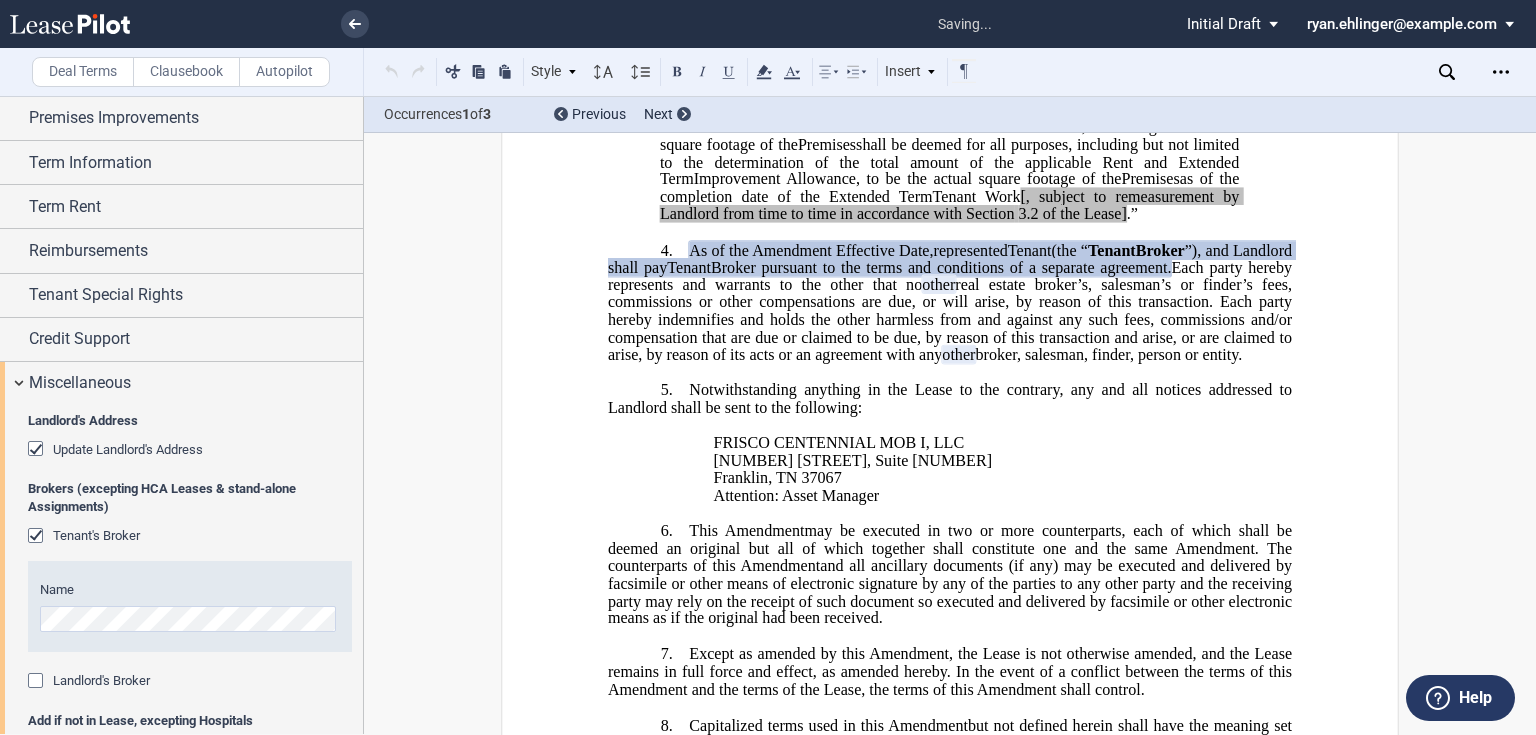 scroll, scrollTop: 2660, scrollLeft: 0, axis: vertical 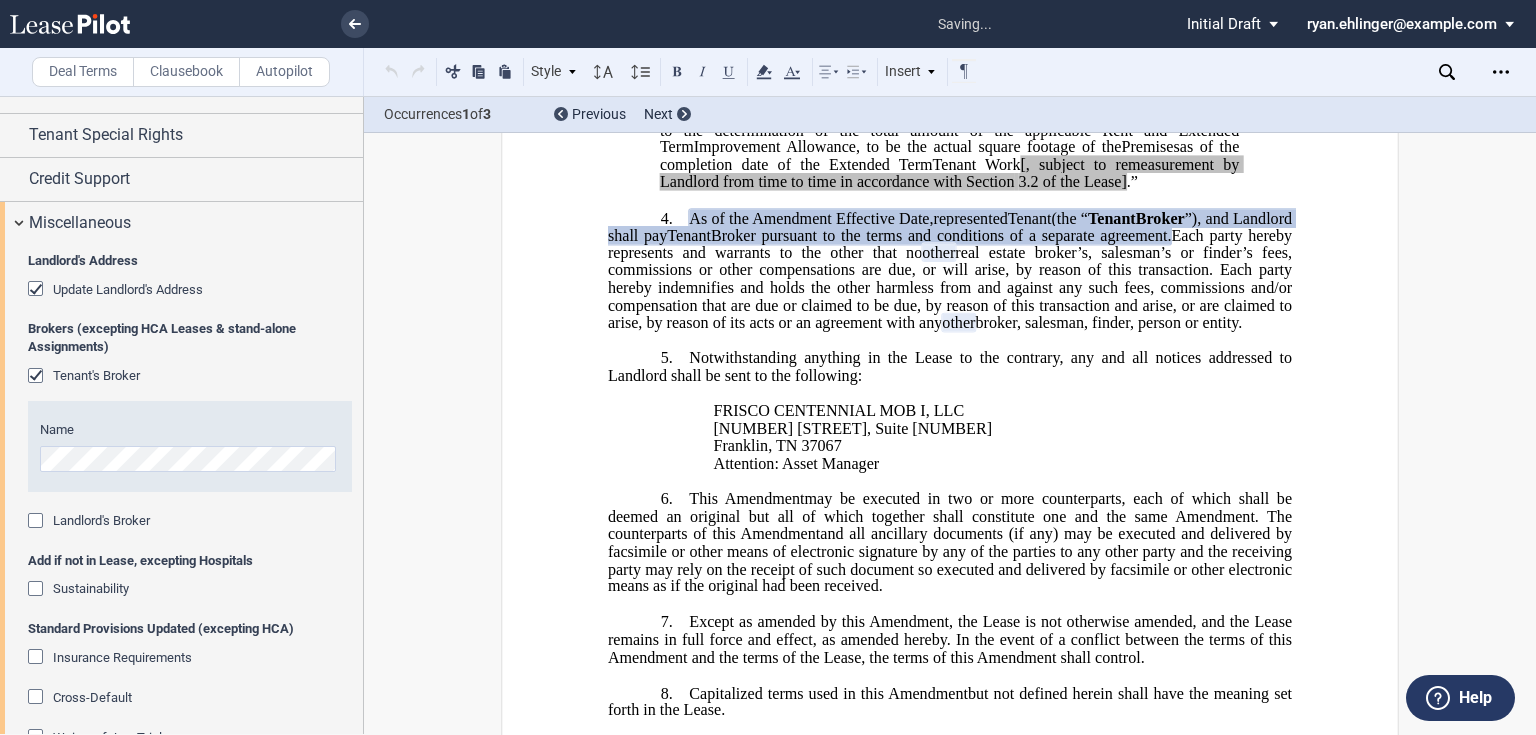 click at bounding box center (38, 523) 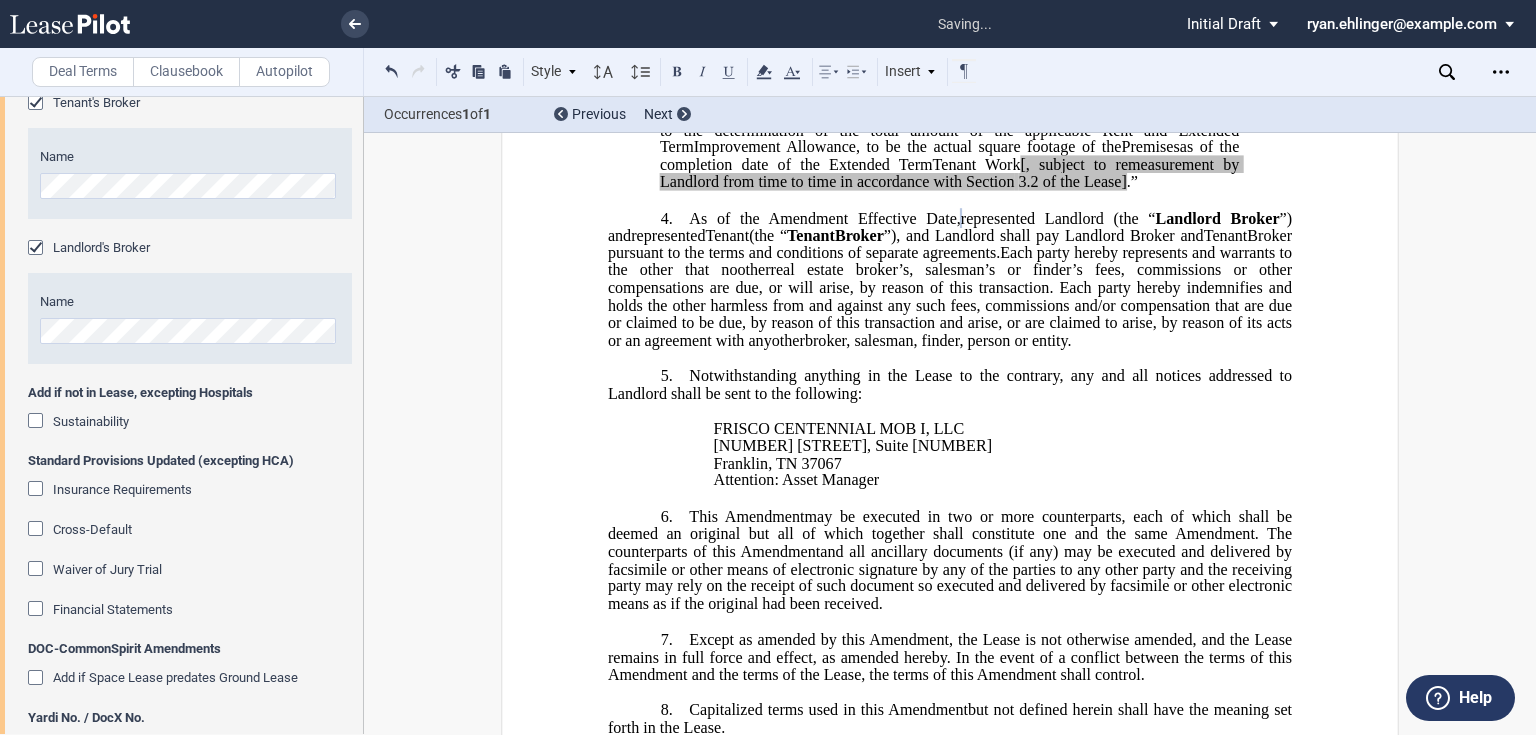 scroll, scrollTop: 739, scrollLeft: 0, axis: vertical 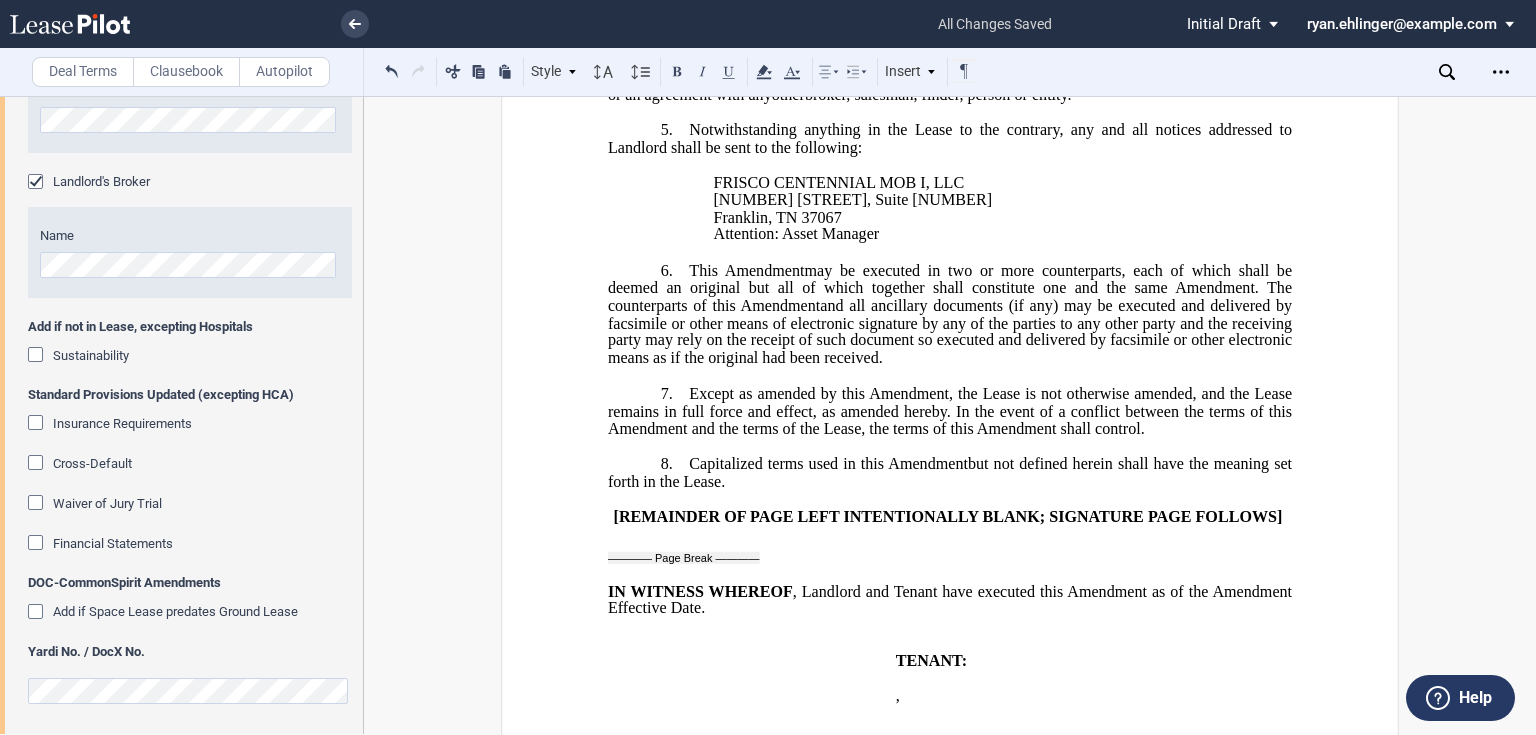 click 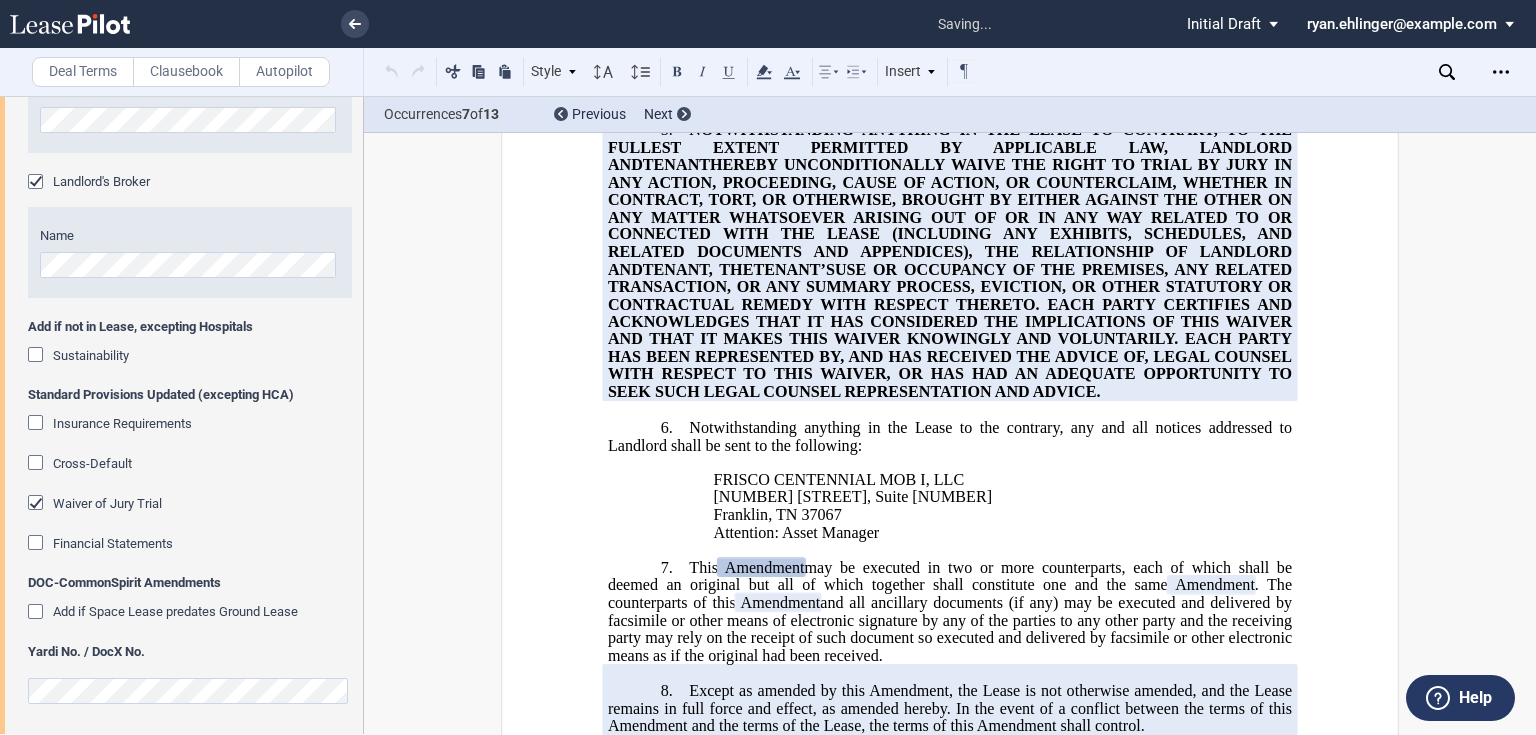click on "Cross-Default" 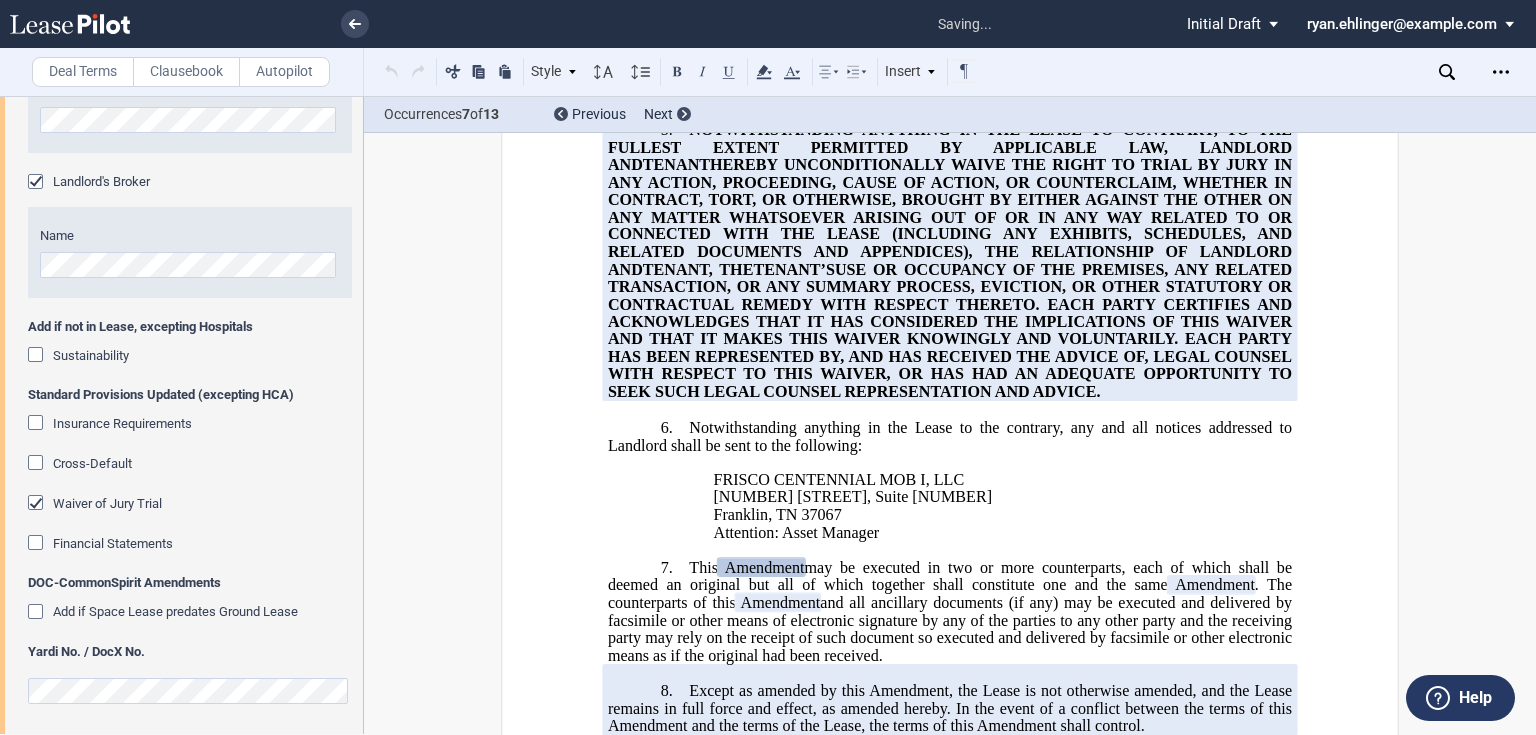 click 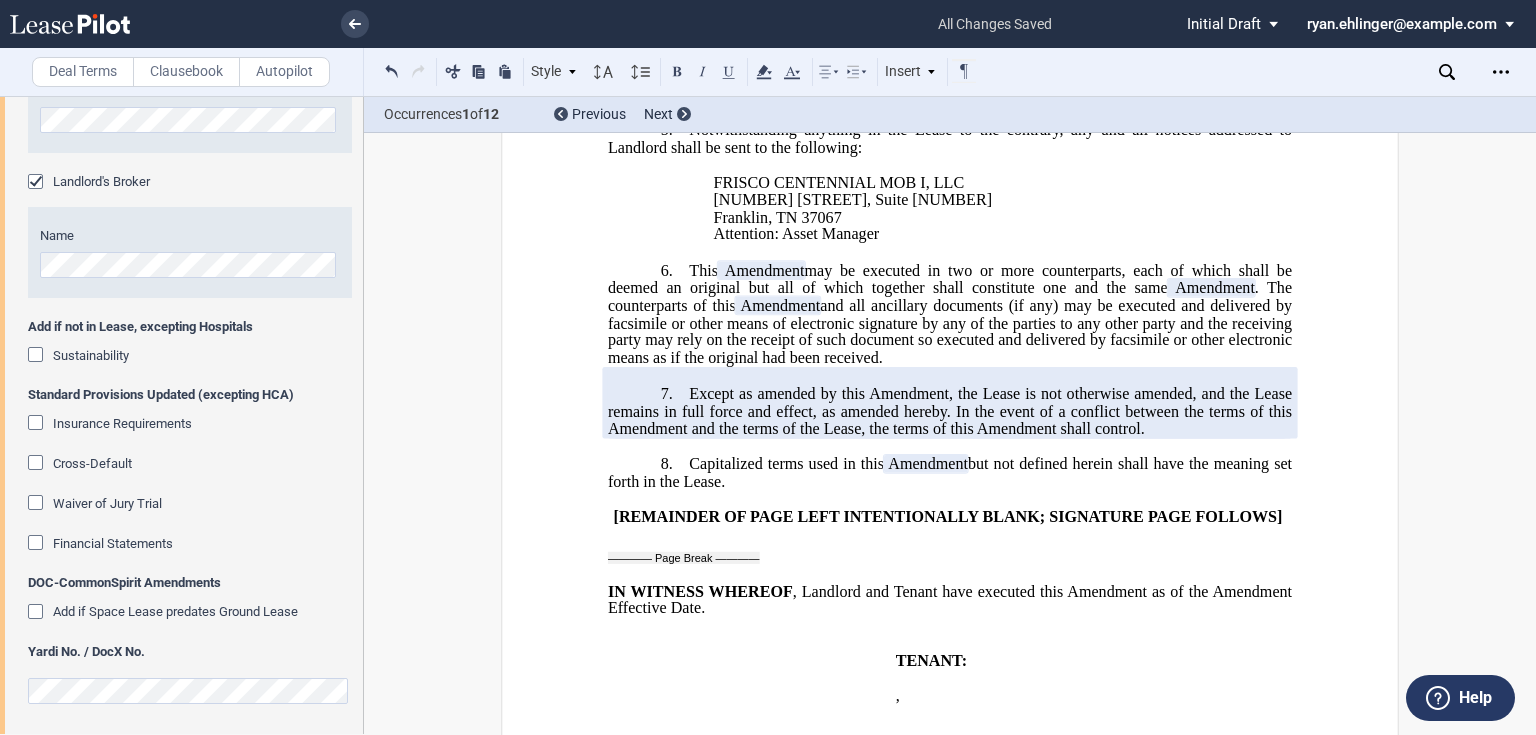 click 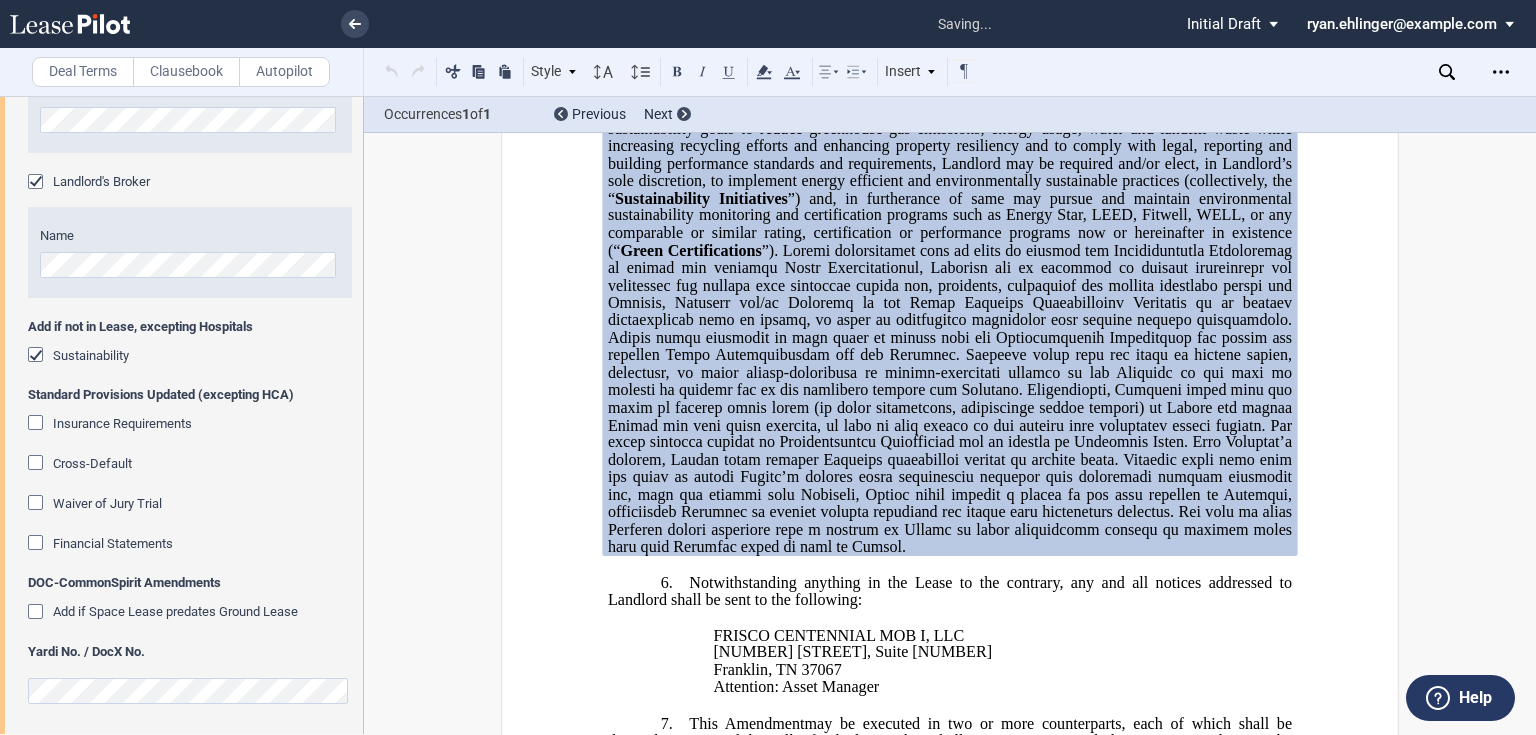 scroll, scrollTop: 2984, scrollLeft: 0, axis: vertical 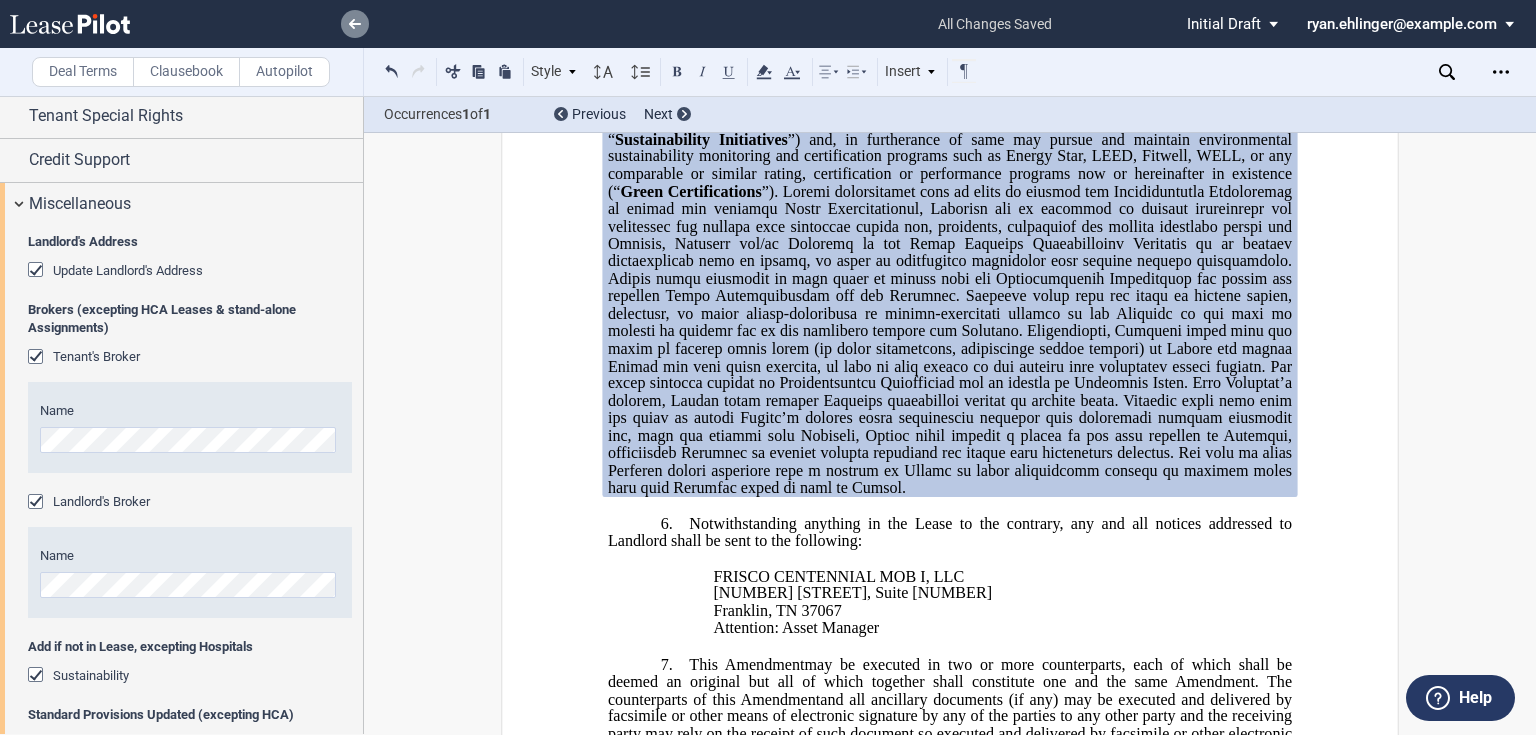 click at bounding box center (355, 24) 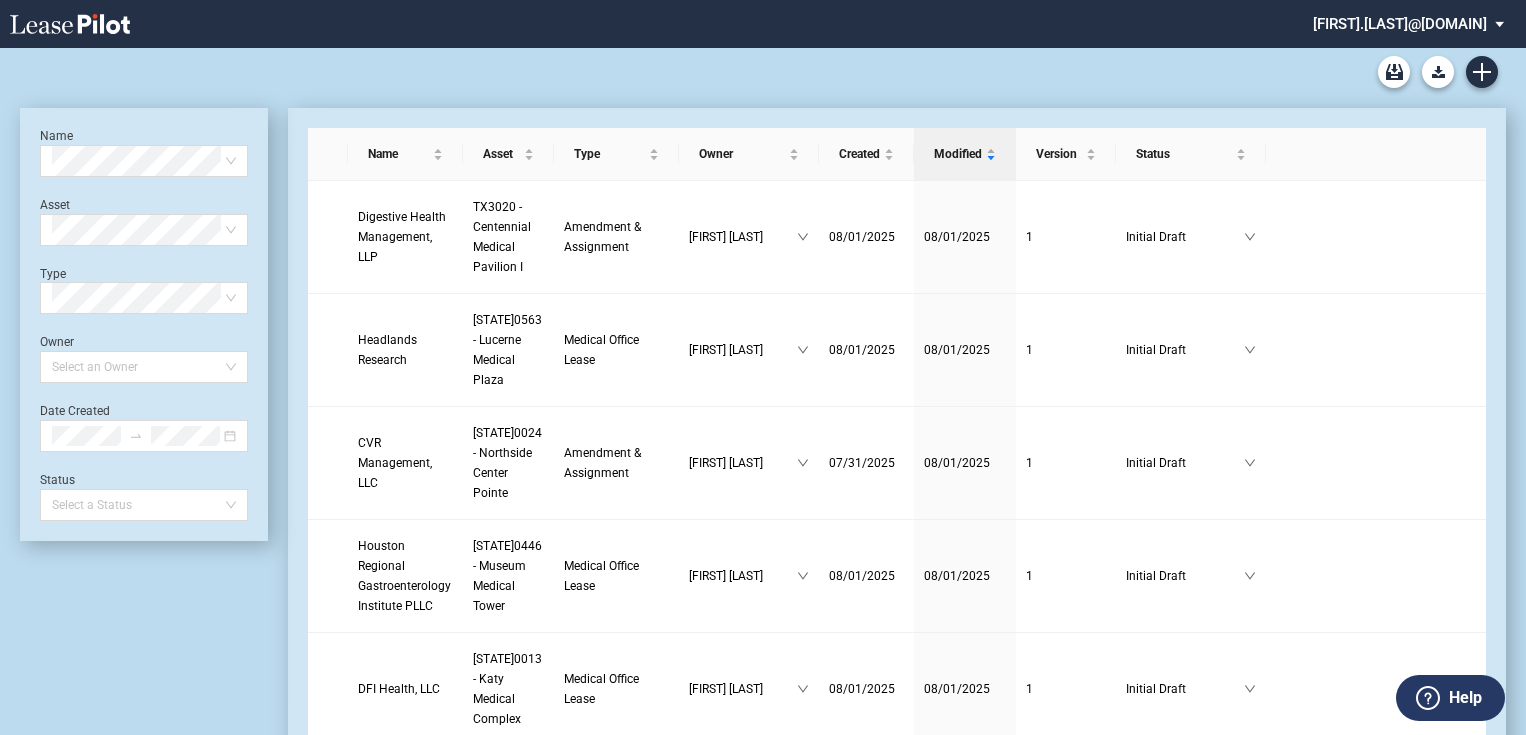 scroll, scrollTop: 0, scrollLeft: 0, axis: both 